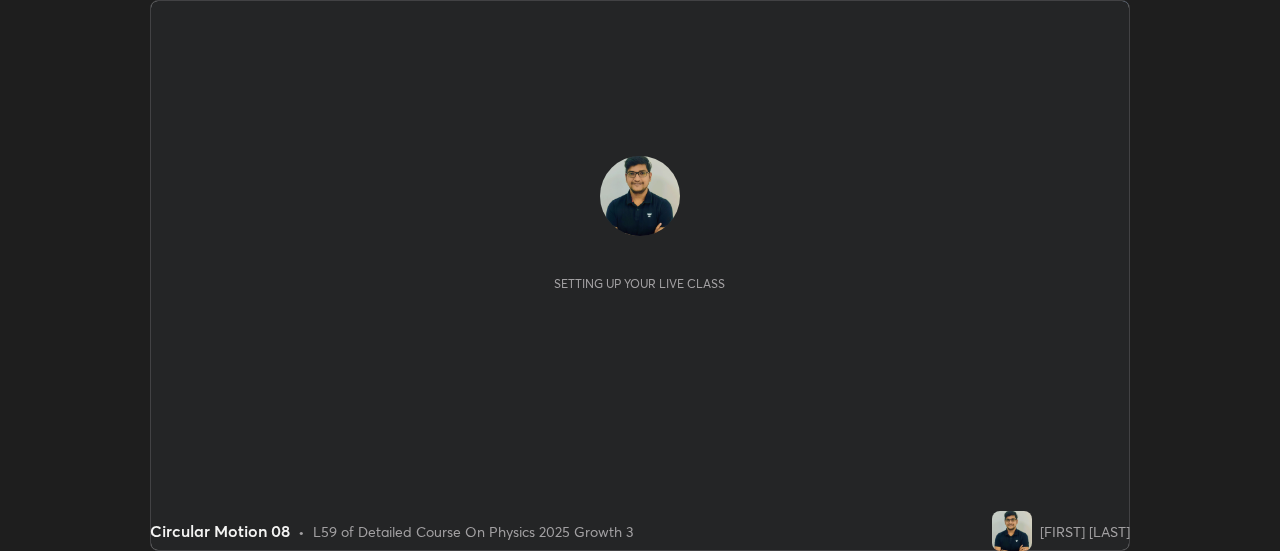 scroll, scrollTop: 0, scrollLeft: 0, axis: both 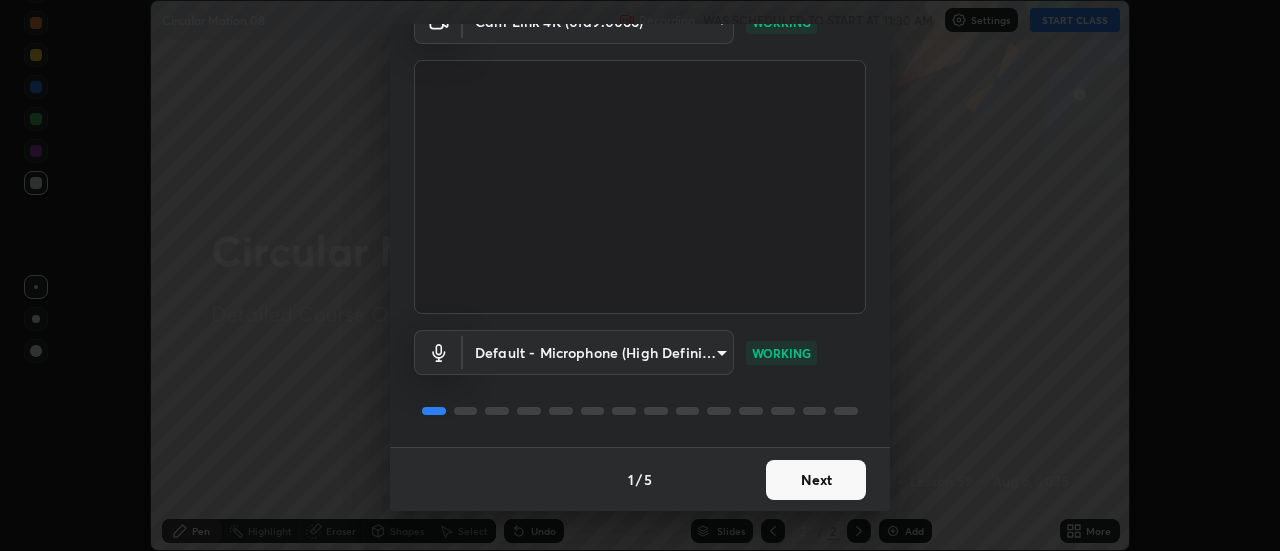 click on "Next" at bounding box center [816, 480] 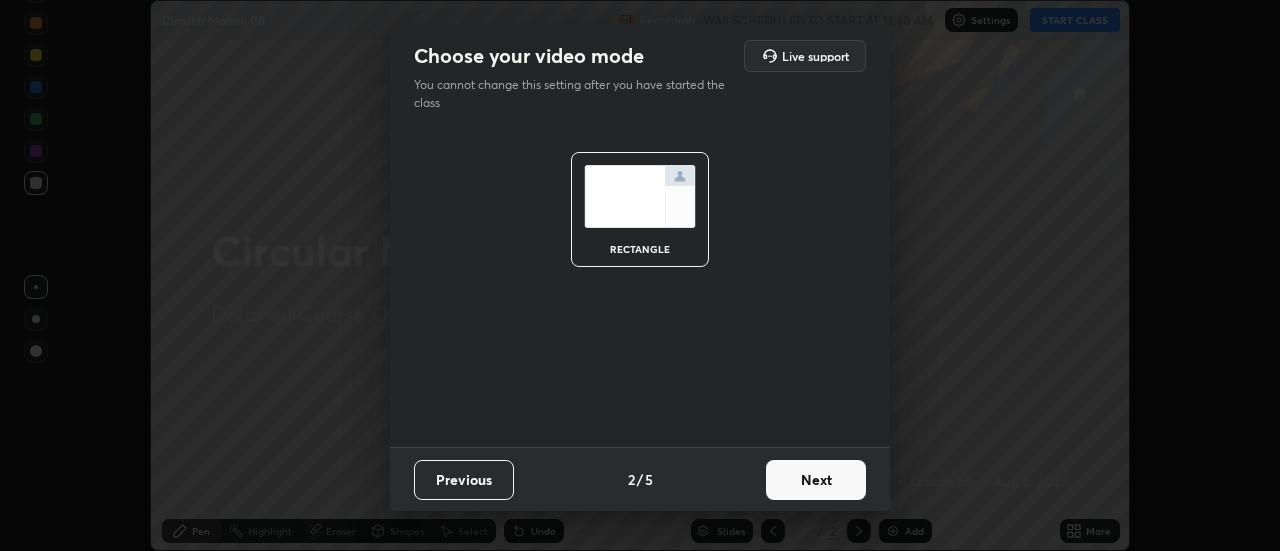 scroll, scrollTop: 0, scrollLeft: 0, axis: both 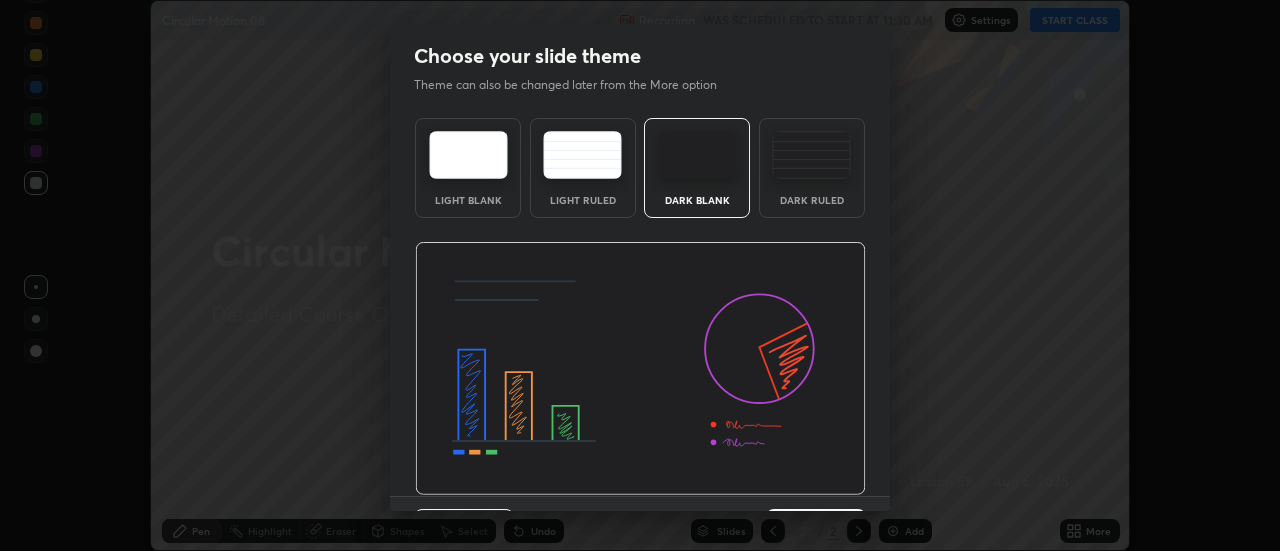 click at bounding box center [811, 155] 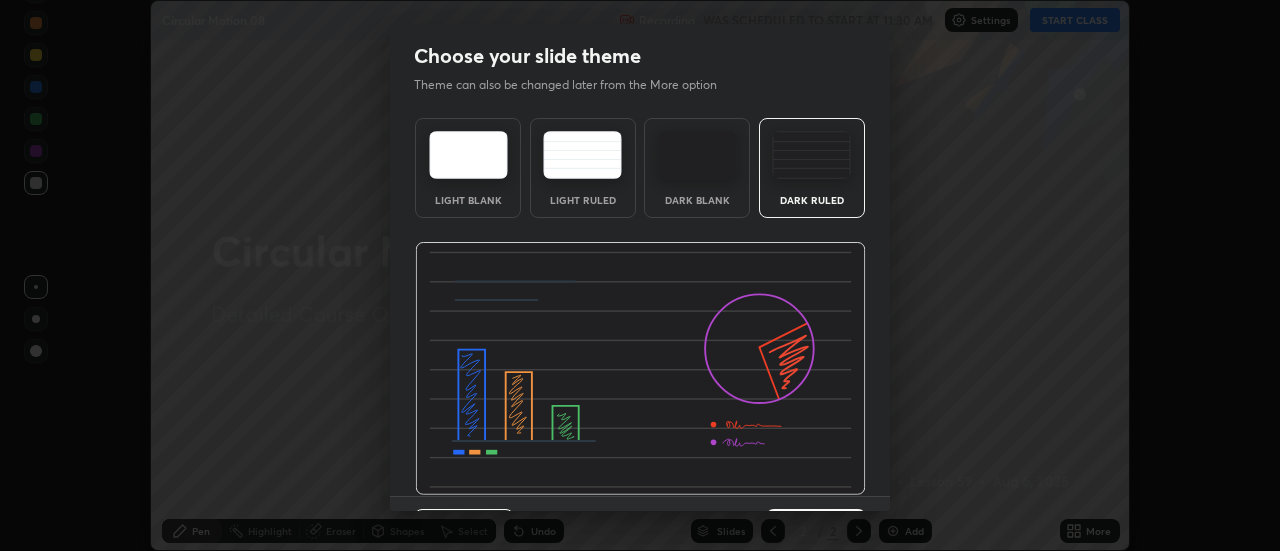 scroll, scrollTop: 49, scrollLeft: 0, axis: vertical 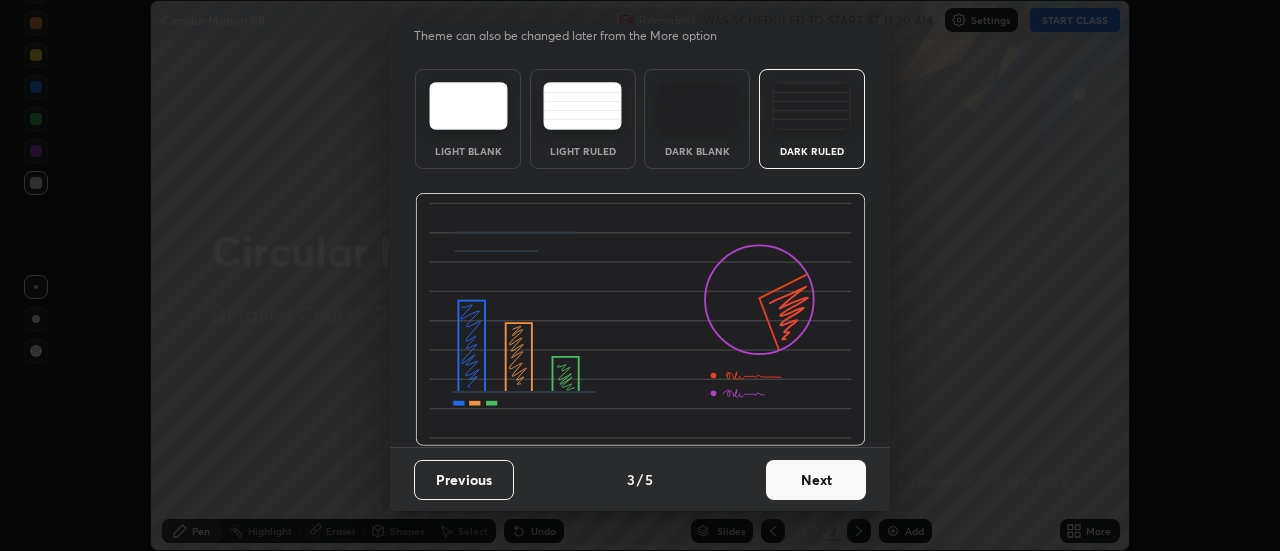 click on "Next" at bounding box center [816, 480] 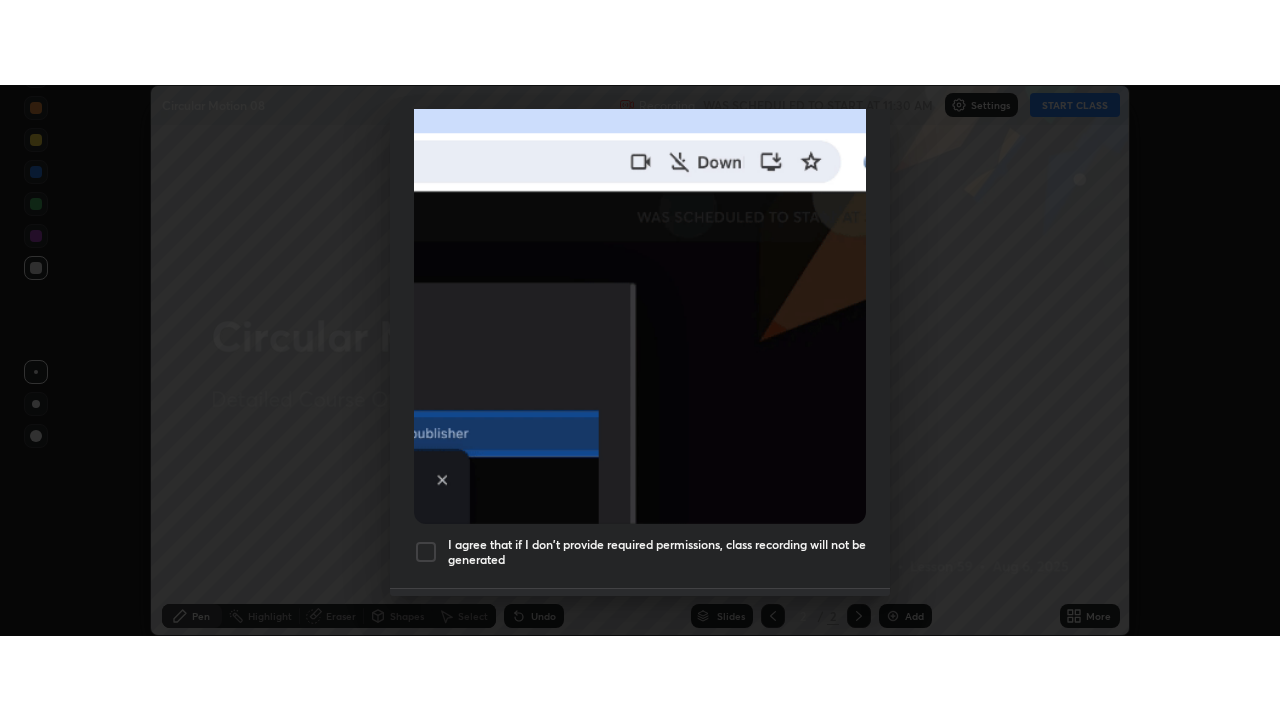 scroll, scrollTop: 513, scrollLeft: 0, axis: vertical 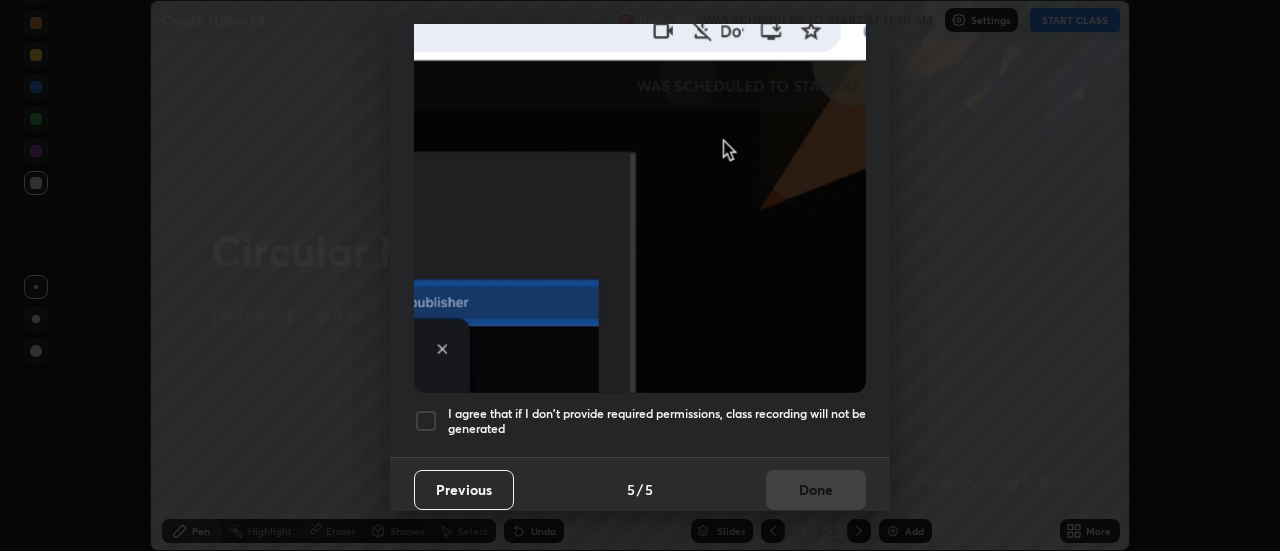 click on "Allow "Download multiple files" if prompted: If download blocked popup comes, open it and then "Always allow": I agree that if I don't provide required permissions, class recording will not be generated" at bounding box center (640, 36) 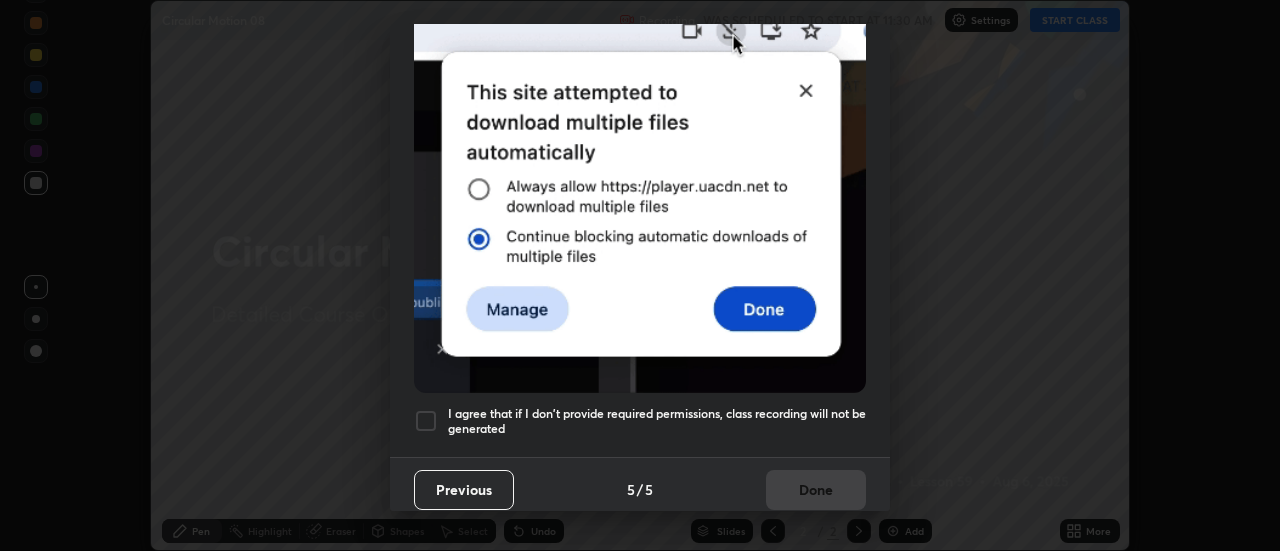 click on "Previous 5 / 5 Done" at bounding box center (640, 489) 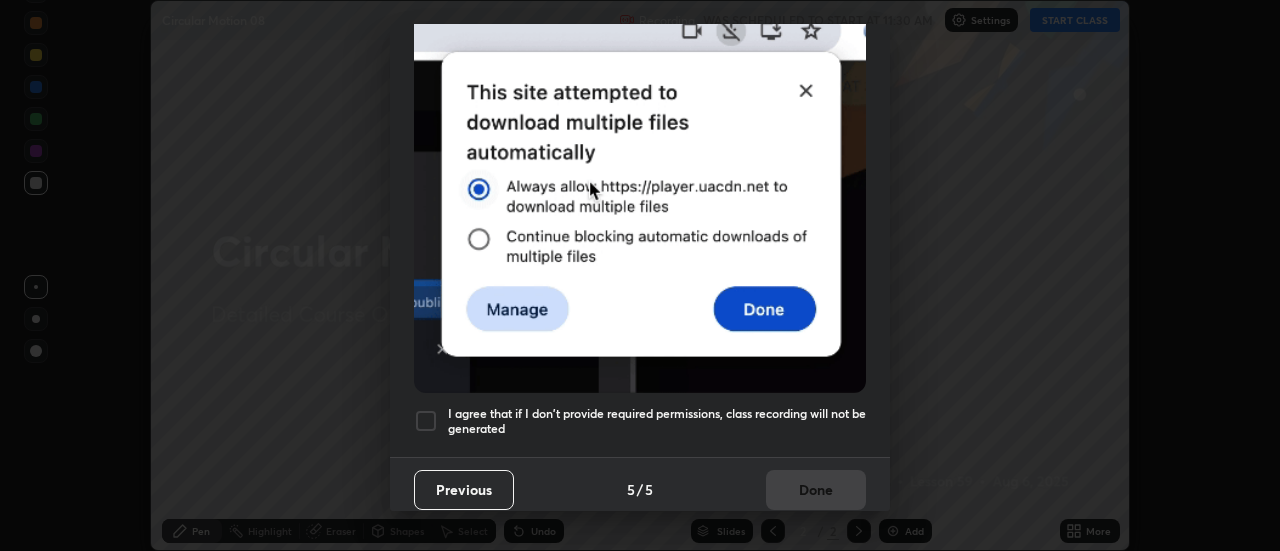 click on "I agree that if I don't provide required permissions, class recording will not be generated" at bounding box center (657, 421) 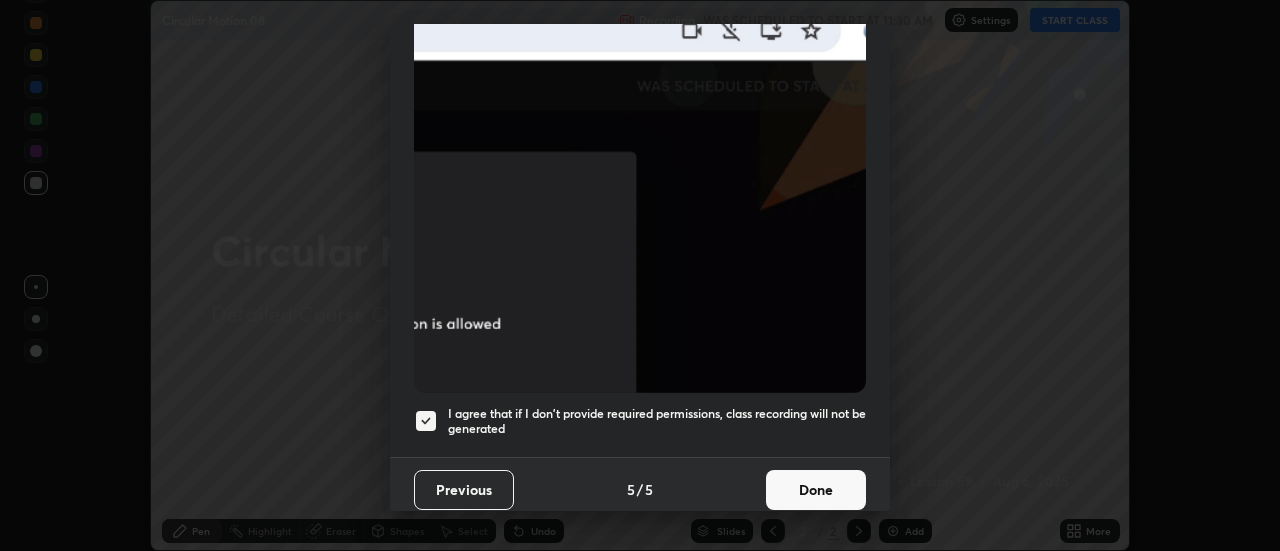 click on "Done" at bounding box center [816, 490] 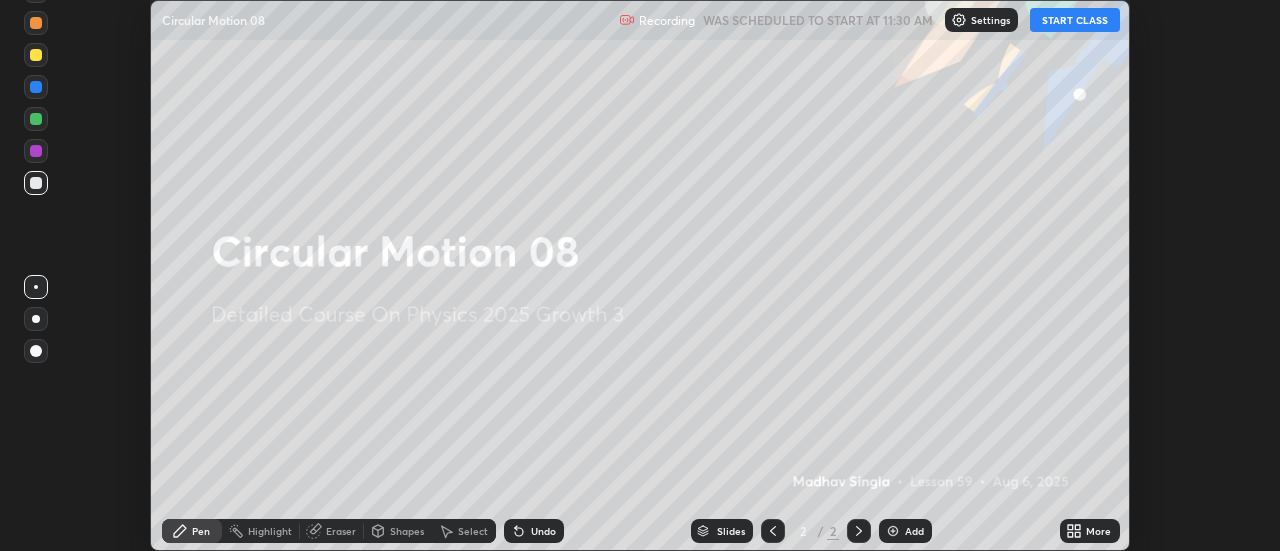 click 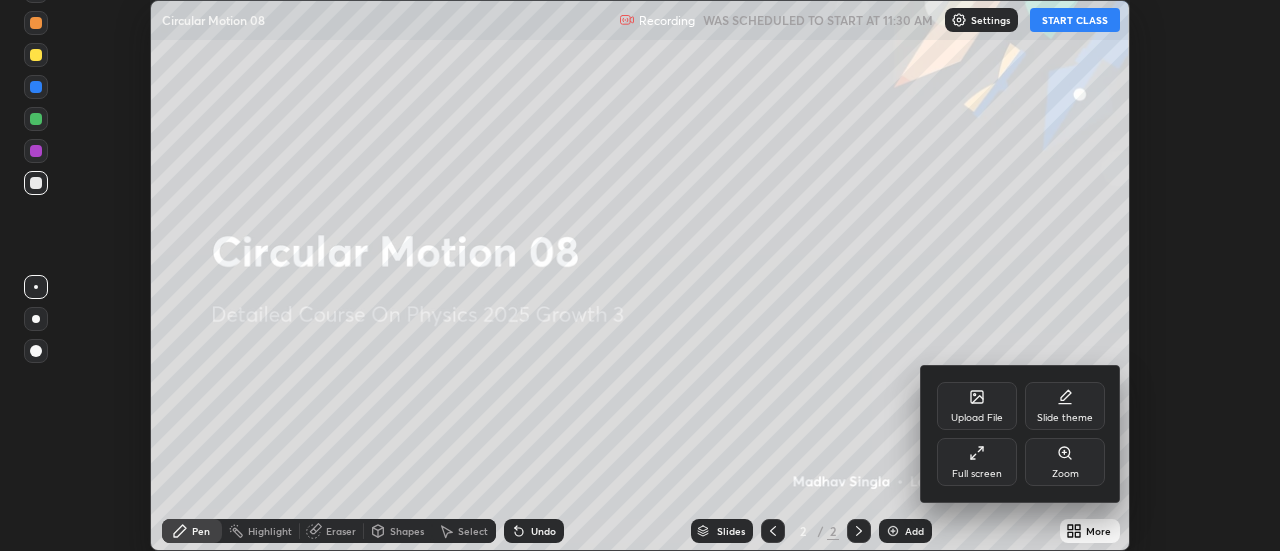 click on "Full screen" at bounding box center [977, 462] 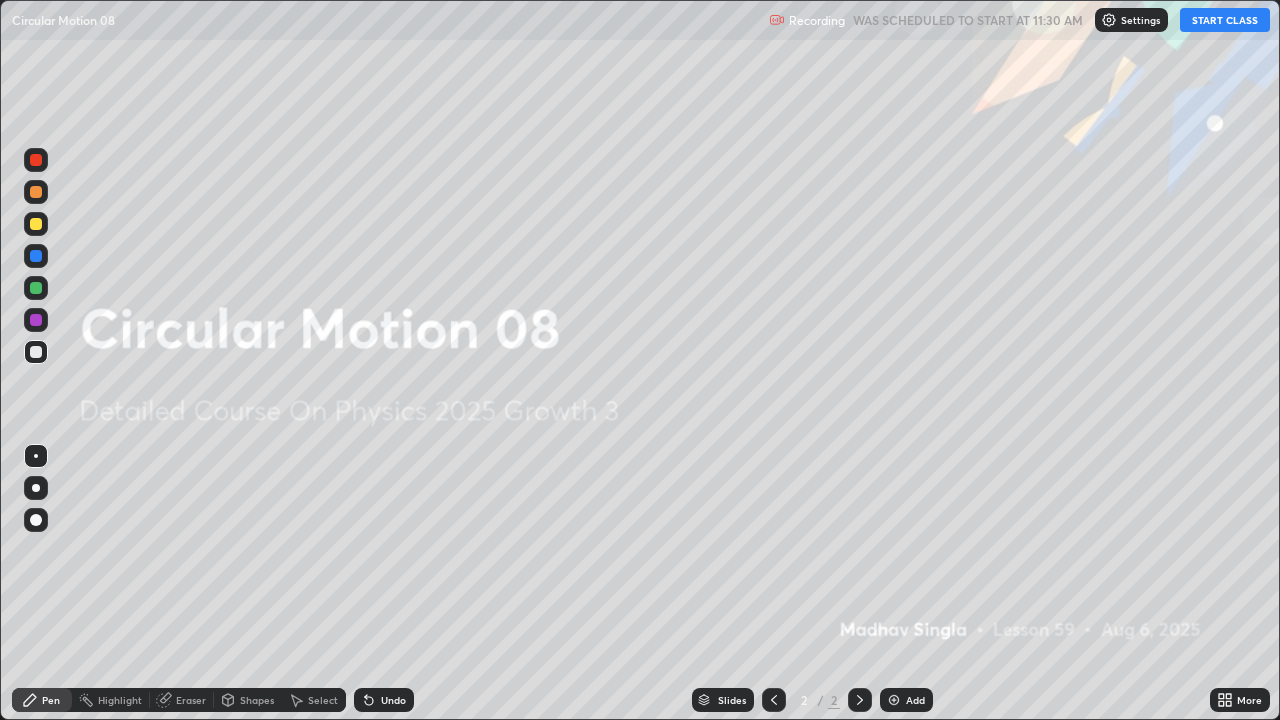 scroll, scrollTop: 99280, scrollLeft: 98720, axis: both 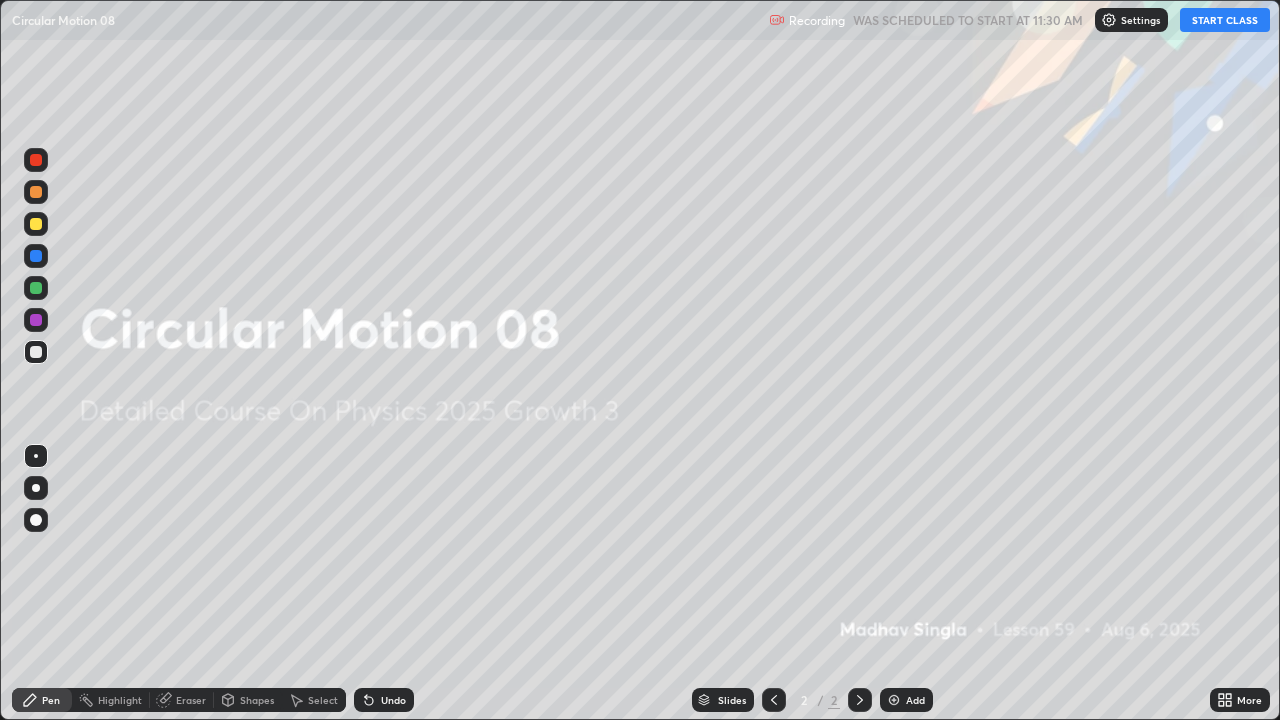 click on "START CLASS" at bounding box center (1225, 20) 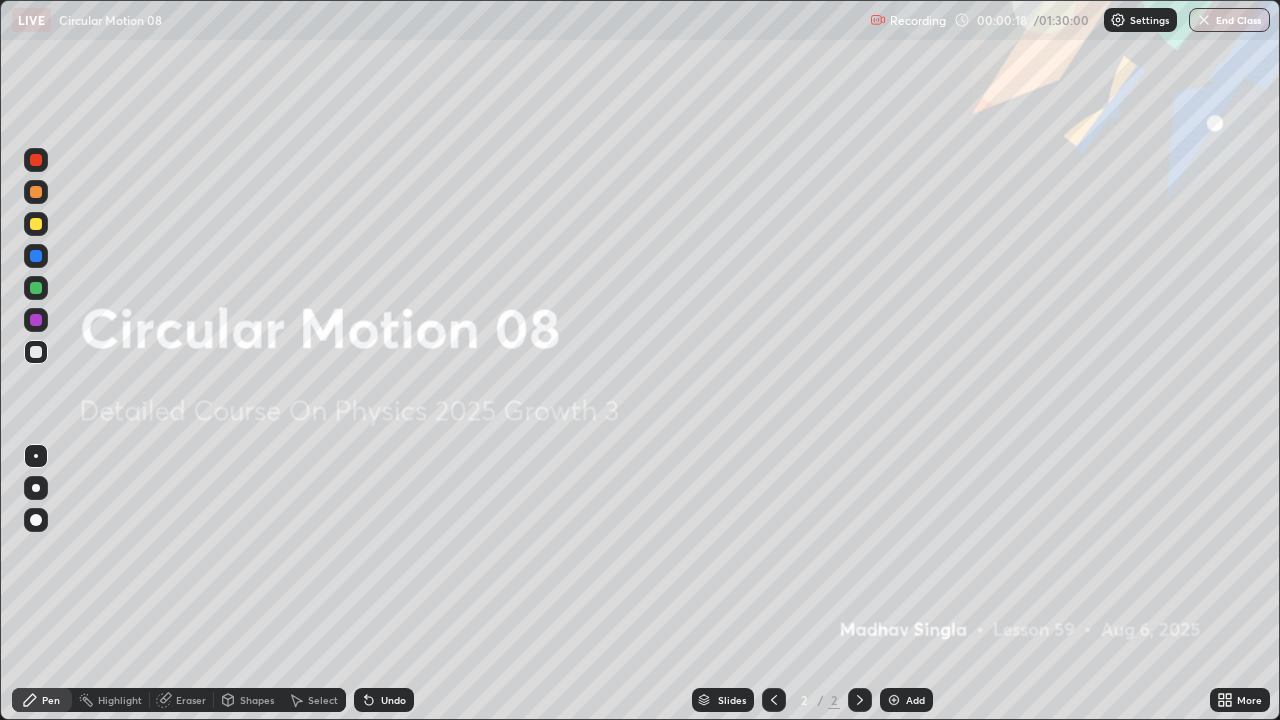 click at bounding box center [36, 288] 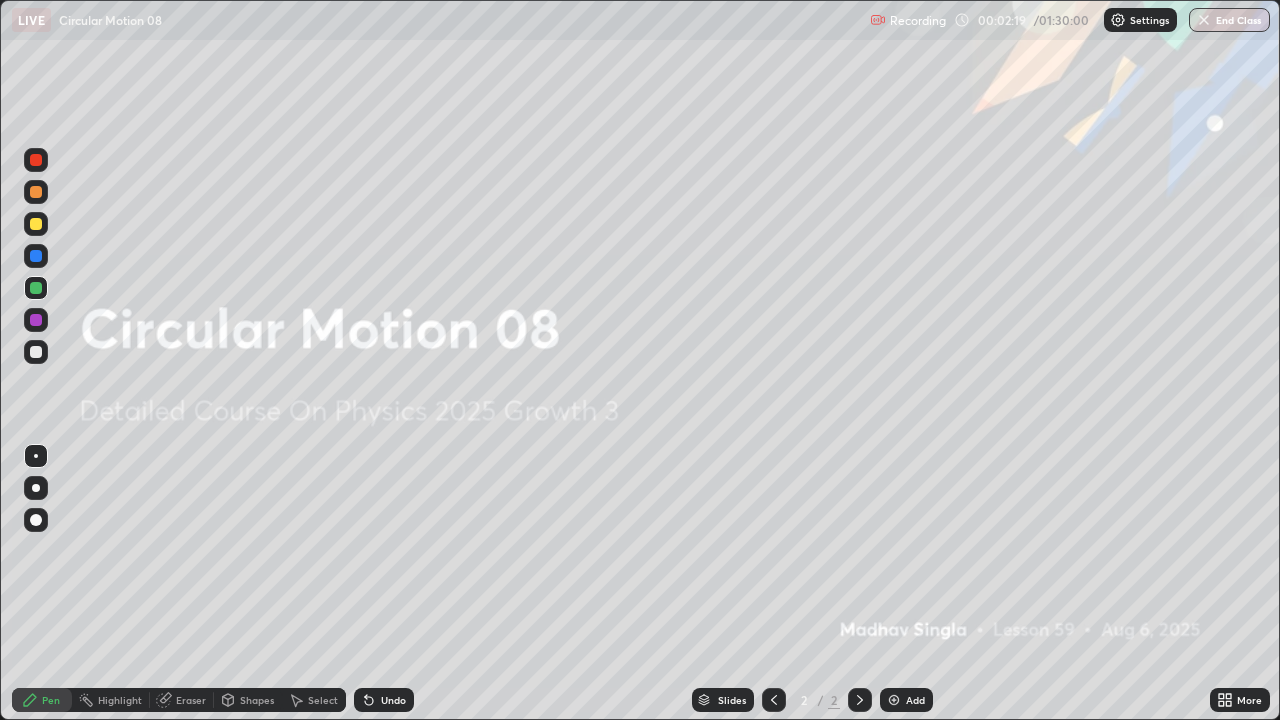 click on "Add" at bounding box center [906, 700] 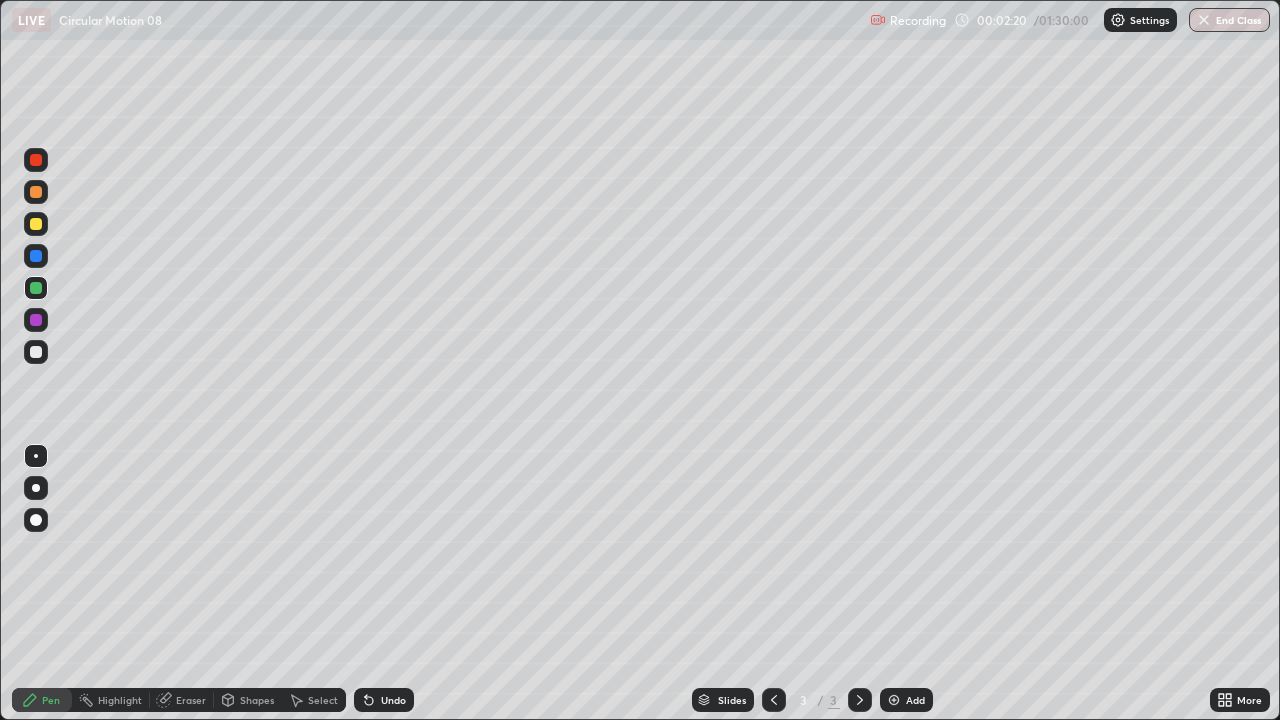 click at bounding box center [36, 192] 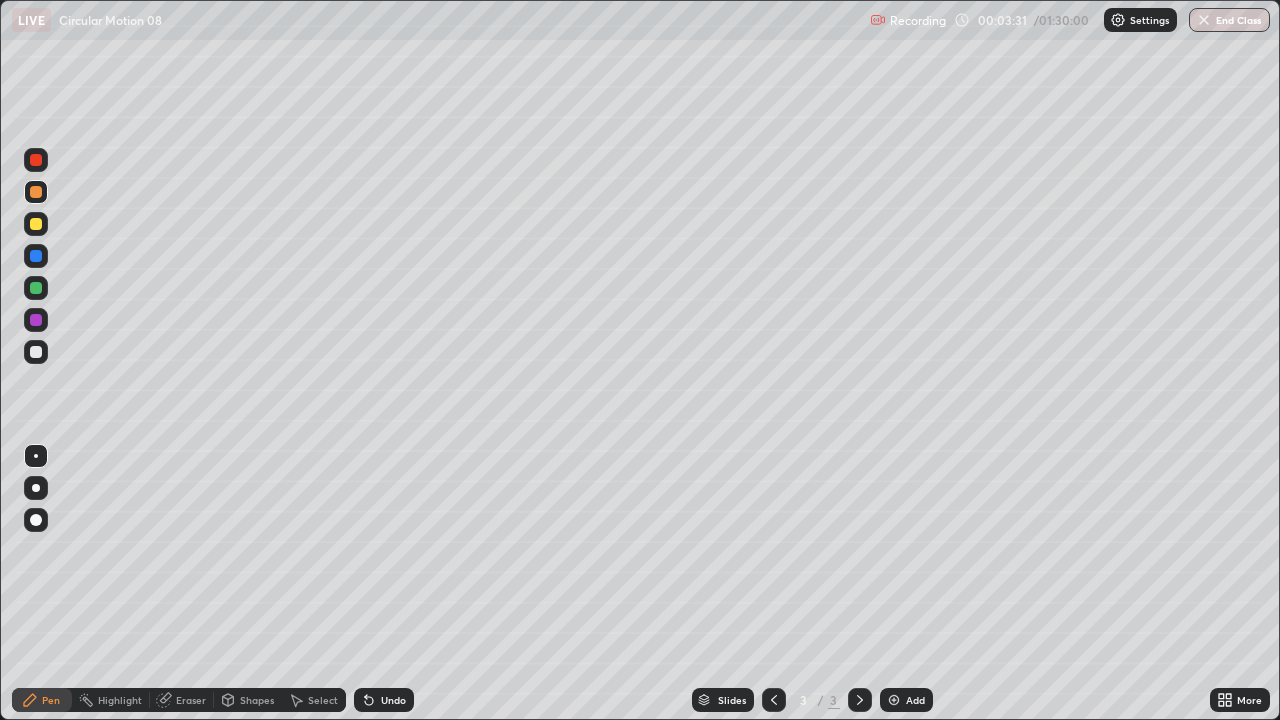 click at bounding box center (36, 288) 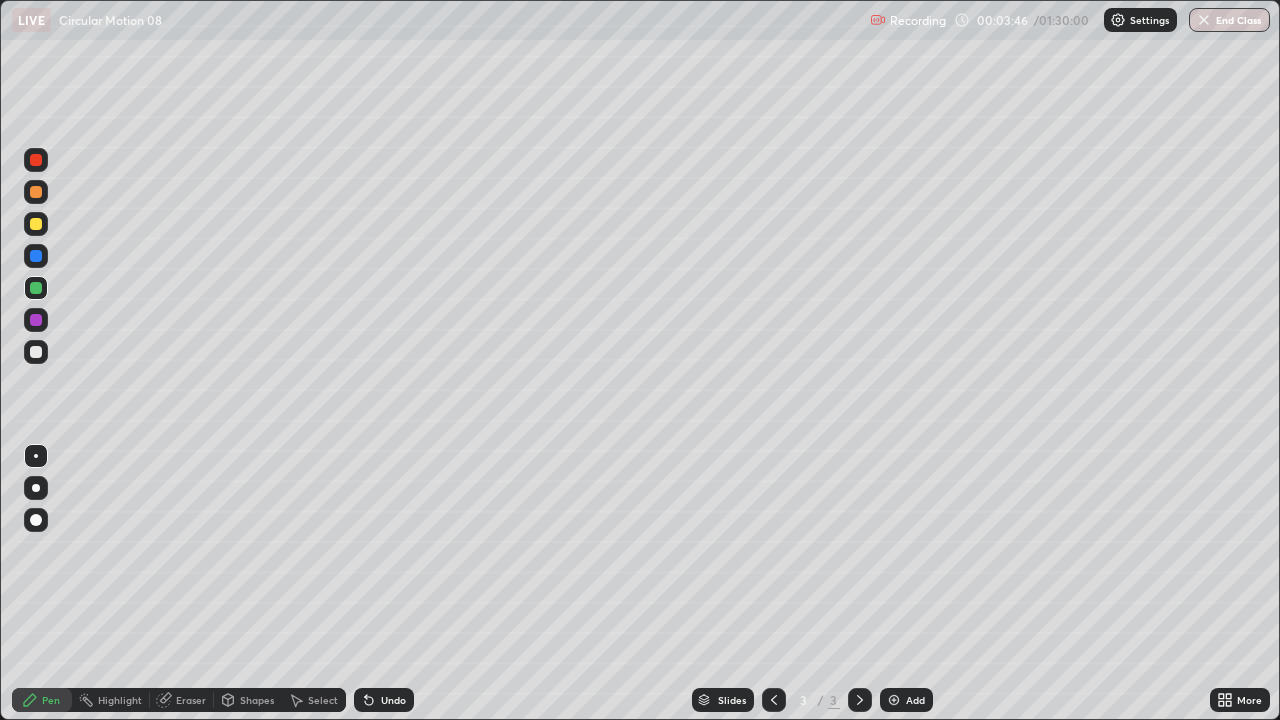 click at bounding box center [36, 224] 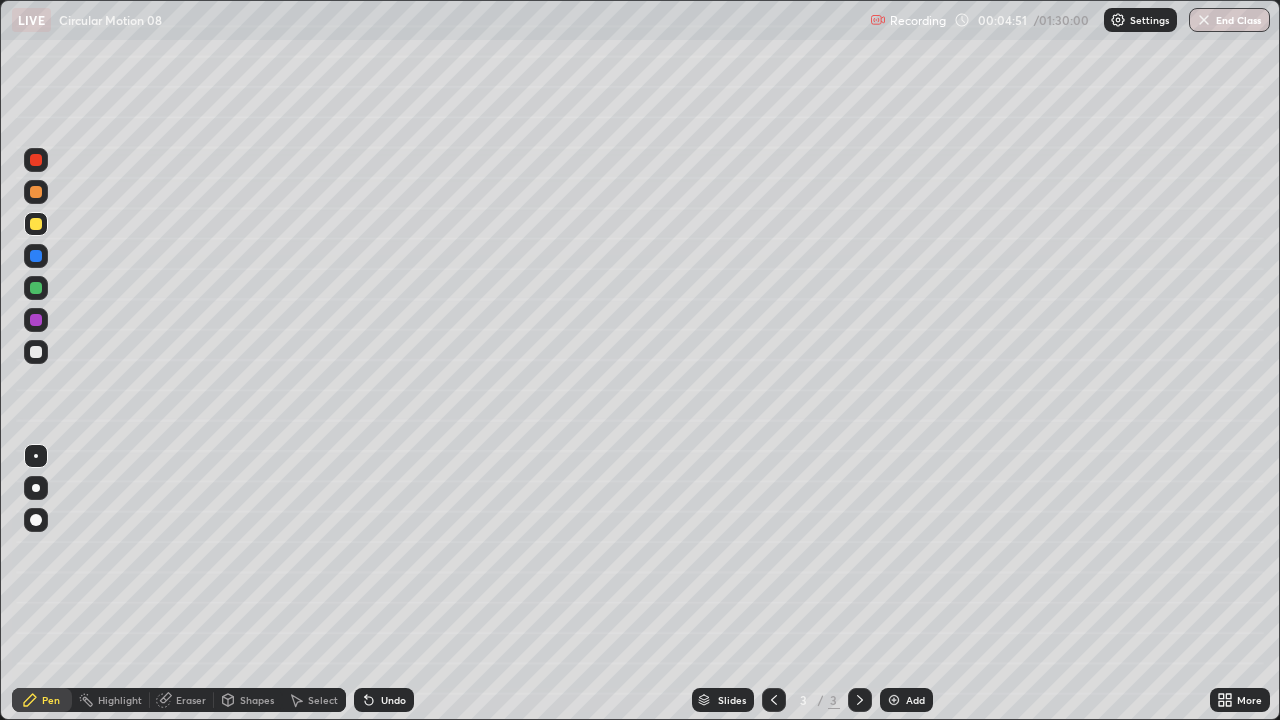click on "Undo" at bounding box center [384, 700] 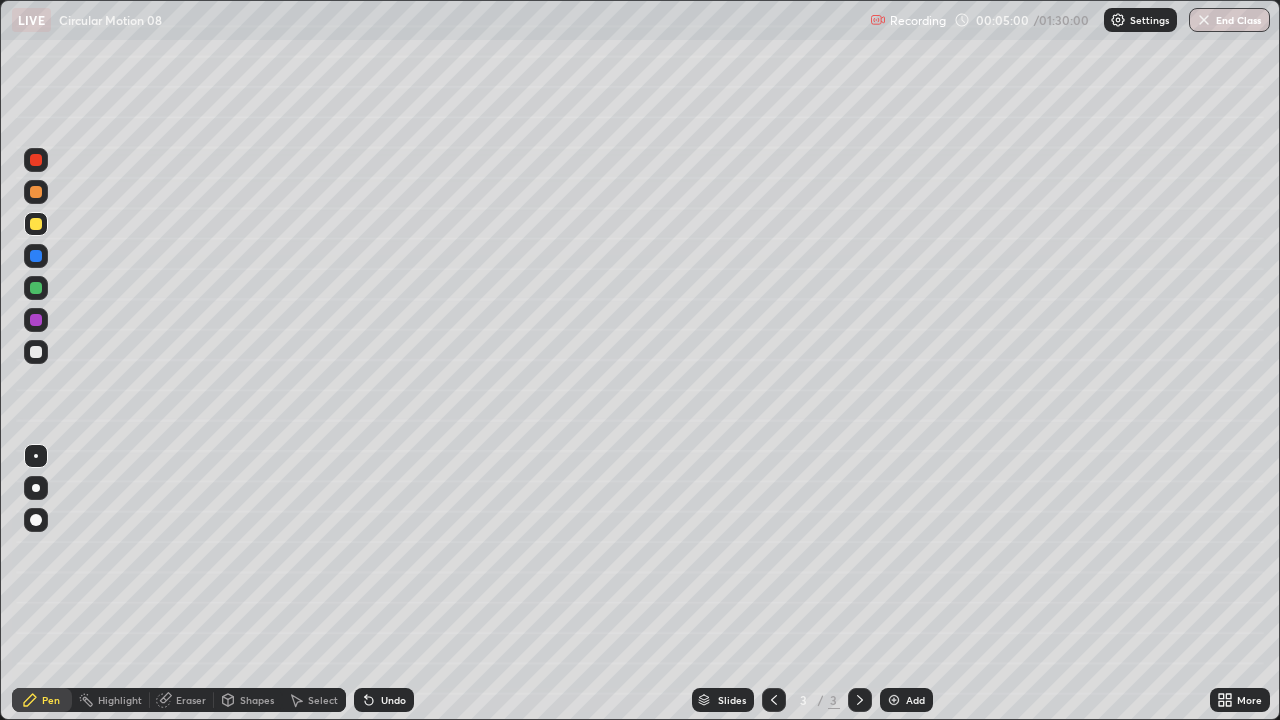 click at bounding box center (36, 352) 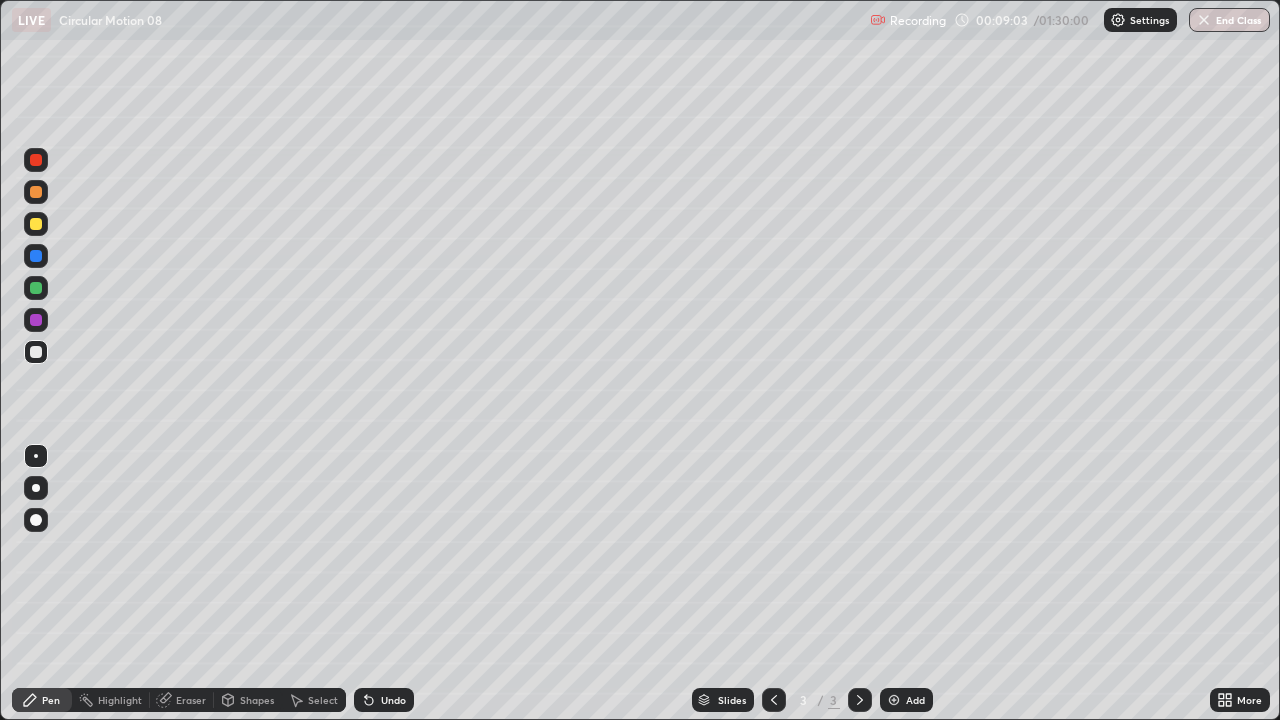 click on "Undo" at bounding box center [393, 700] 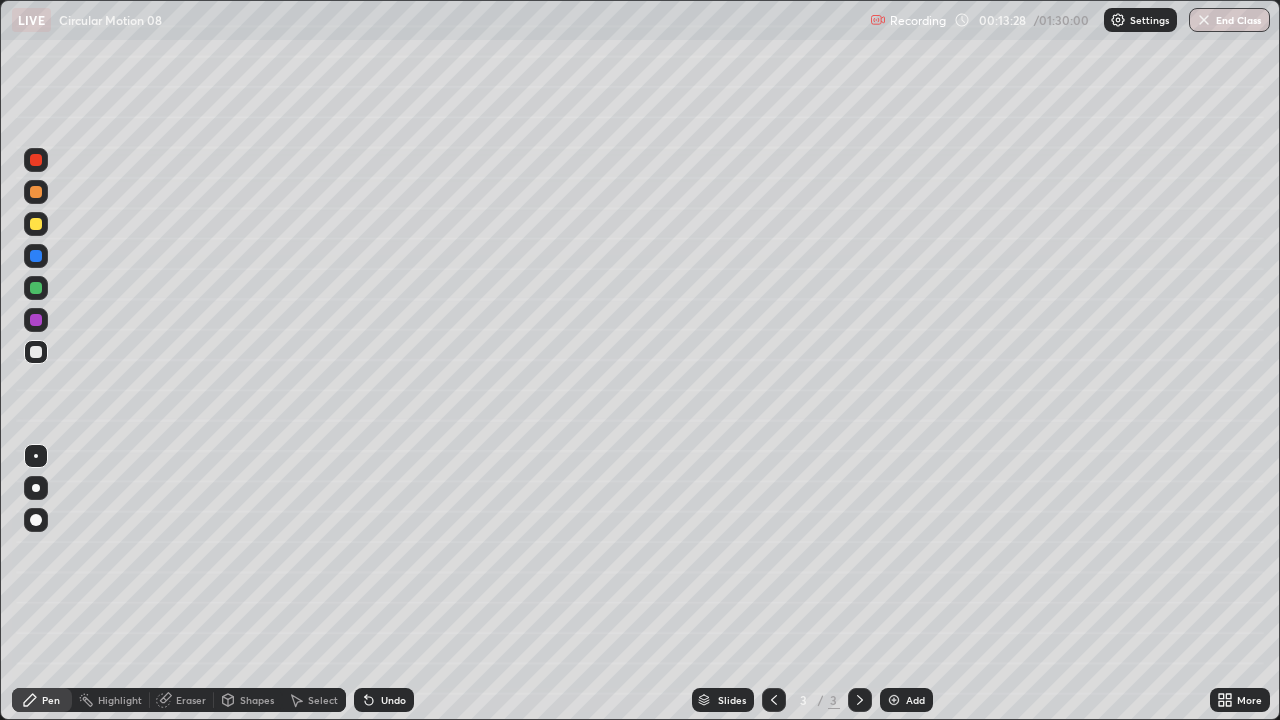 click on "Add" at bounding box center [906, 700] 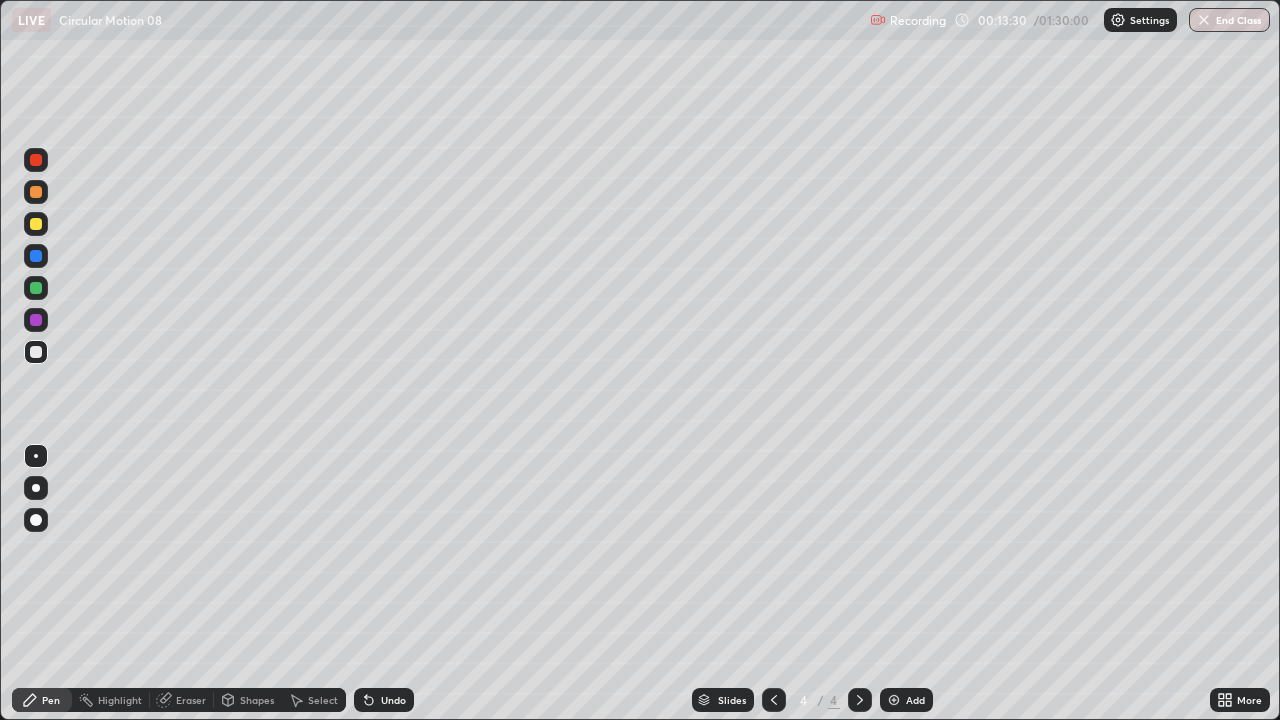 click at bounding box center (36, 192) 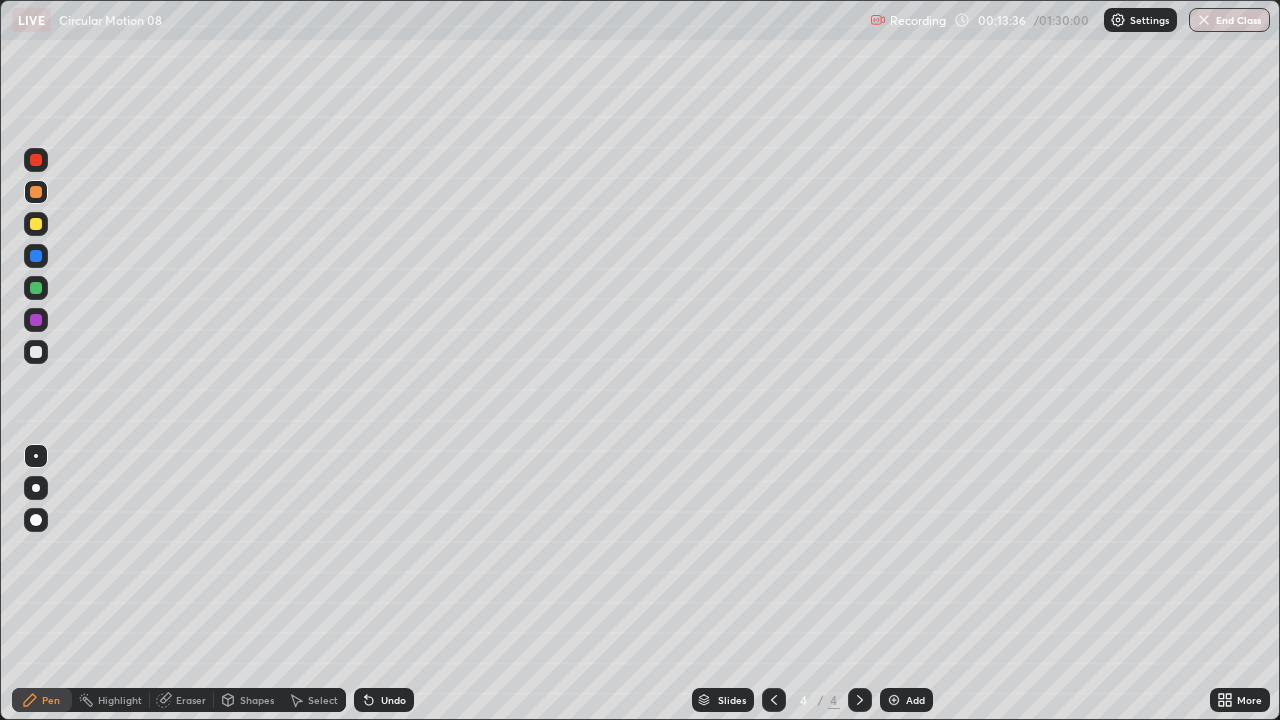 click 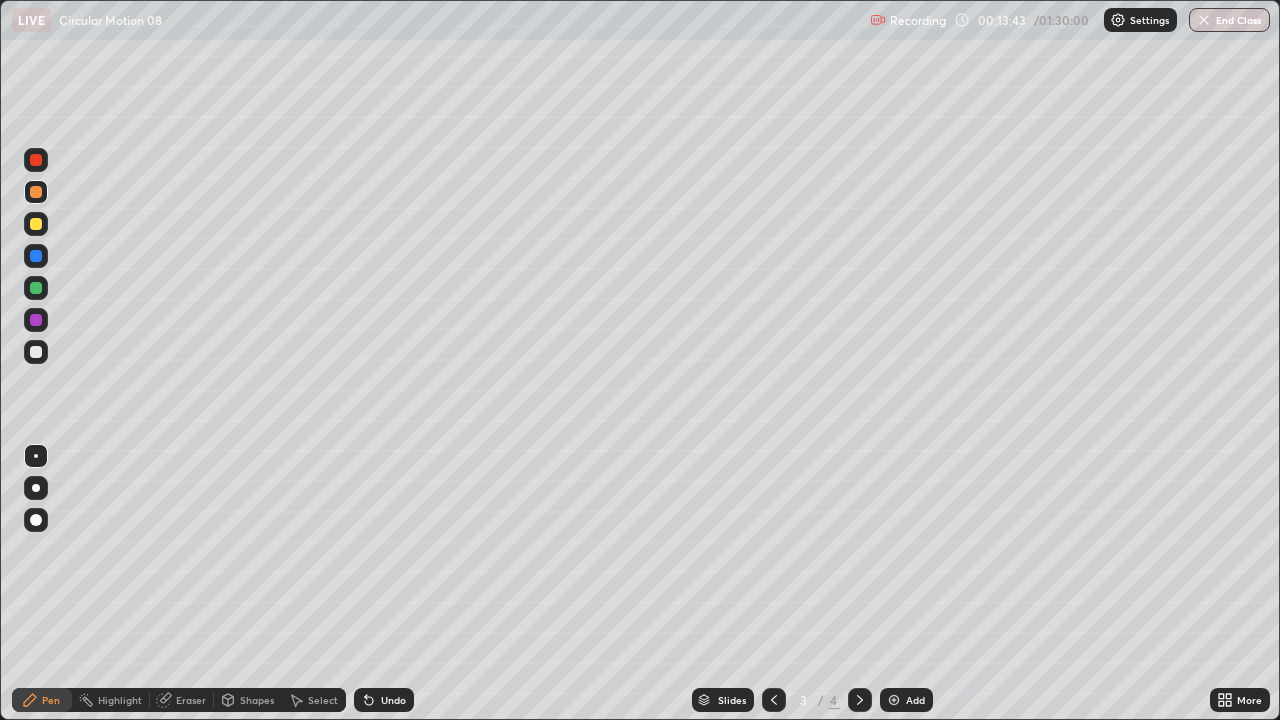 click 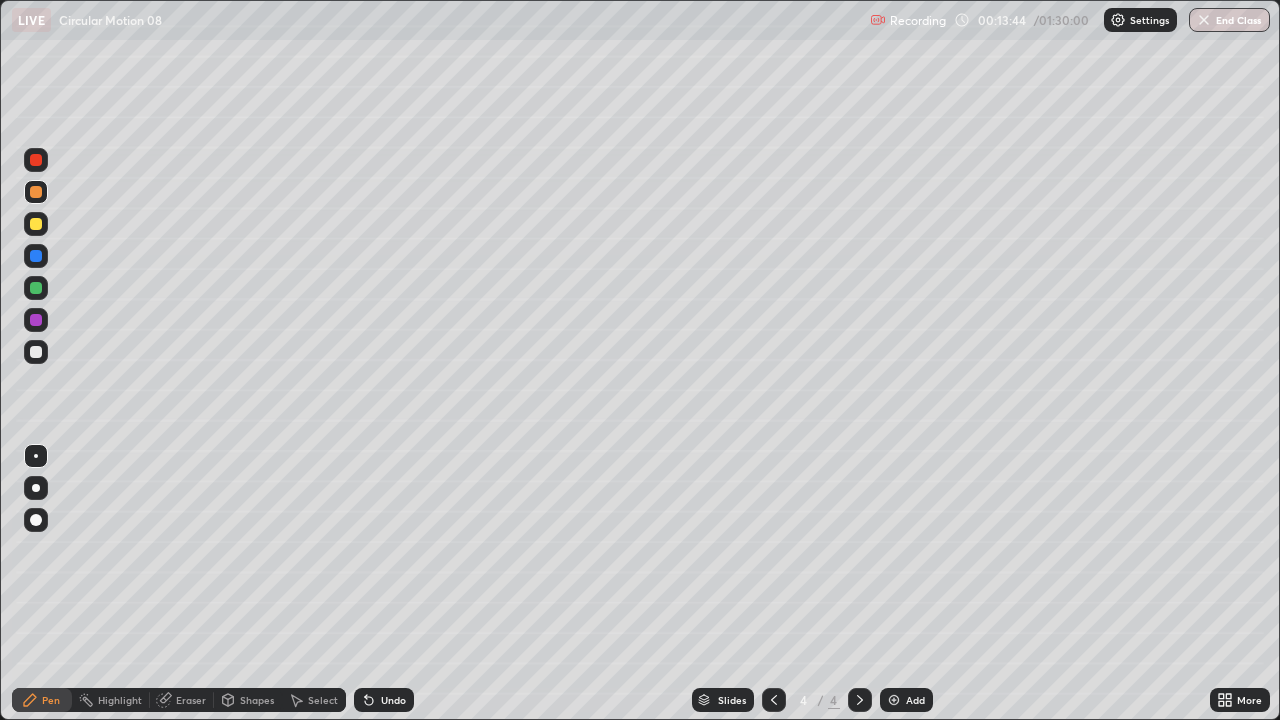 click on "Undo" at bounding box center [393, 700] 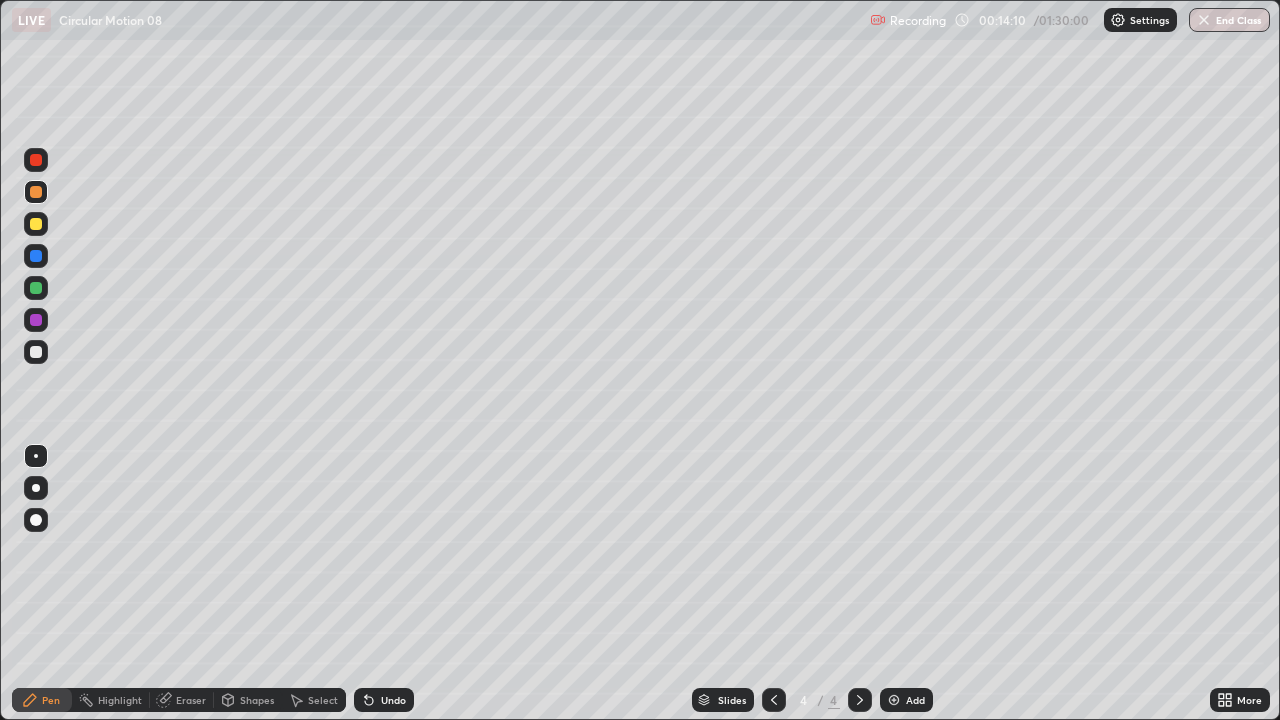 click at bounding box center [36, 352] 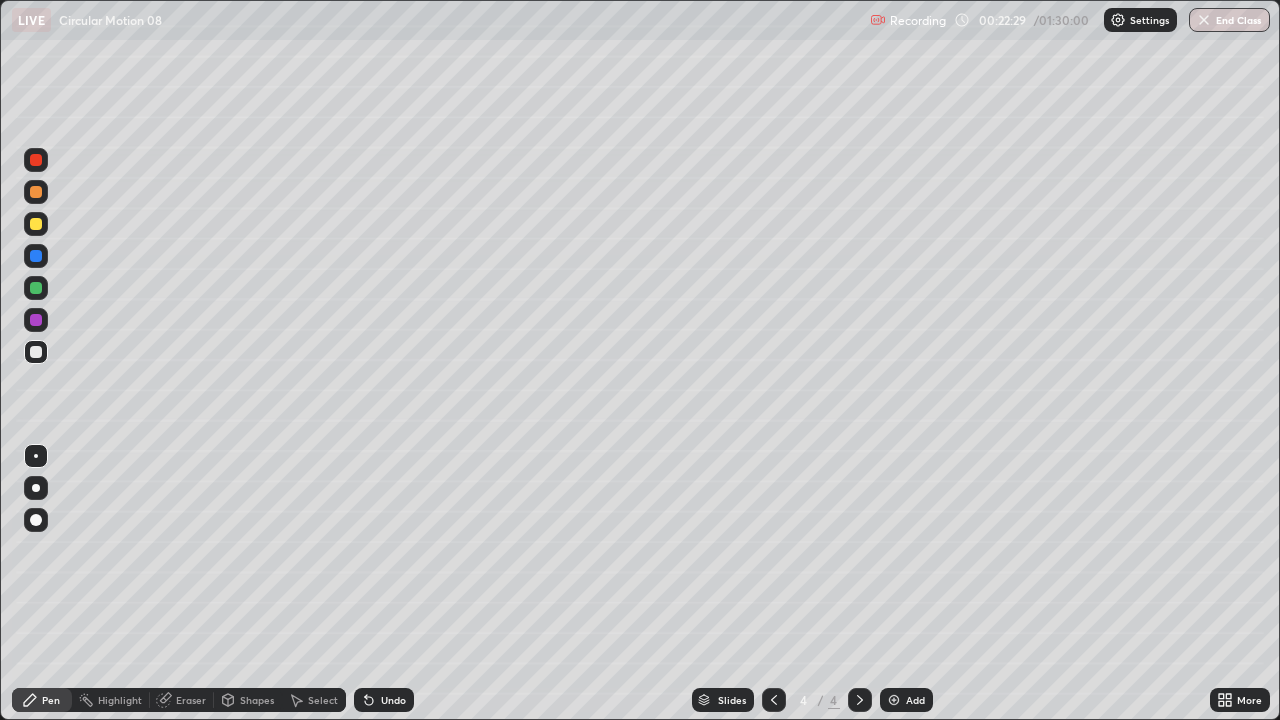 click at bounding box center (894, 700) 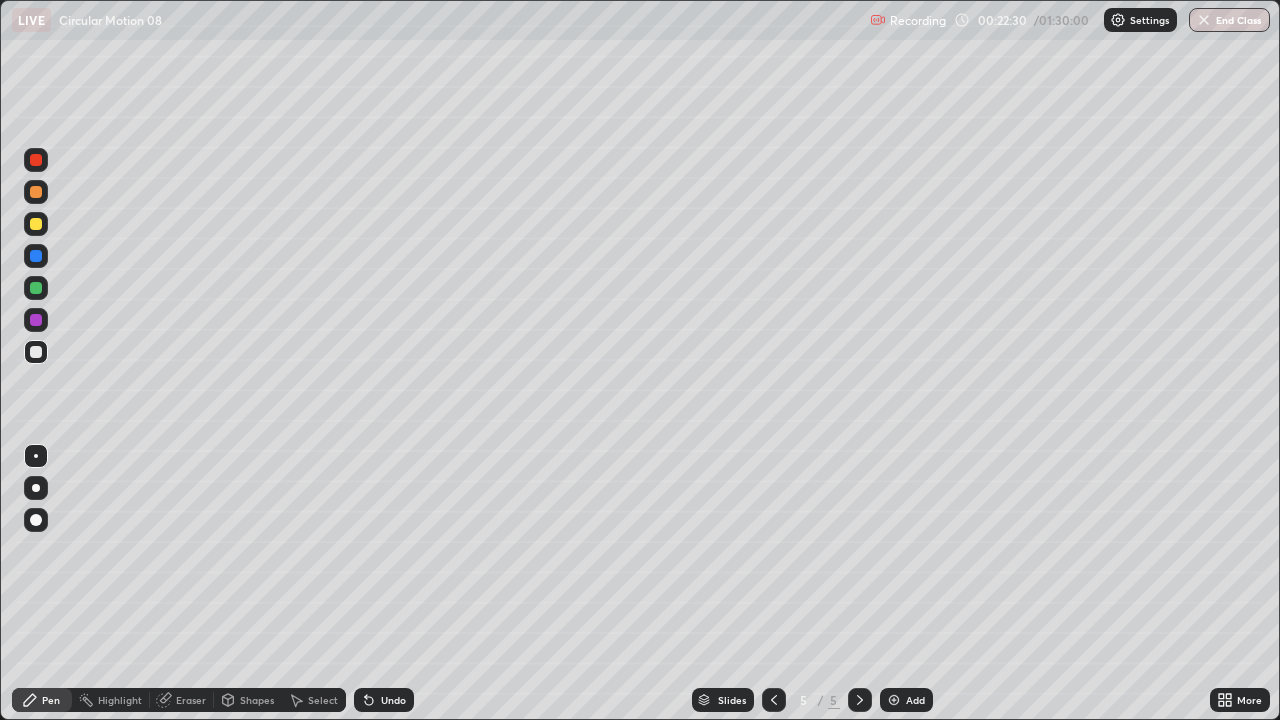 click at bounding box center [36, 192] 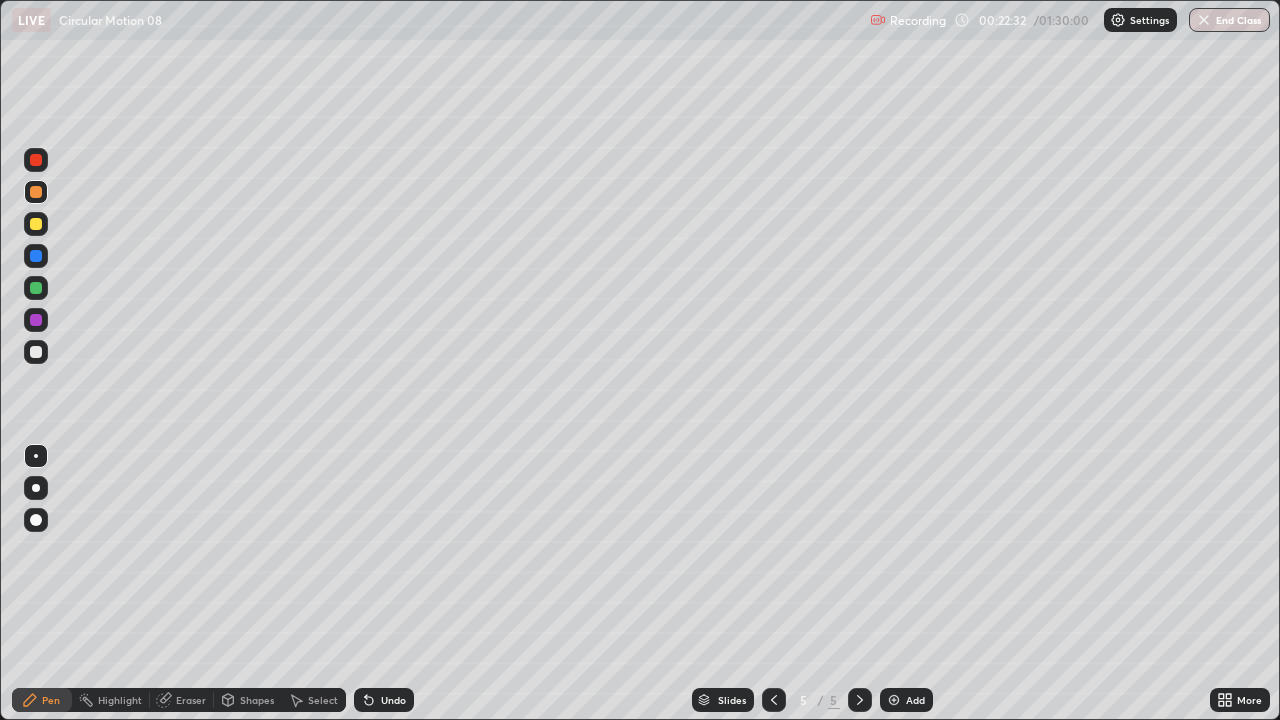 click on "Shapes" at bounding box center [248, 700] 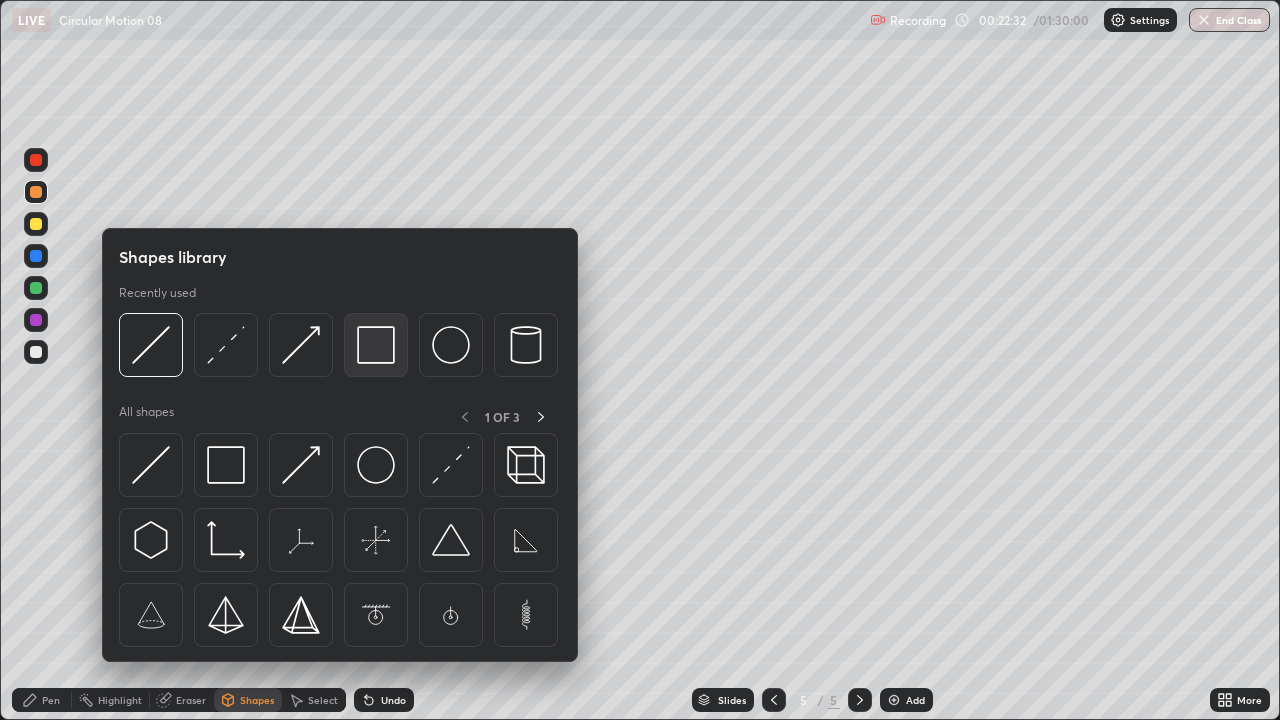 click at bounding box center (376, 345) 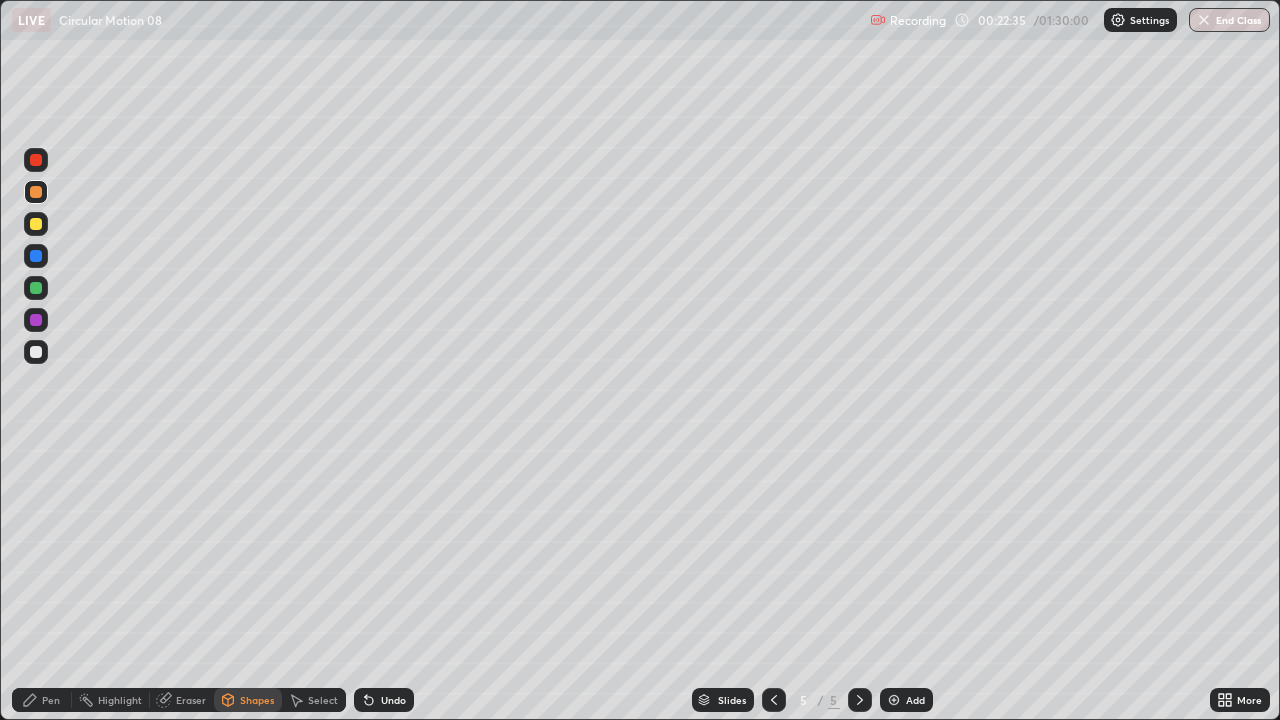 click on "Pen" at bounding box center [42, 700] 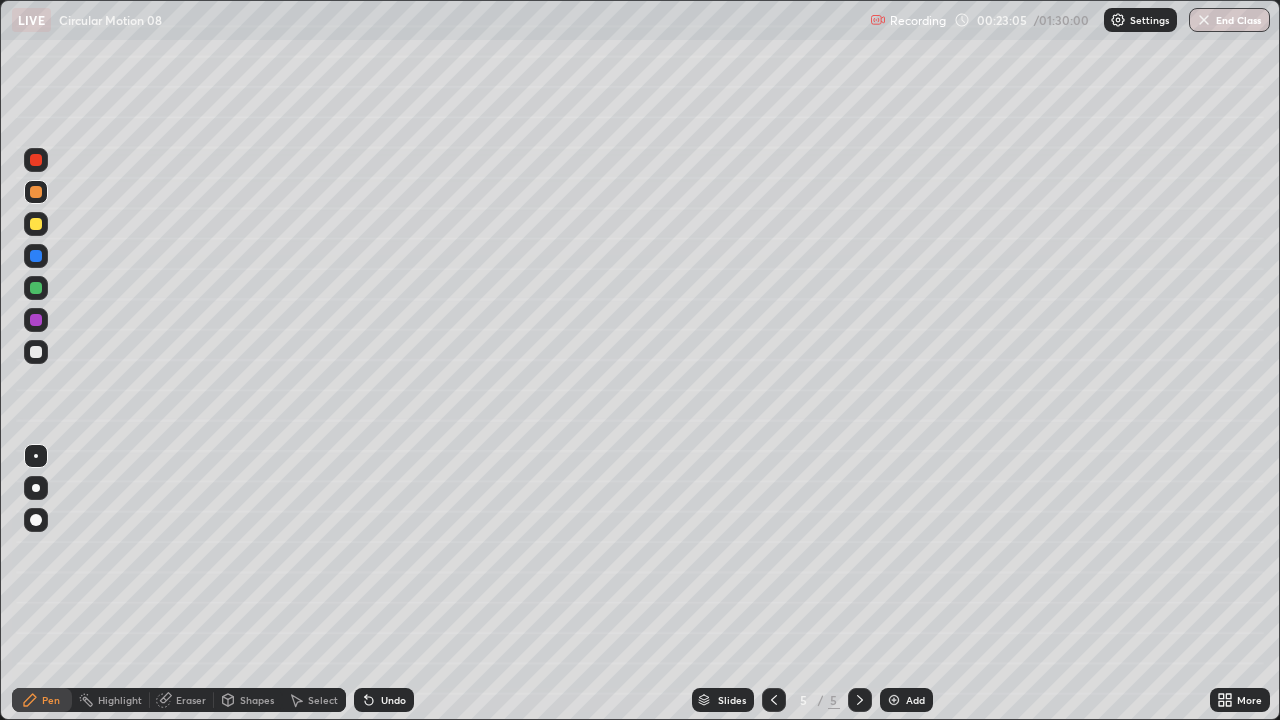click at bounding box center (36, 288) 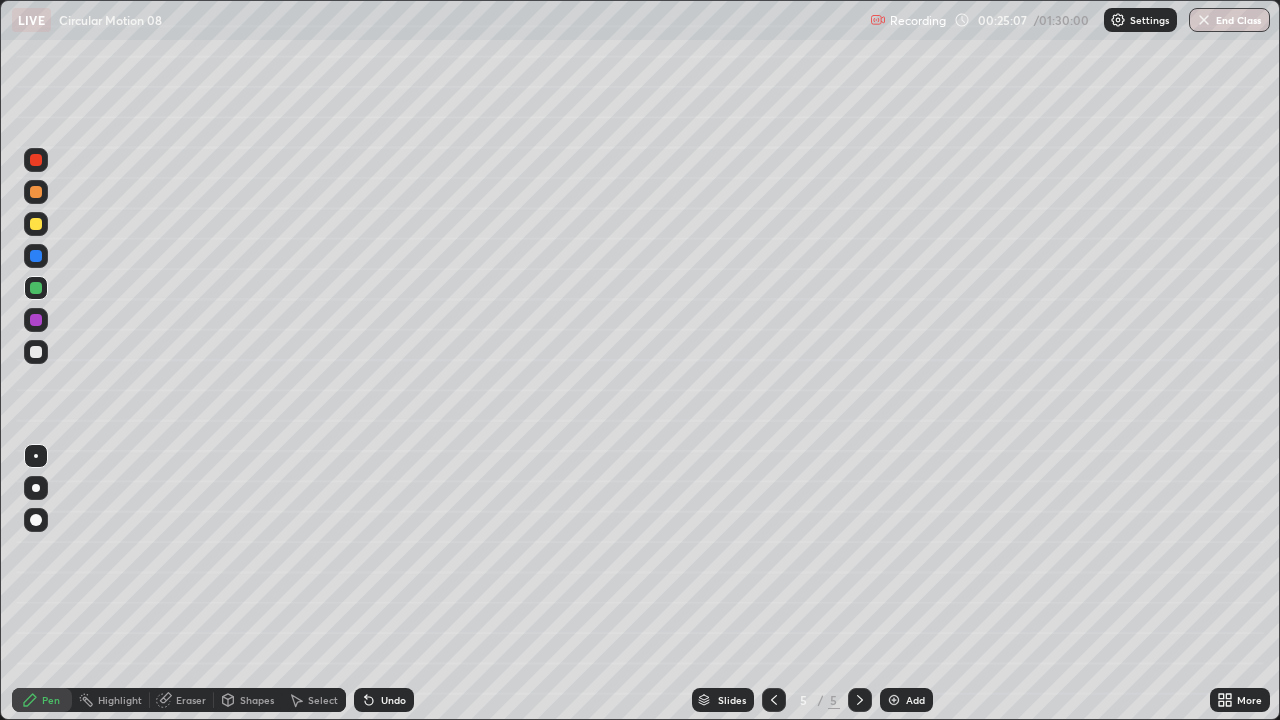 click at bounding box center [36, 352] 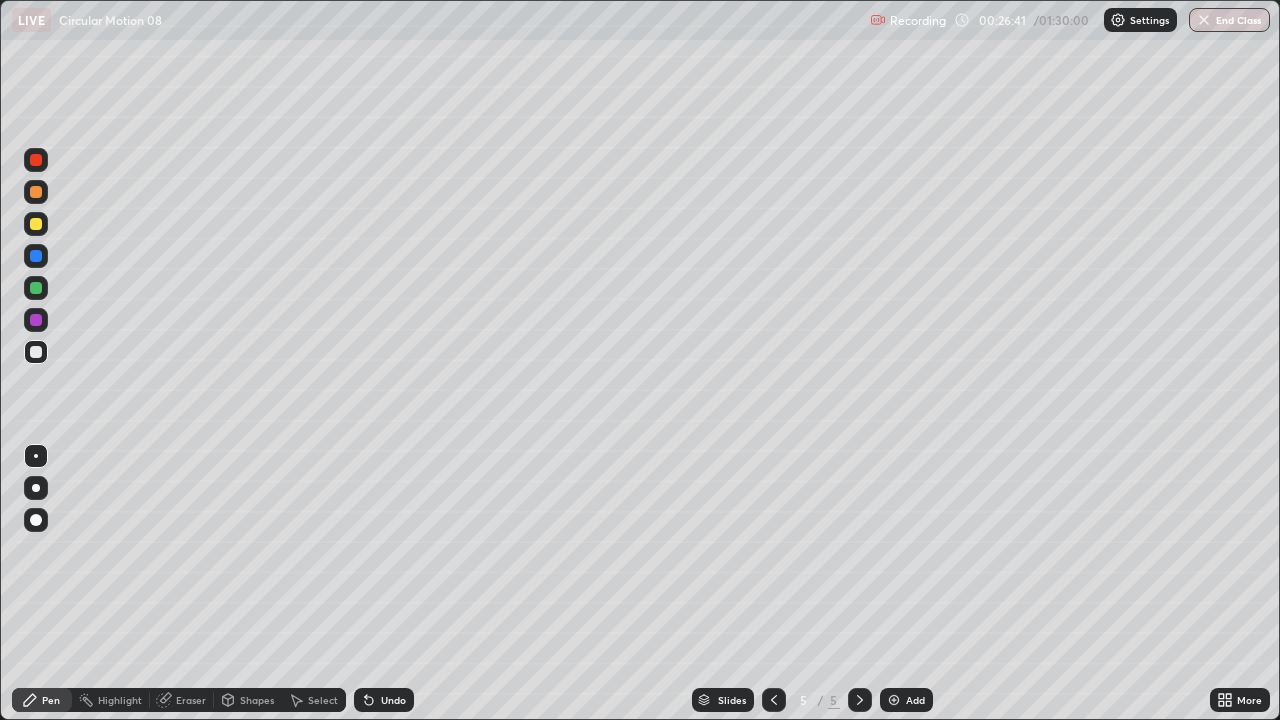 click on "Undo" at bounding box center [384, 700] 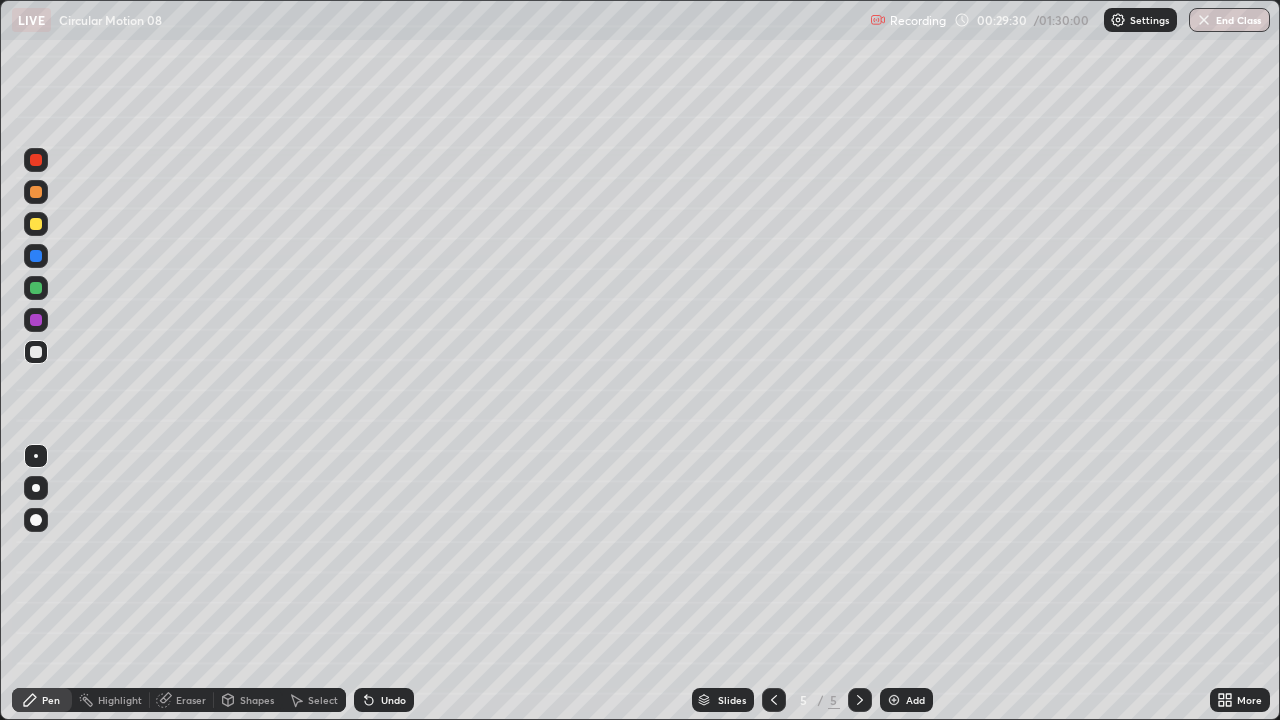 click on "Add" at bounding box center [906, 700] 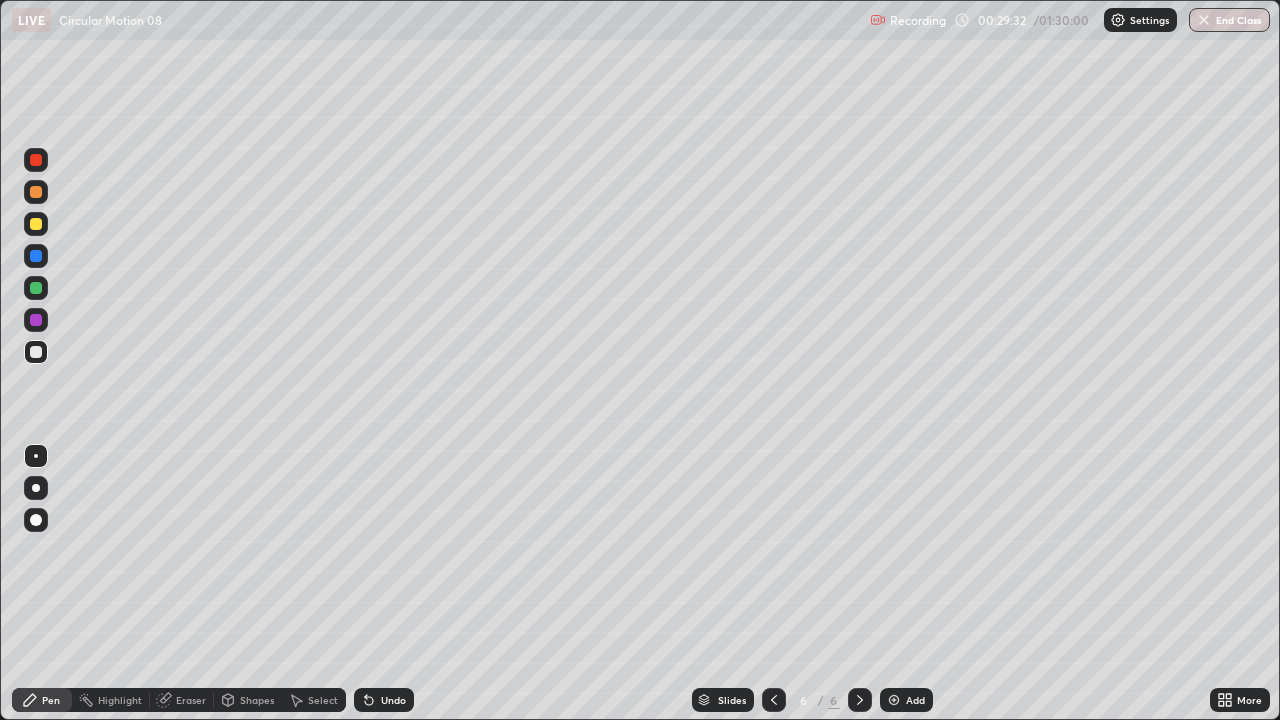 click on "Shapes" at bounding box center (257, 700) 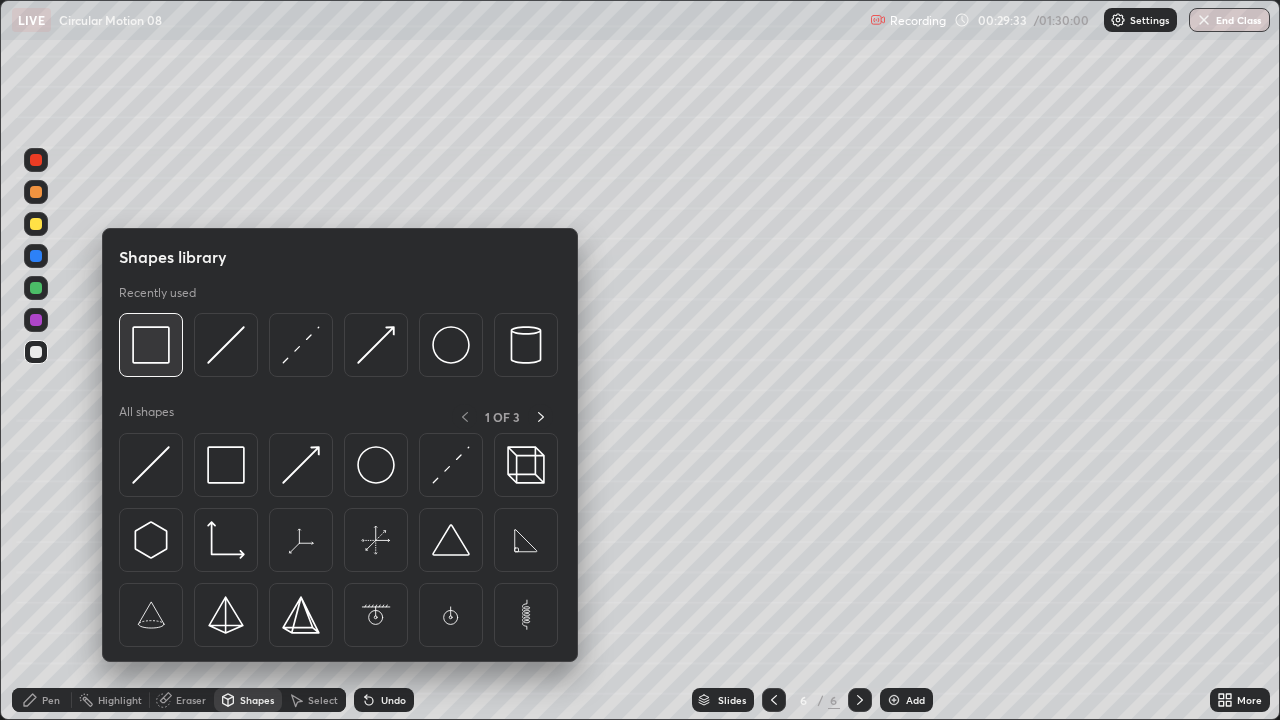 click at bounding box center [151, 345] 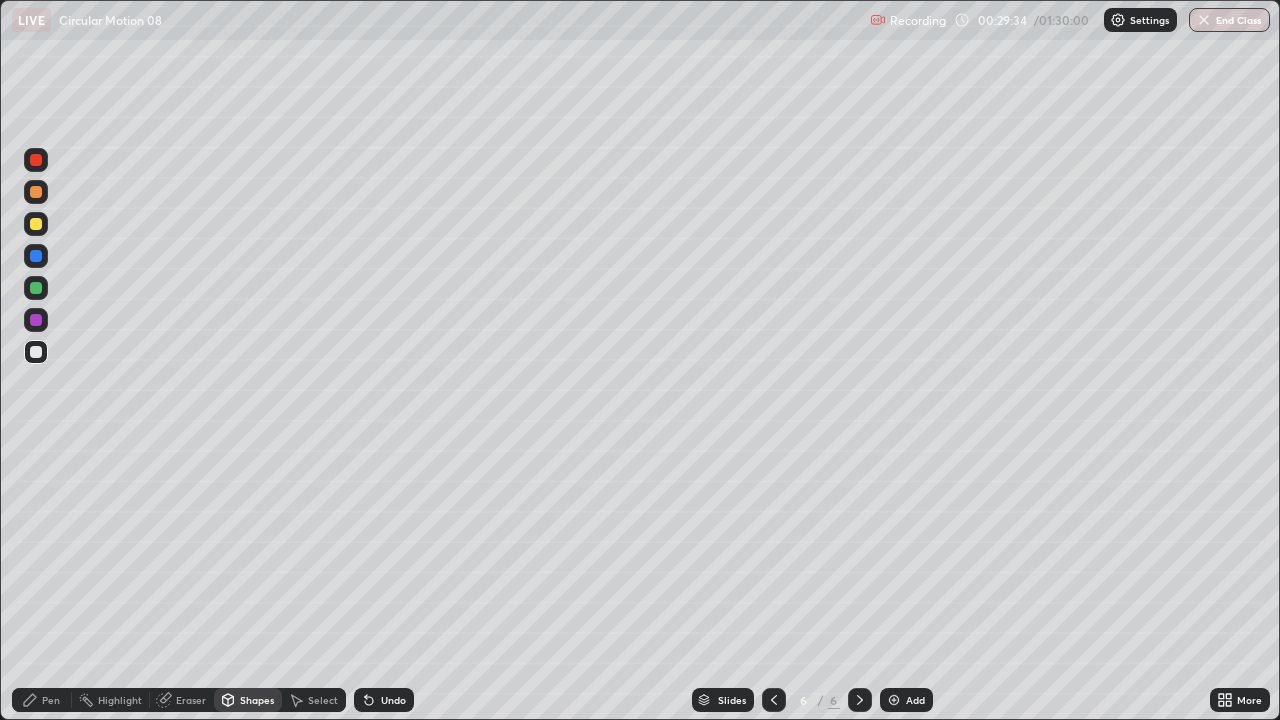 click at bounding box center (36, 192) 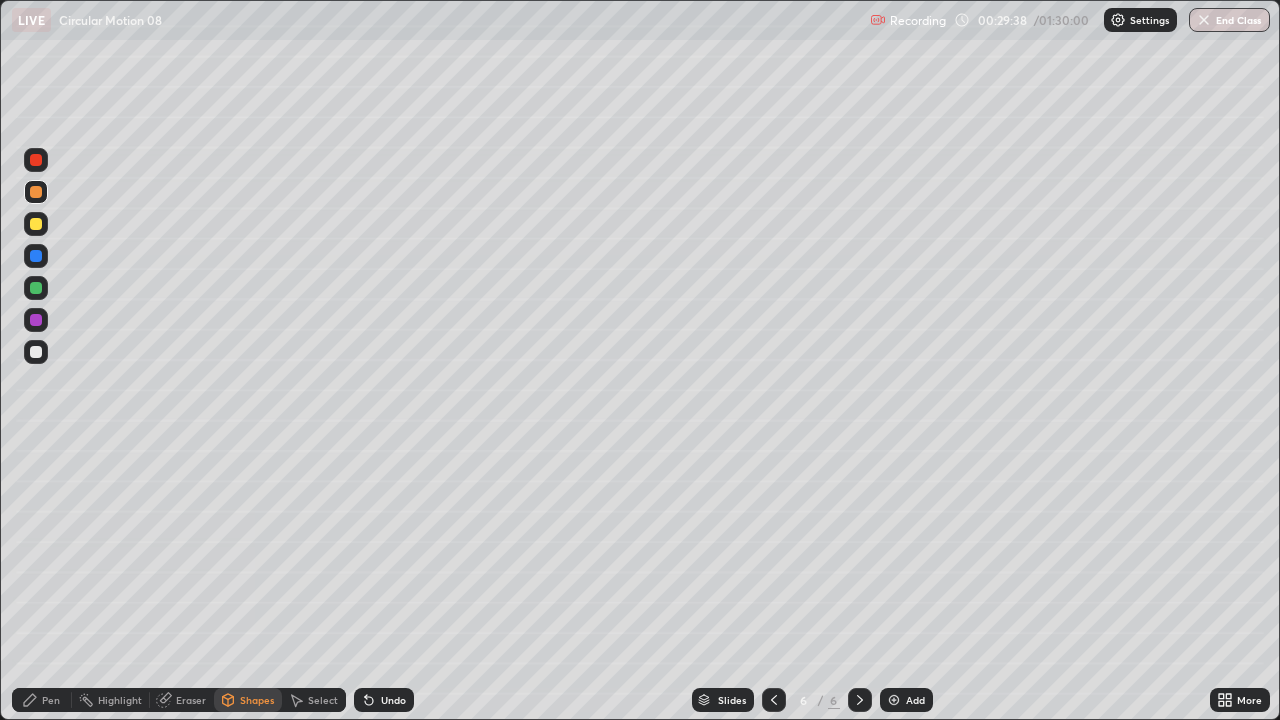 click on "Pen" at bounding box center [51, 700] 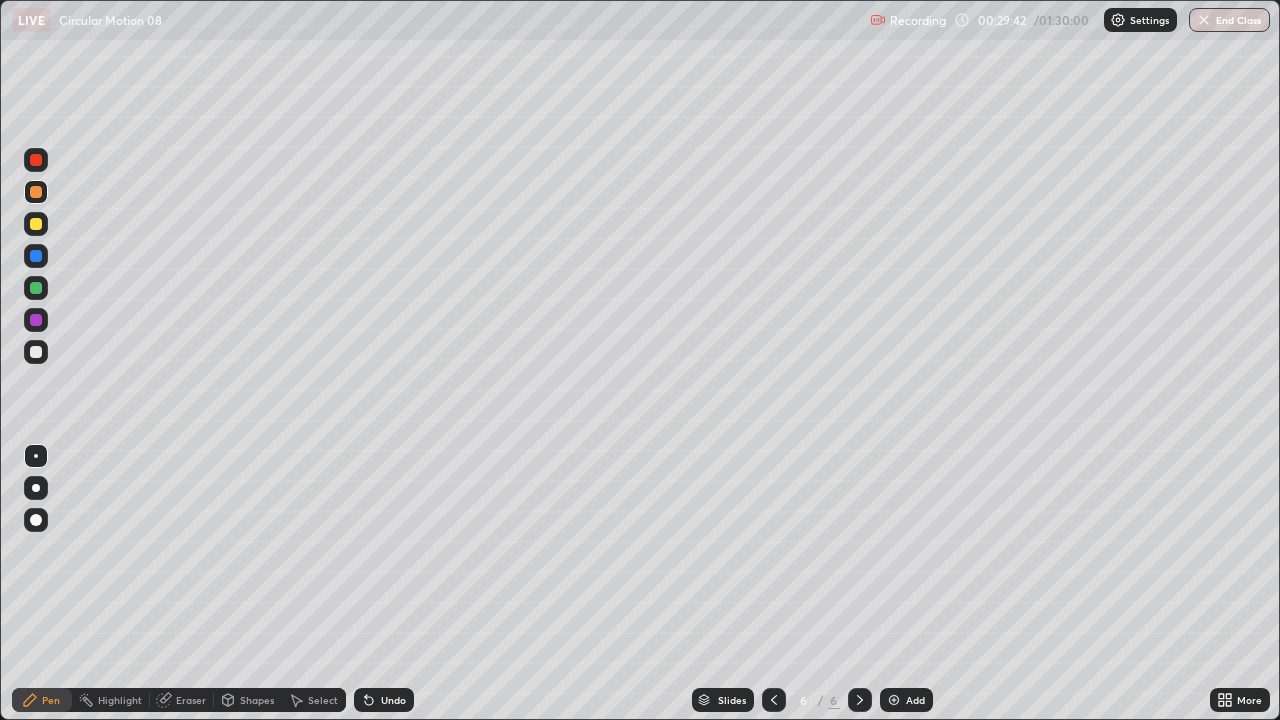 click on "Undo" at bounding box center [384, 700] 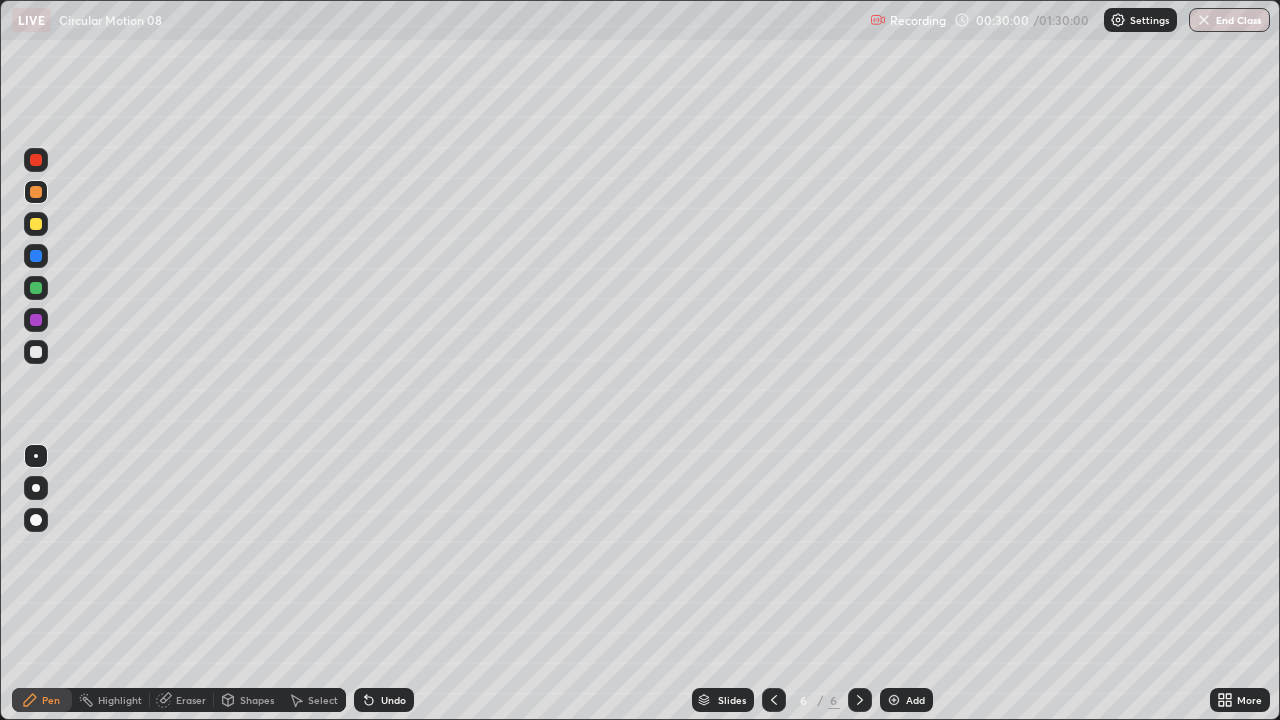 click at bounding box center [36, 288] 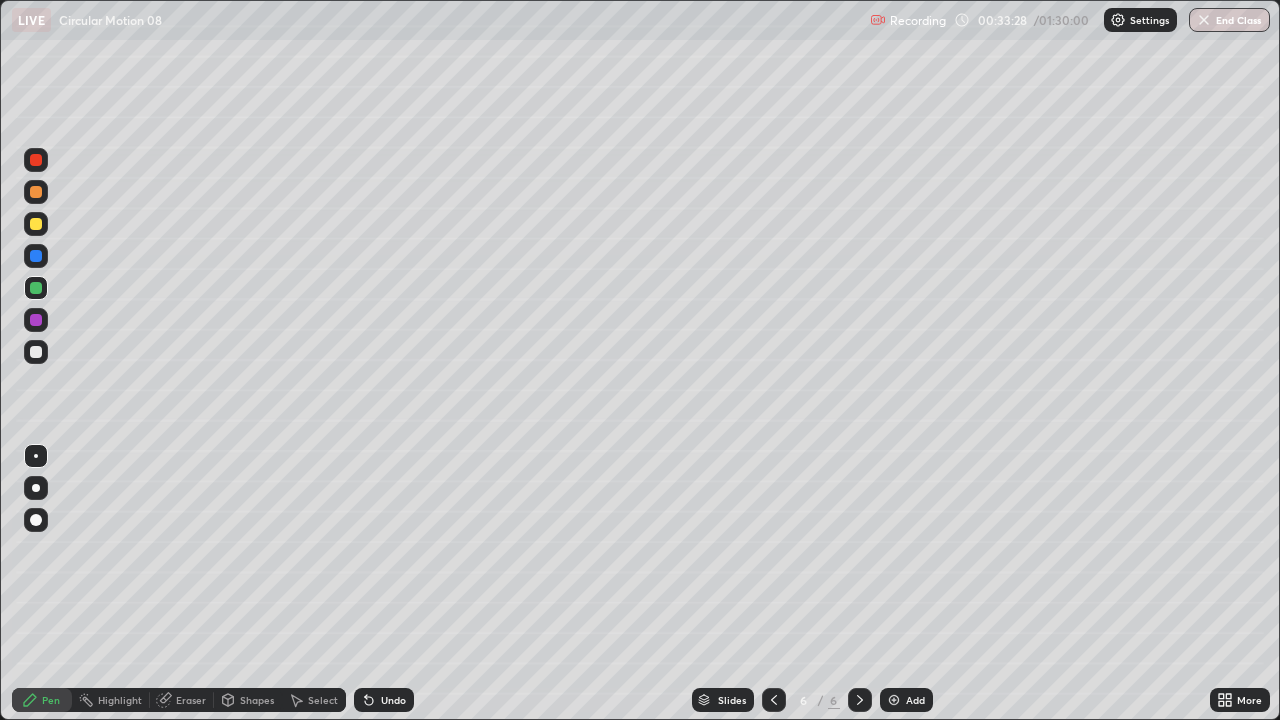 click at bounding box center (36, 352) 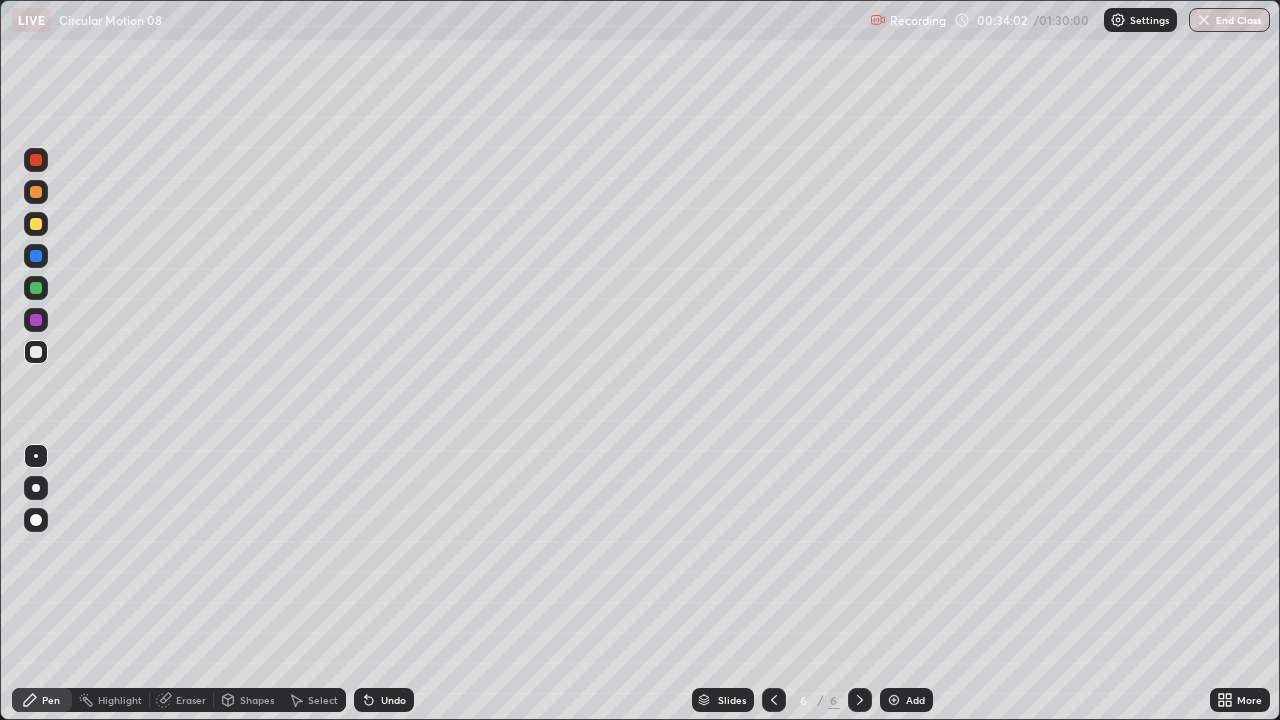 click on "Undo" at bounding box center (384, 700) 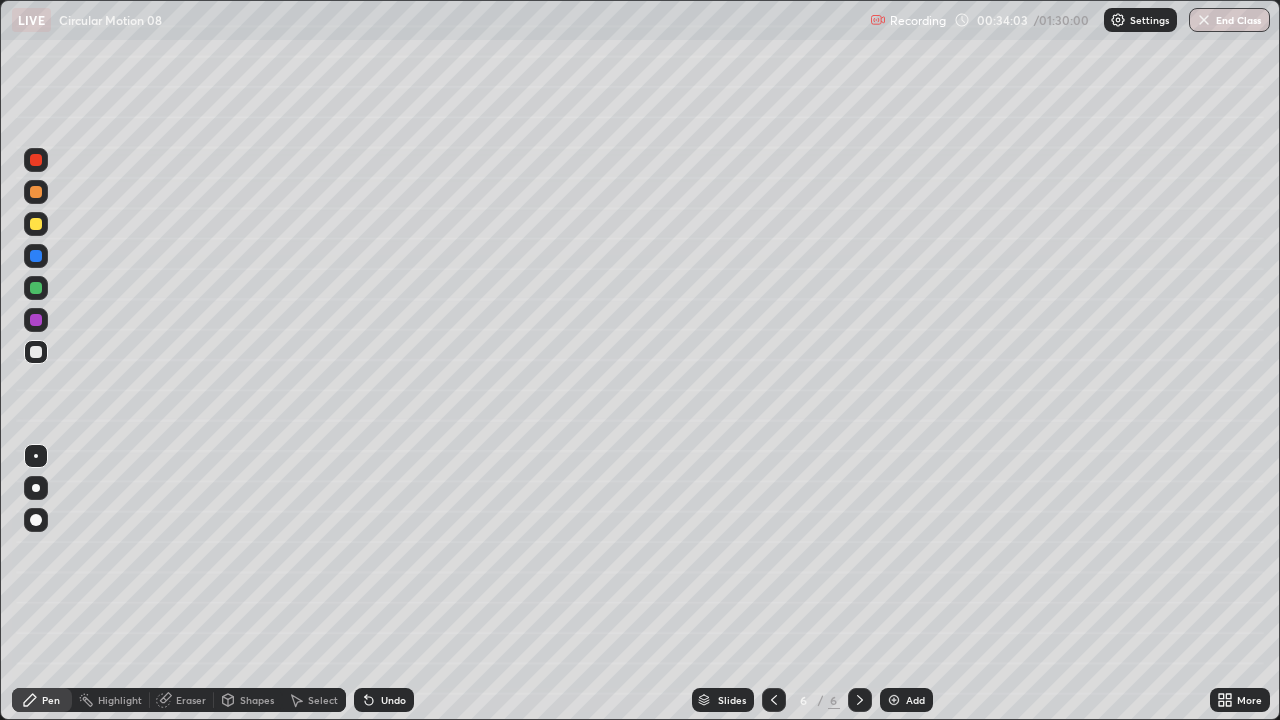 click on "Undo" at bounding box center [393, 700] 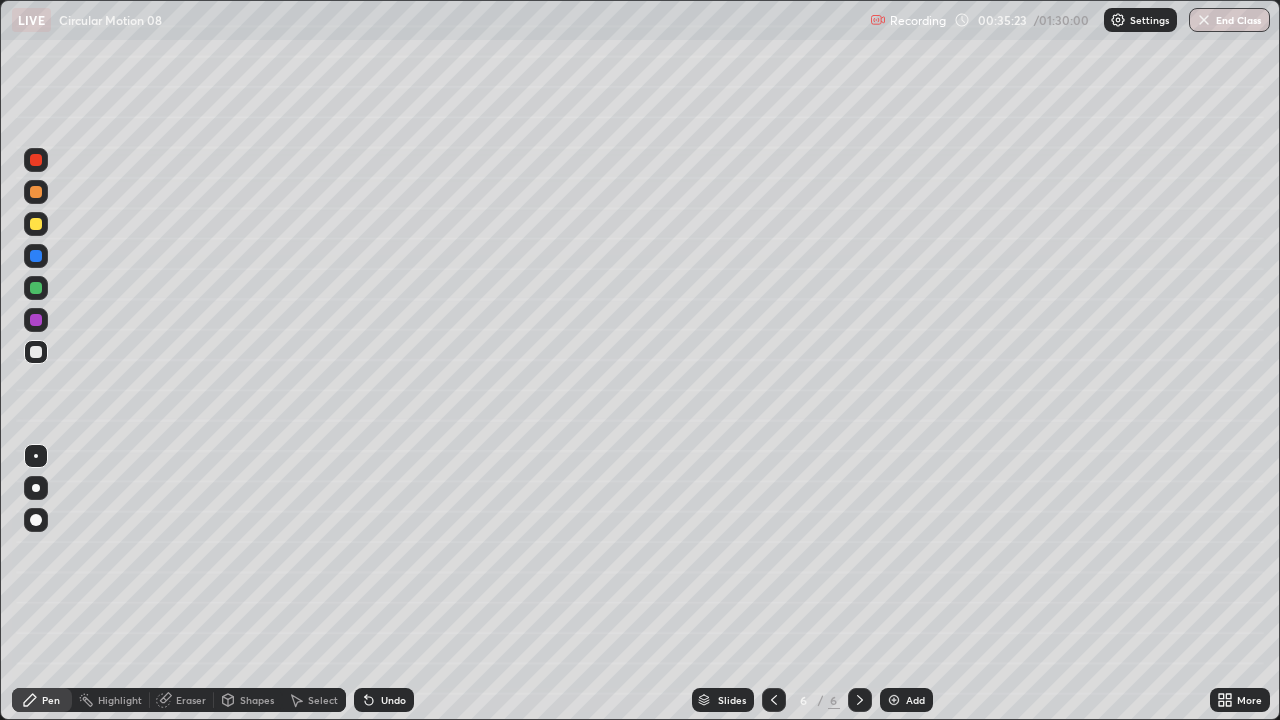 click on "Undo" at bounding box center [393, 700] 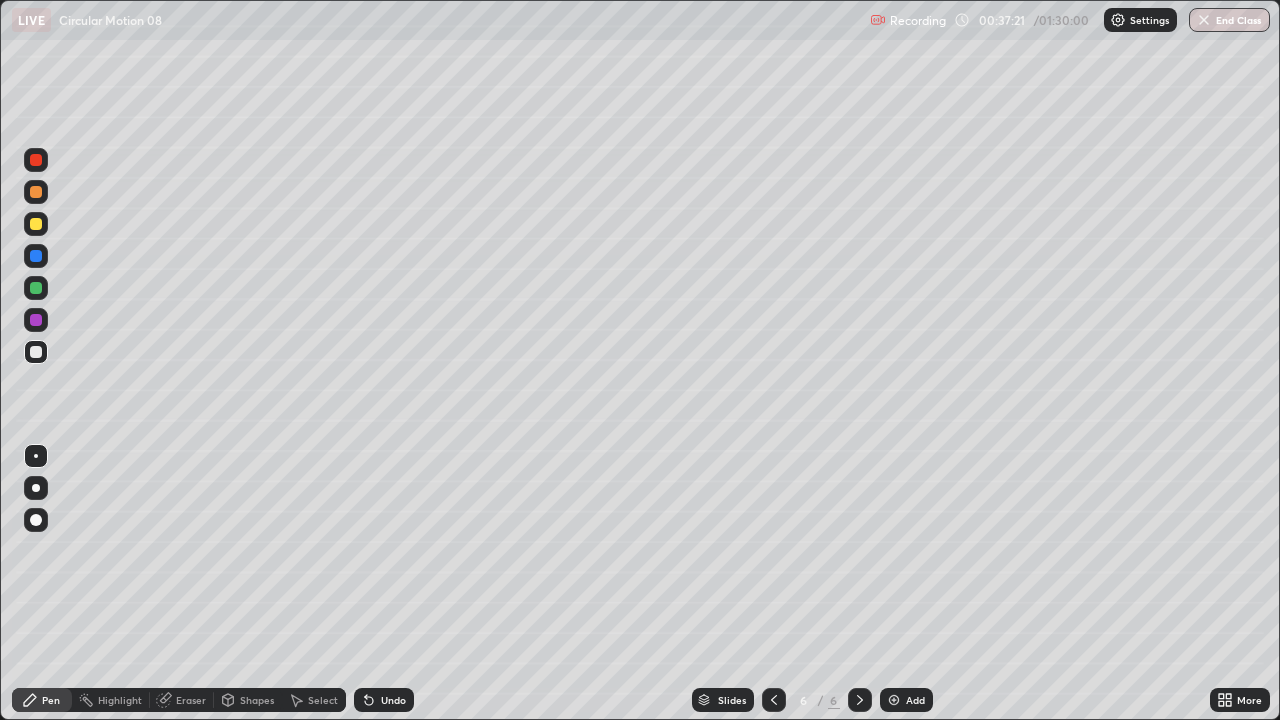 click at bounding box center [894, 700] 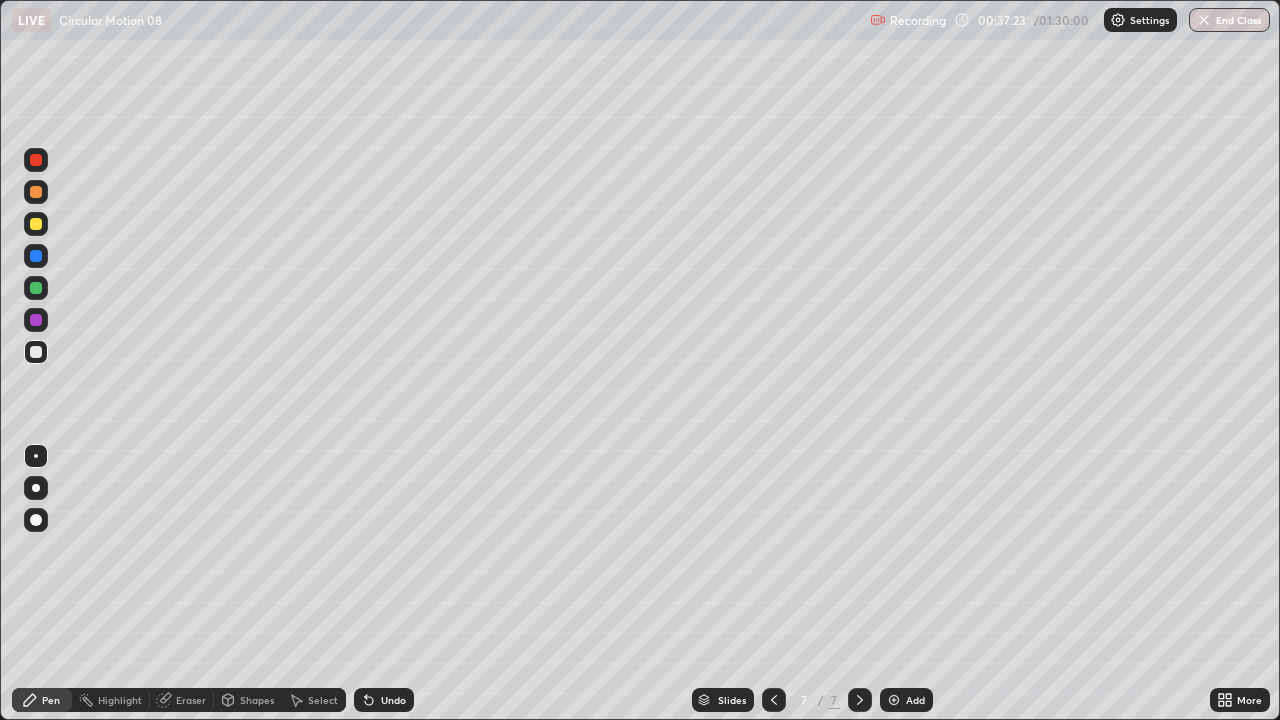 click at bounding box center (36, 192) 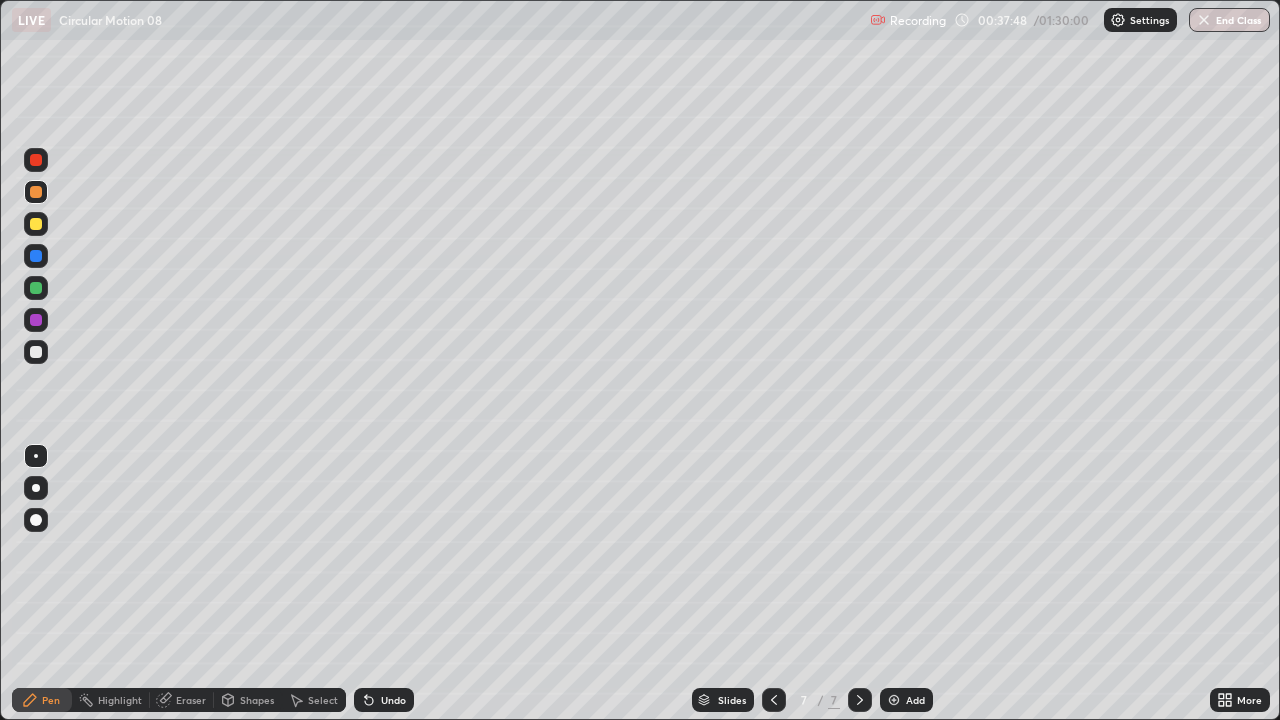 click at bounding box center (36, 352) 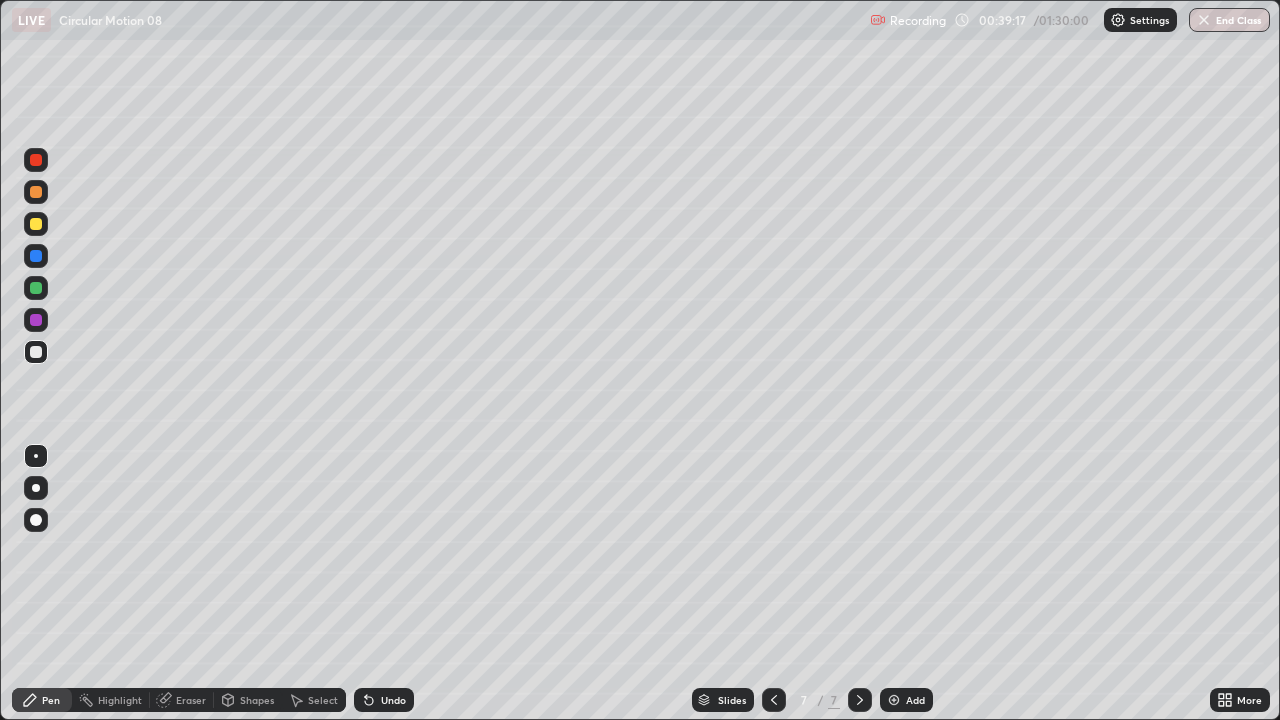 click on "Undo" at bounding box center [393, 700] 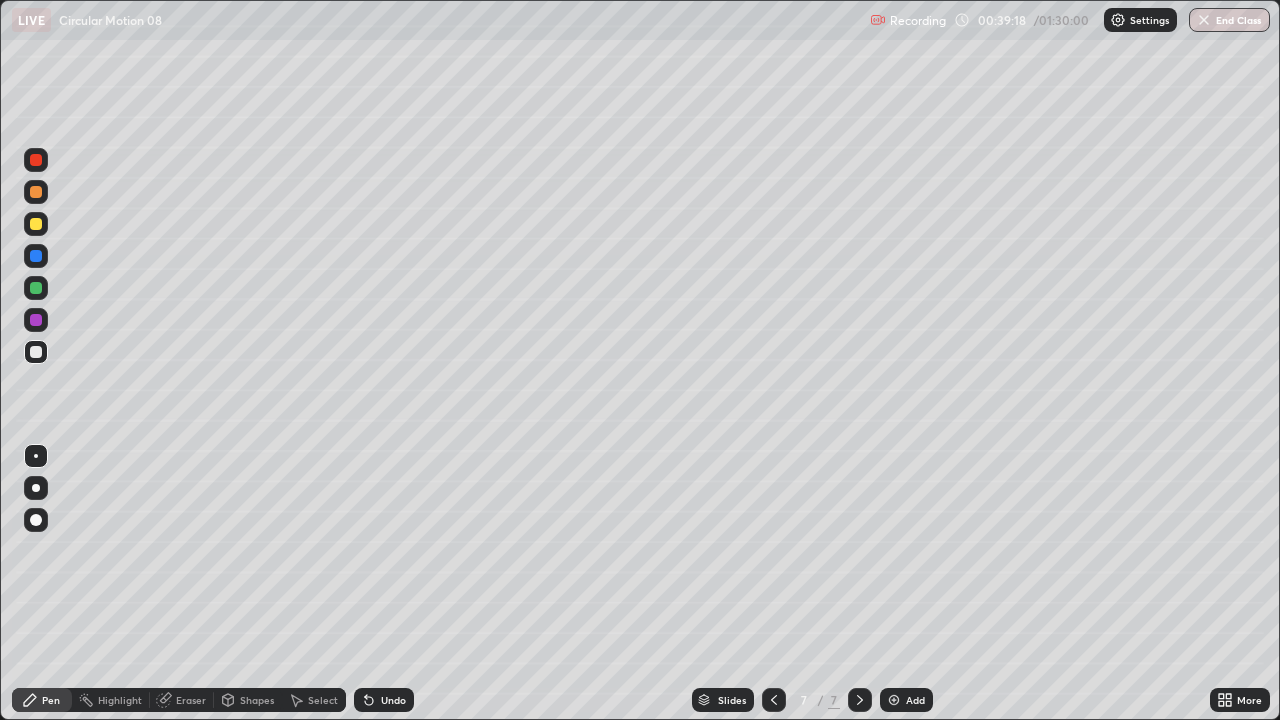 click on "Undo" at bounding box center [384, 700] 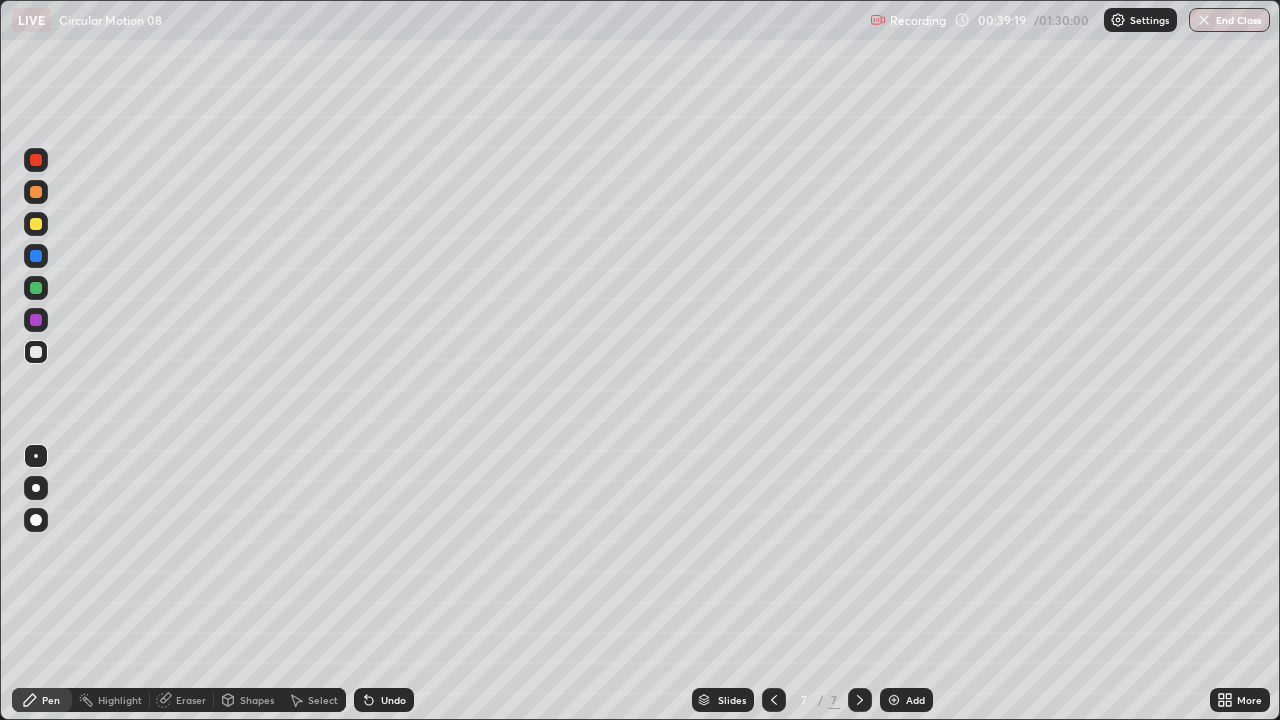 click on "Undo" at bounding box center (393, 700) 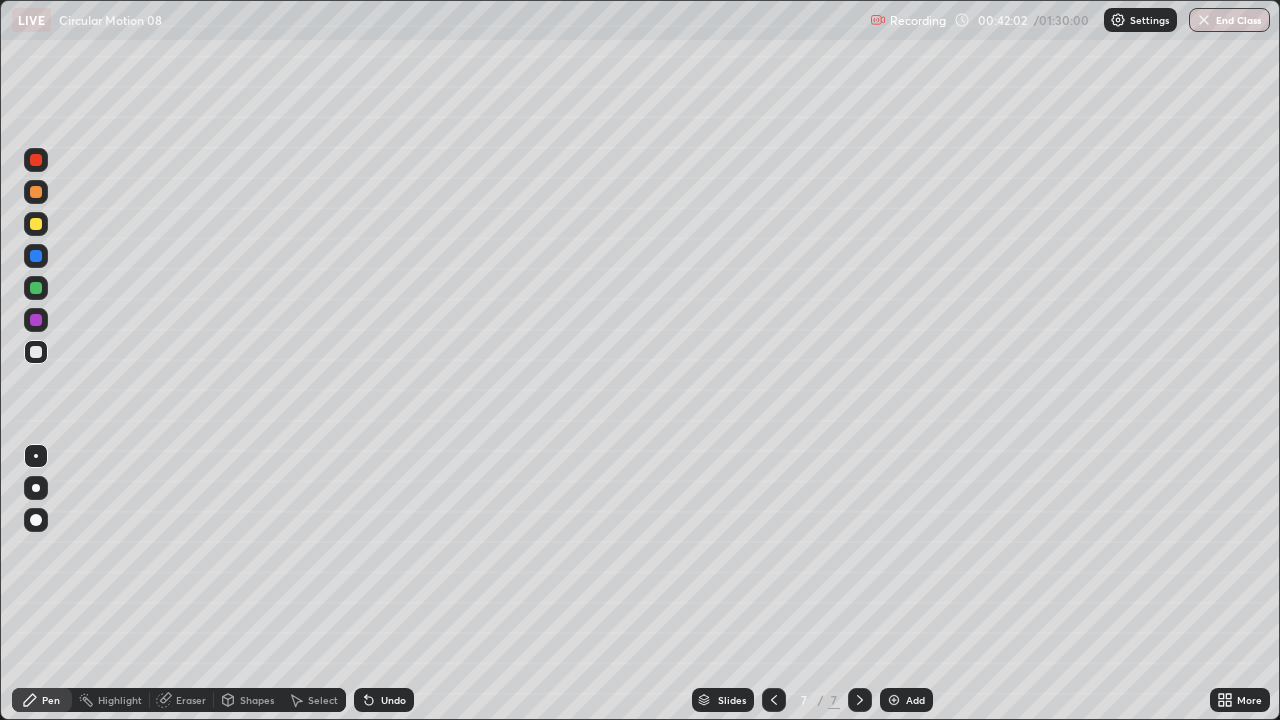 click on "Undo" at bounding box center (393, 700) 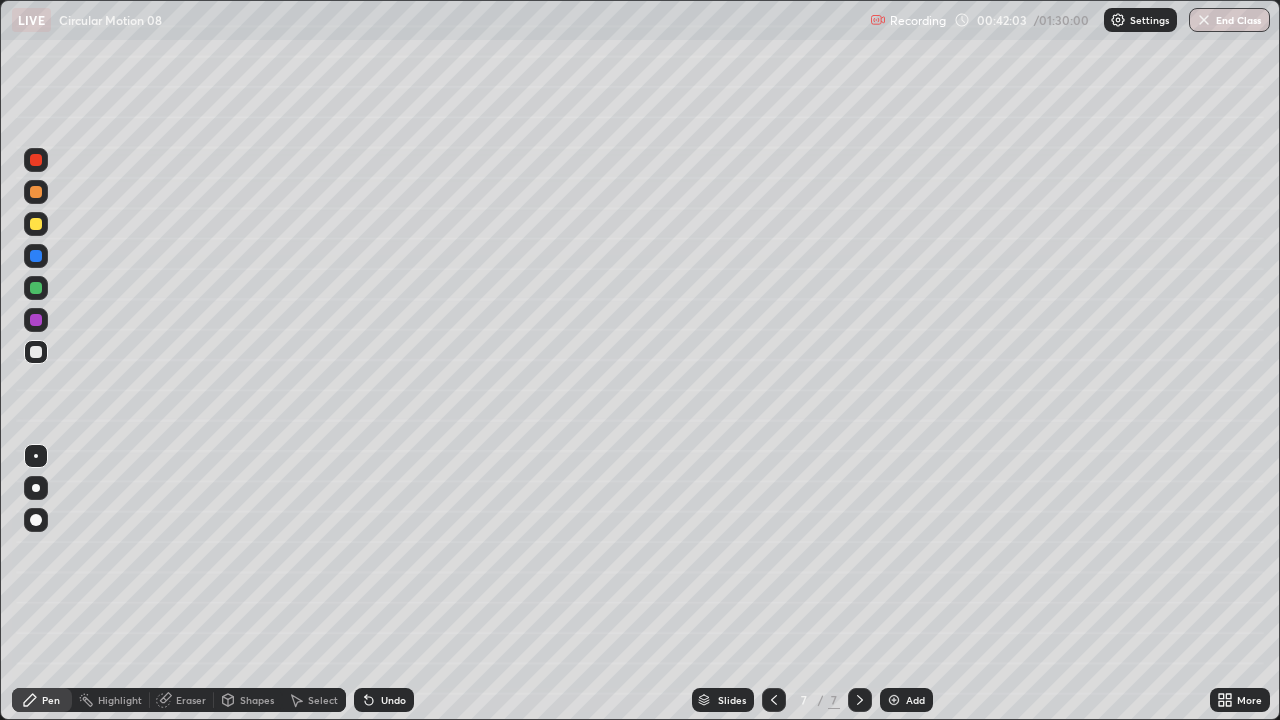 click on "Undo" at bounding box center (393, 700) 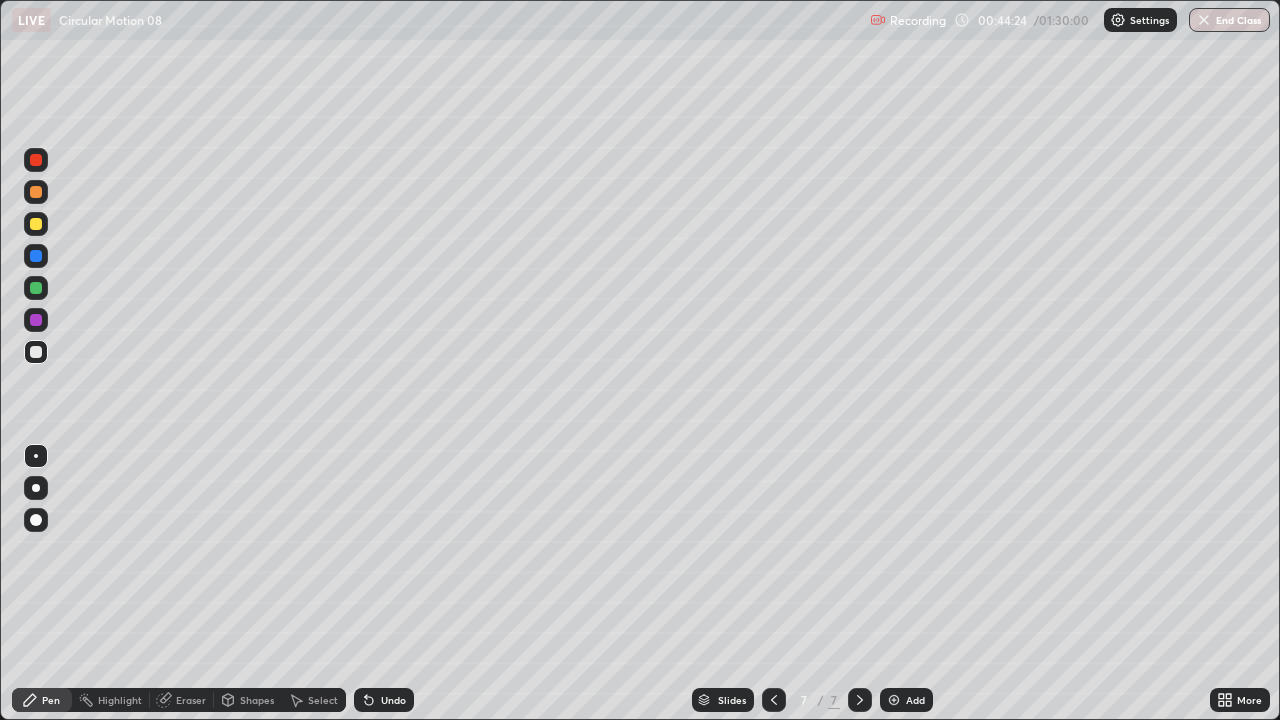 click 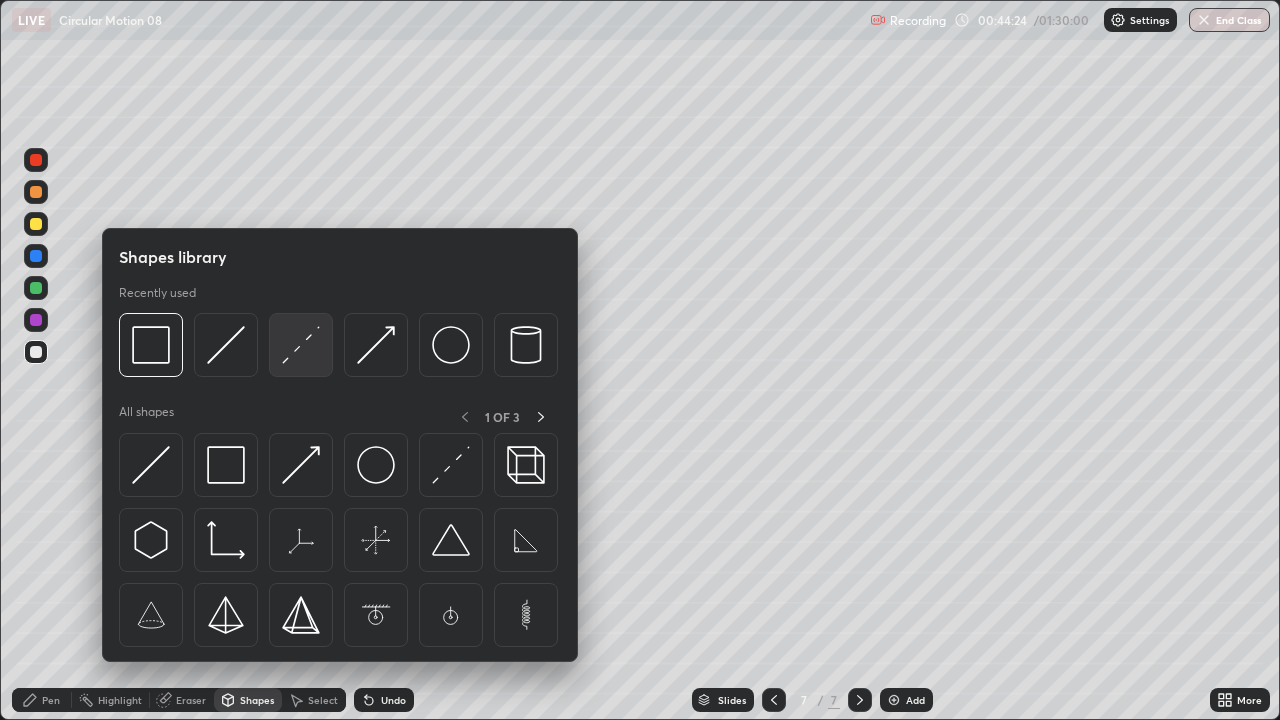 click at bounding box center (301, 345) 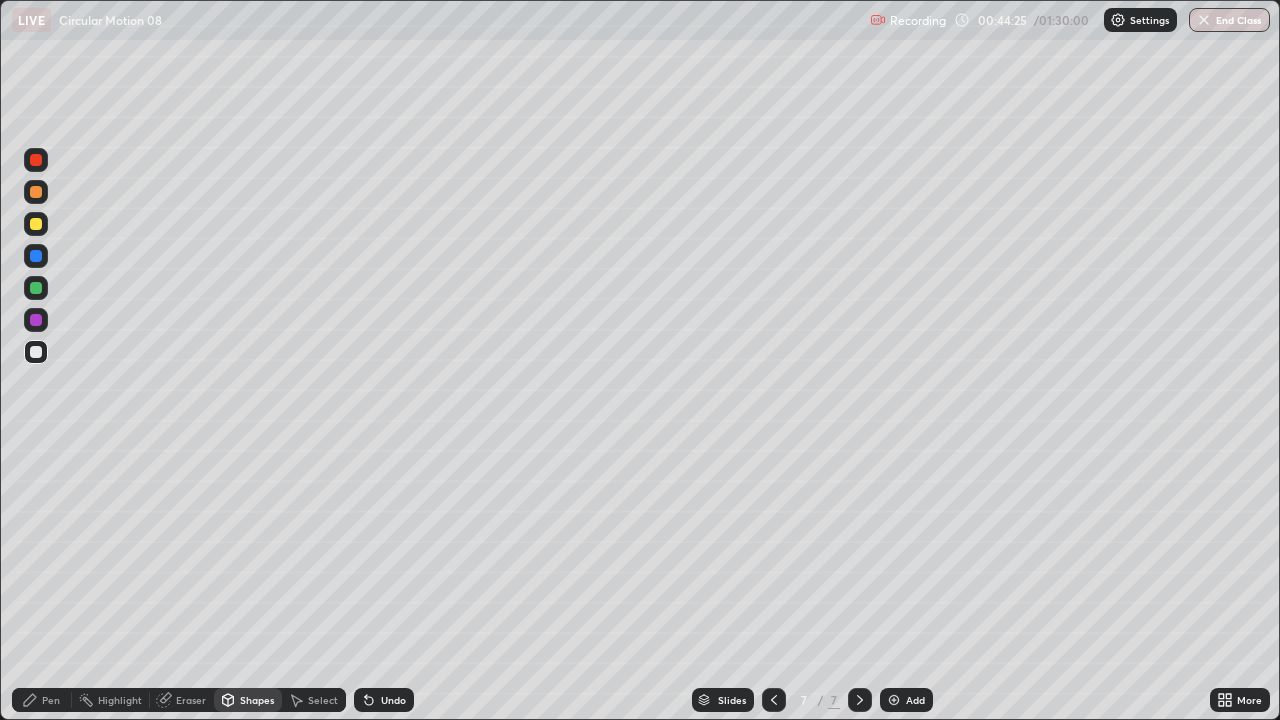 click at bounding box center (36, 192) 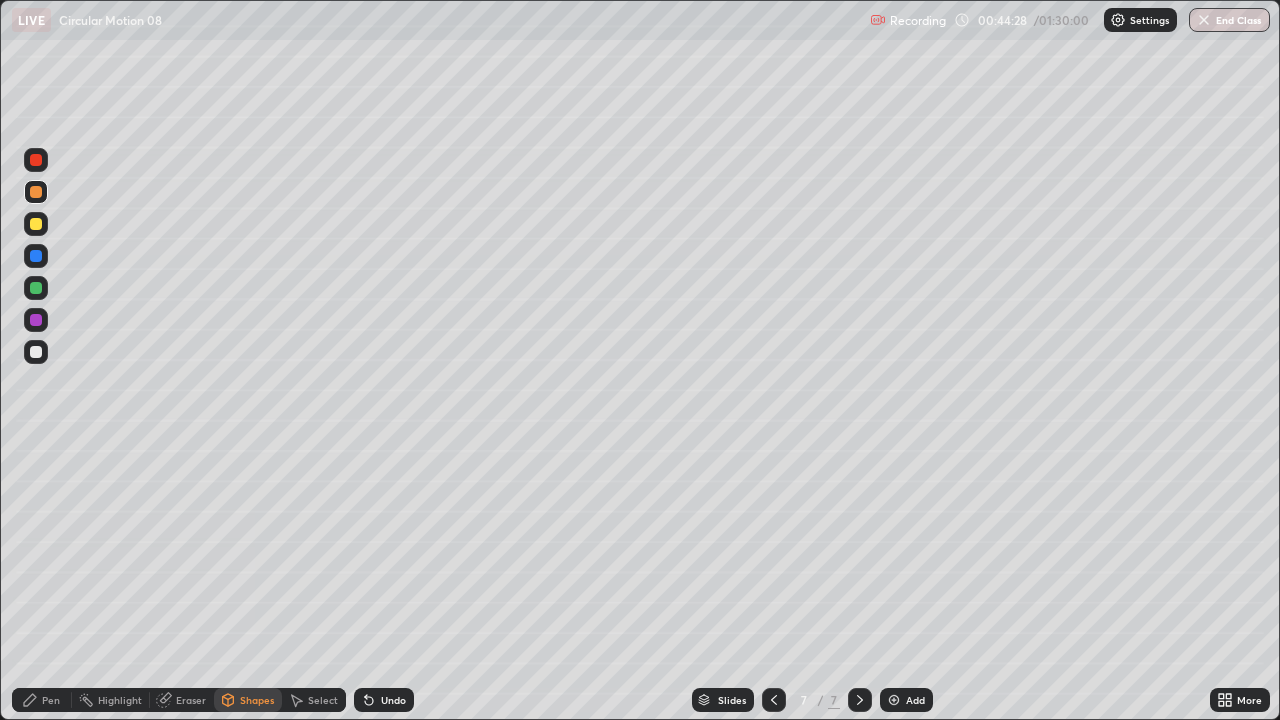 click 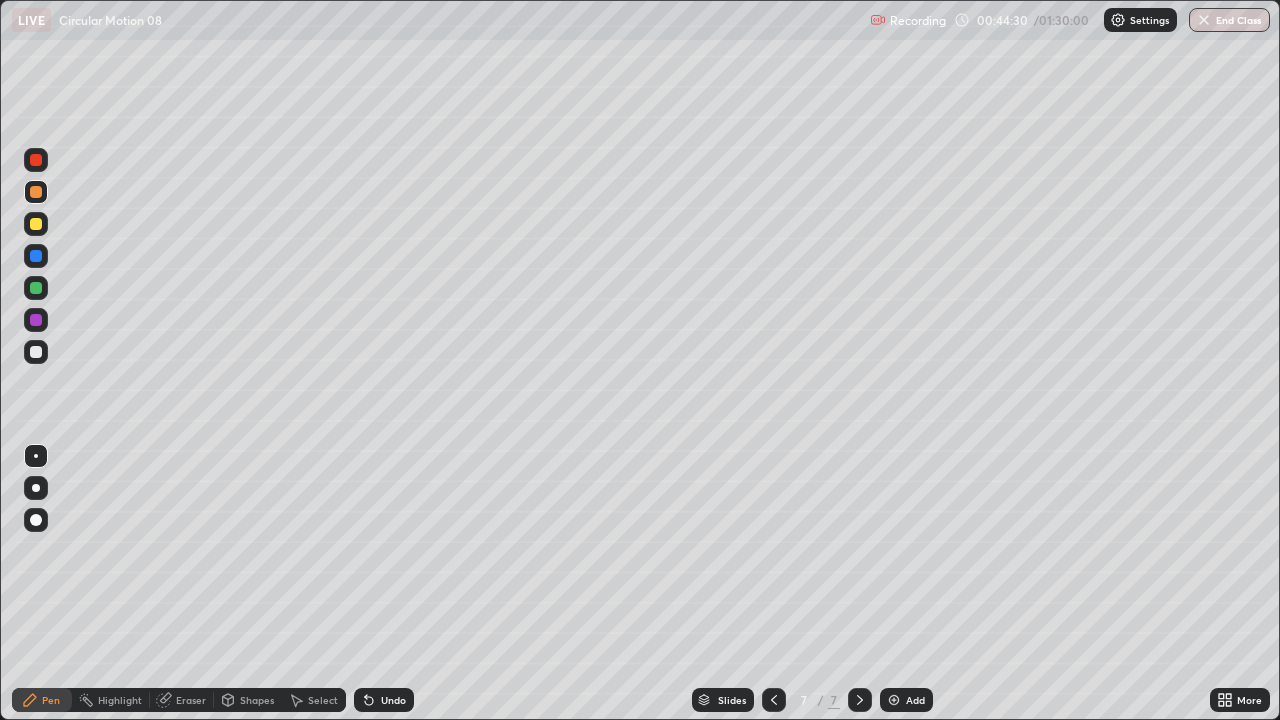 click on "Shapes" at bounding box center (257, 700) 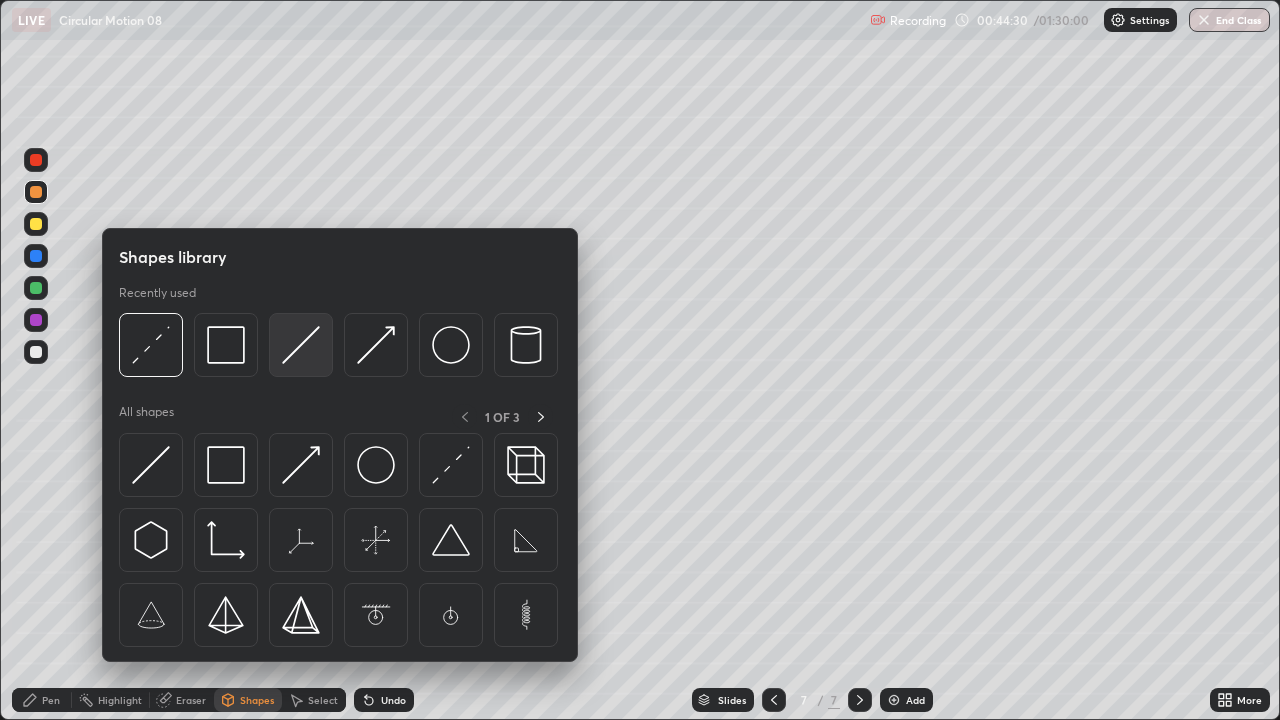 click at bounding box center (301, 345) 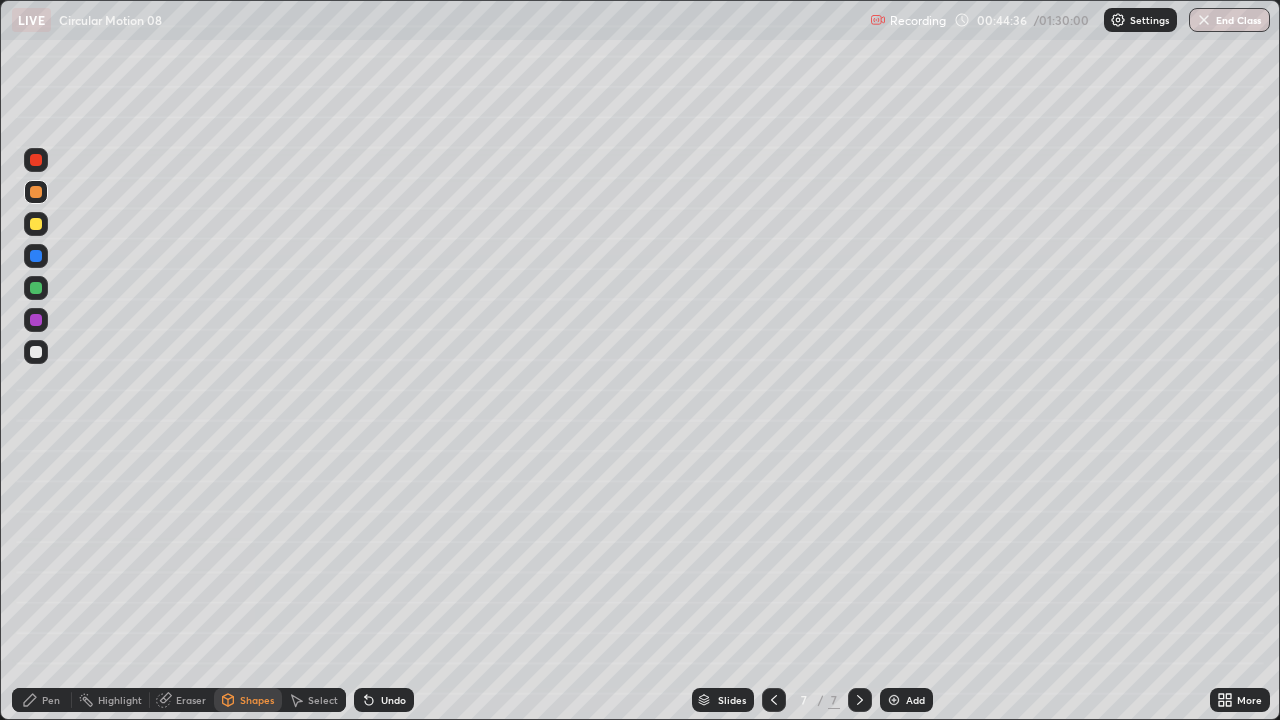 click on "Pen" at bounding box center (42, 700) 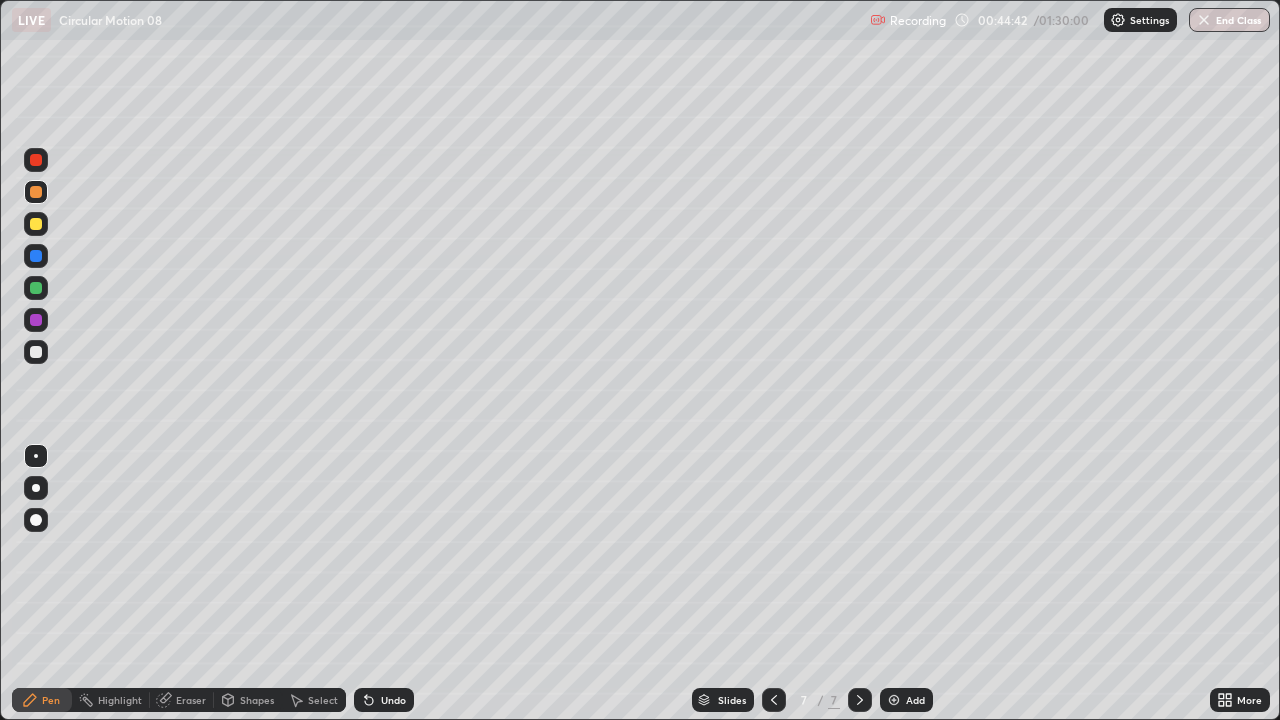 click on "Undo" at bounding box center [393, 700] 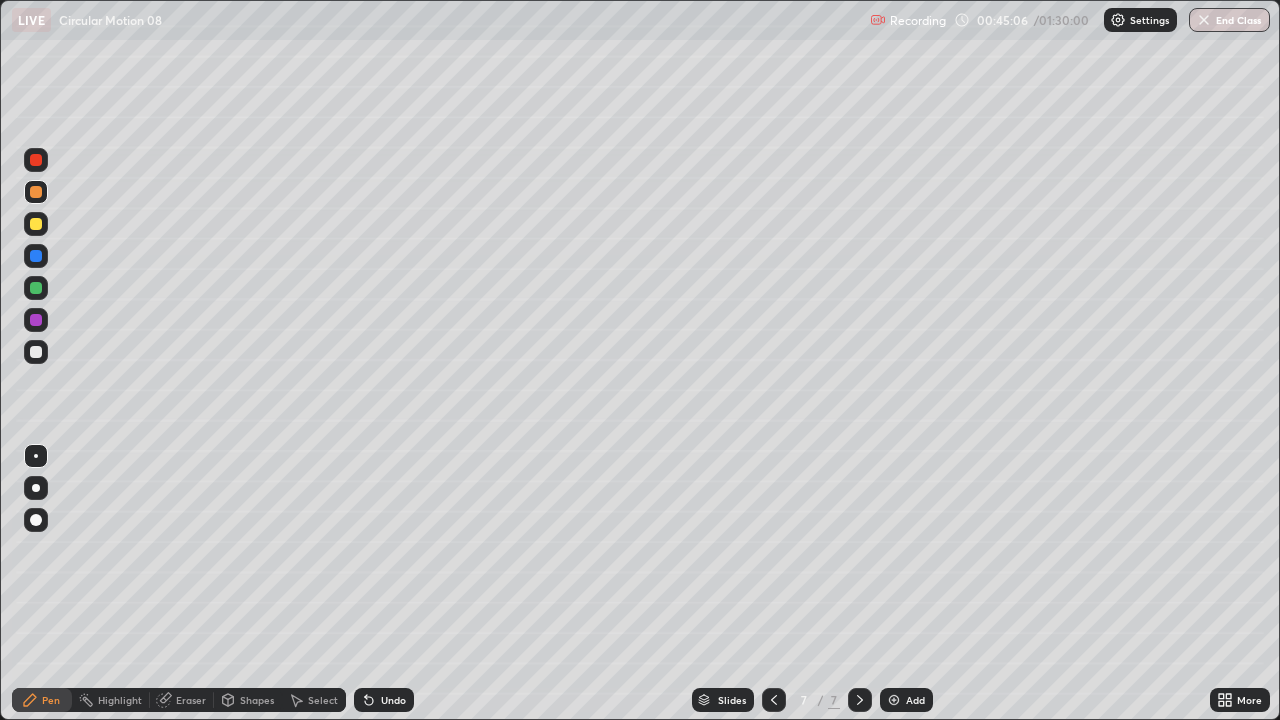 click at bounding box center (36, 352) 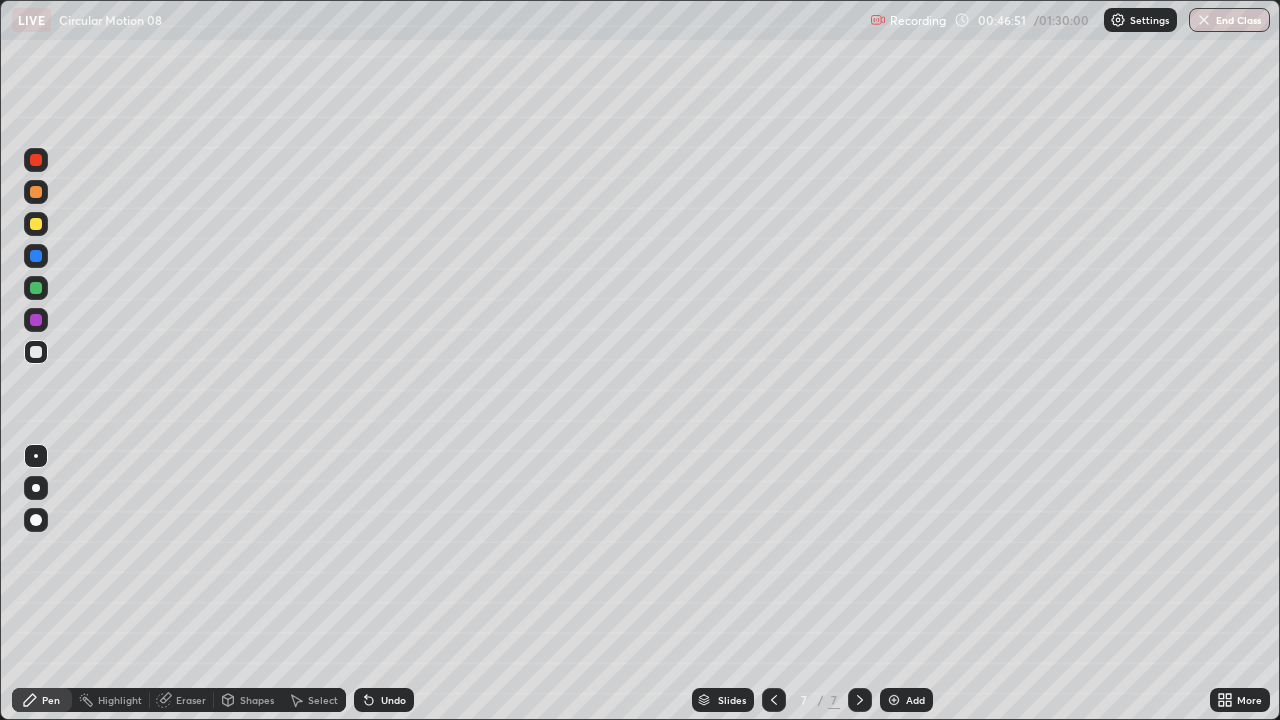 click on "Add" at bounding box center (915, 700) 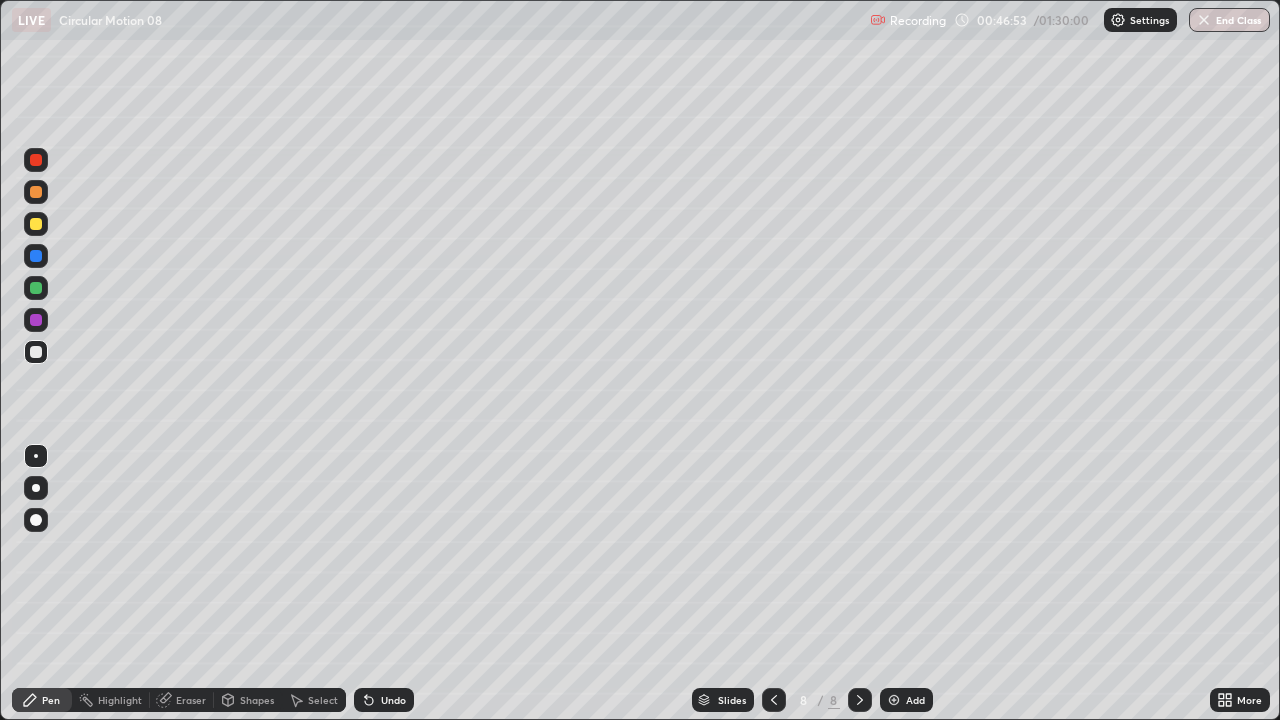 click at bounding box center (36, 192) 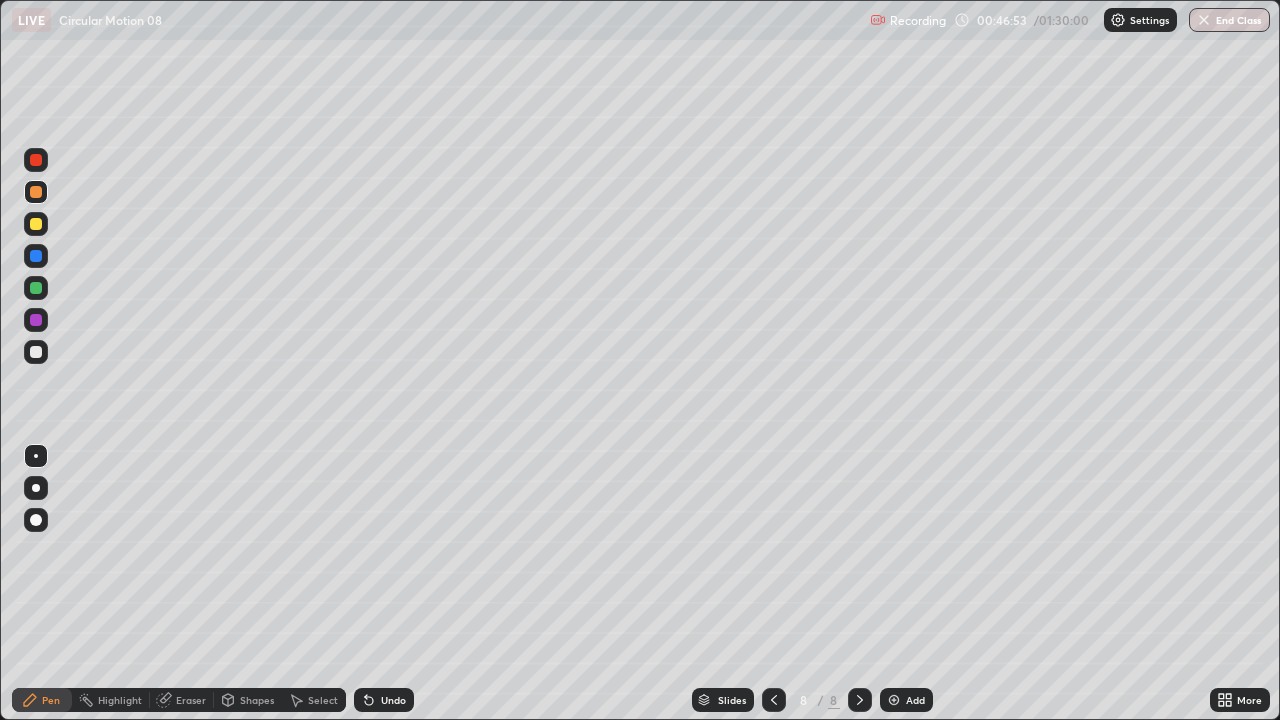 click on "Shapes" at bounding box center (257, 700) 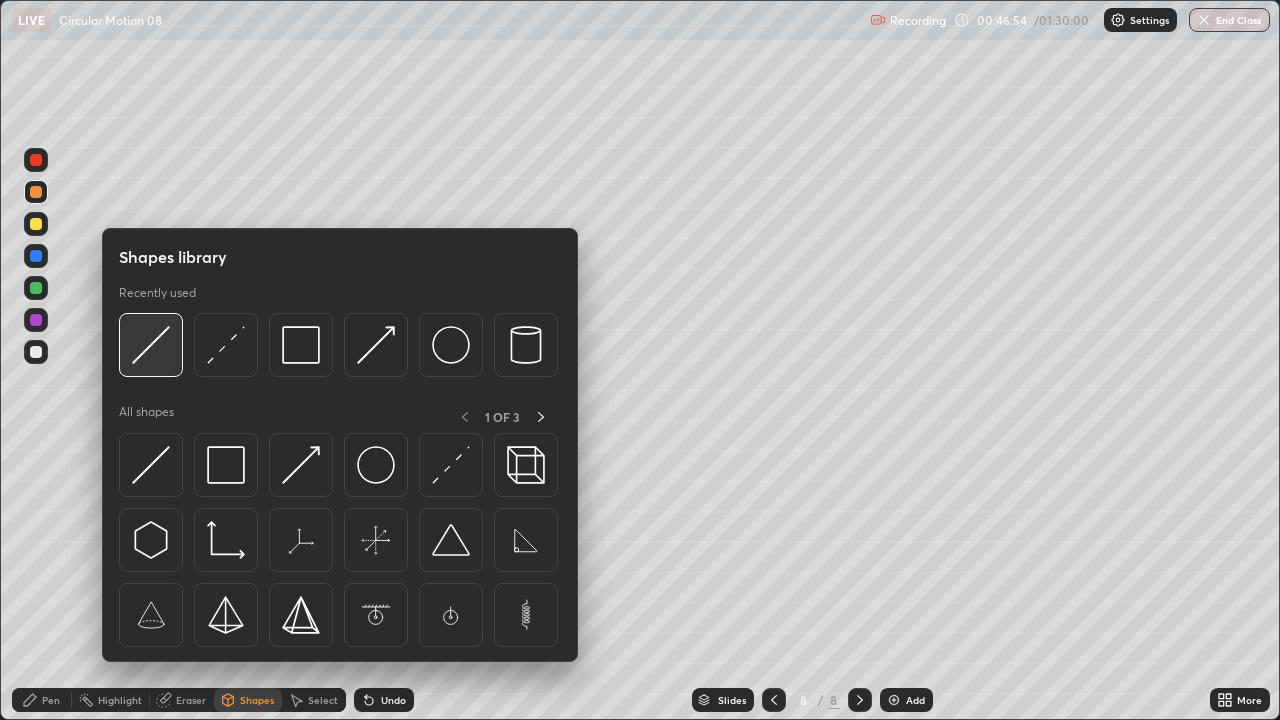 click at bounding box center [151, 345] 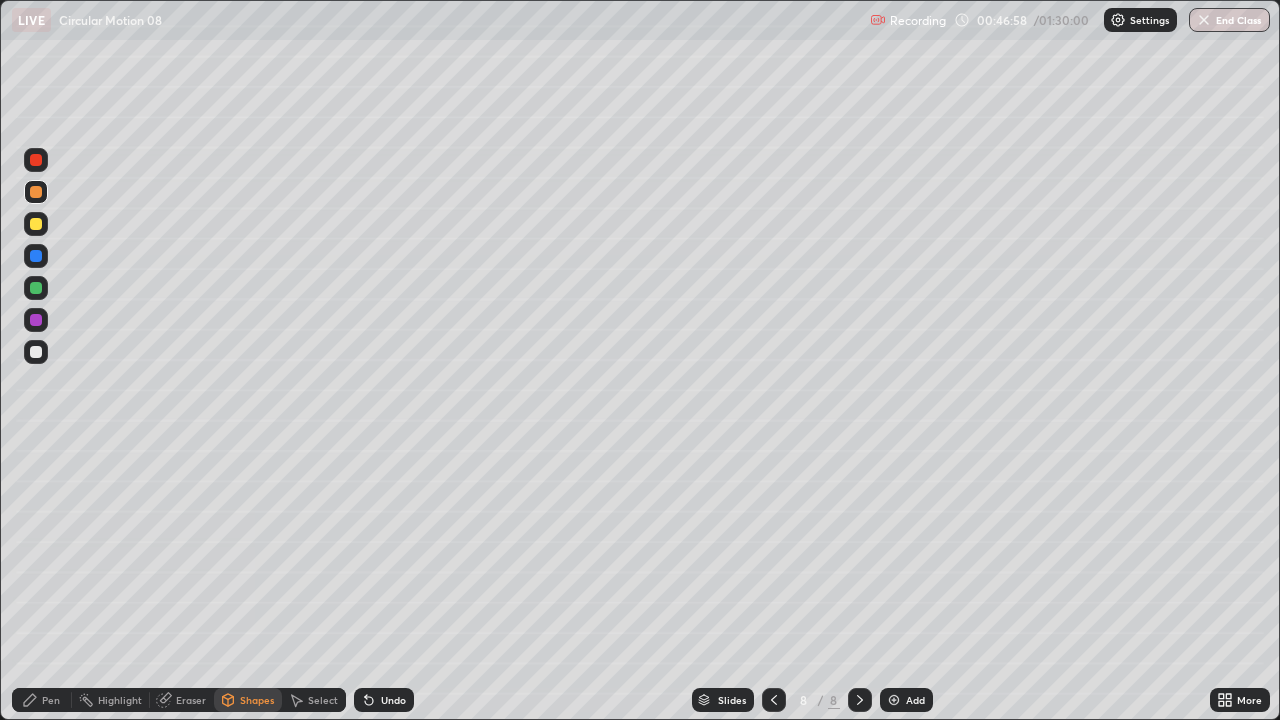 click on "Pen" at bounding box center (42, 700) 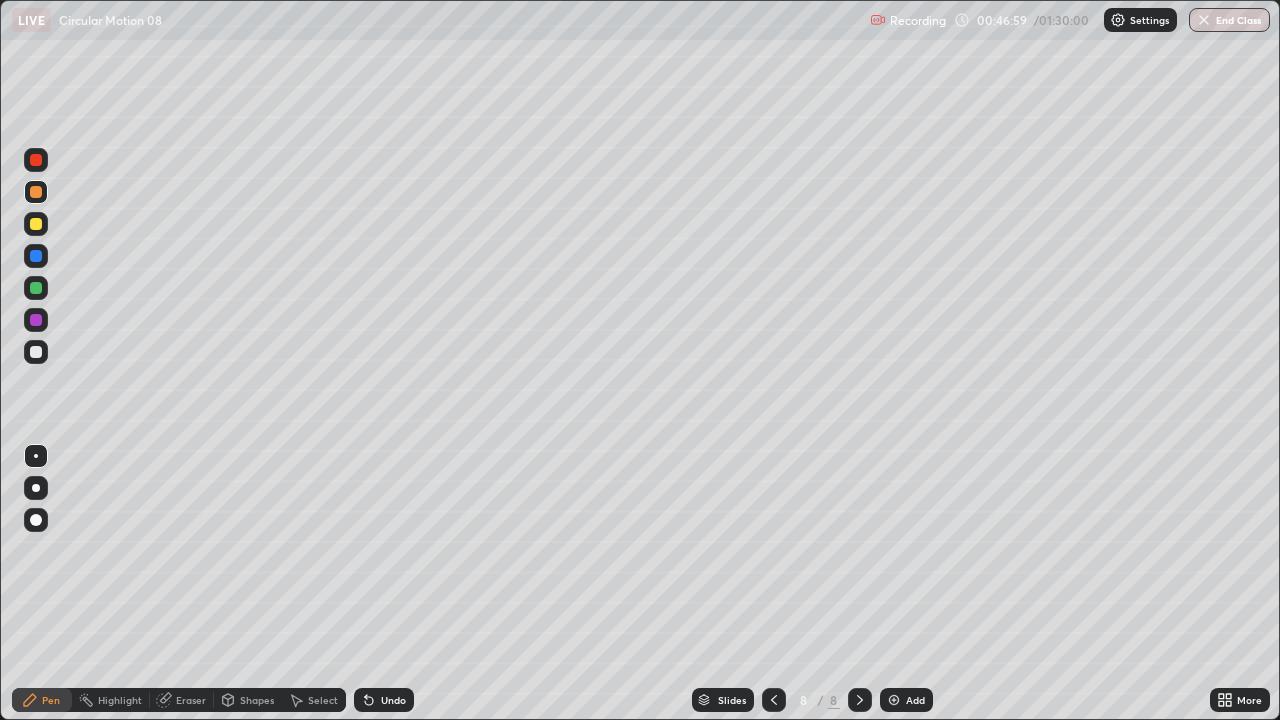 click at bounding box center [36, 288] 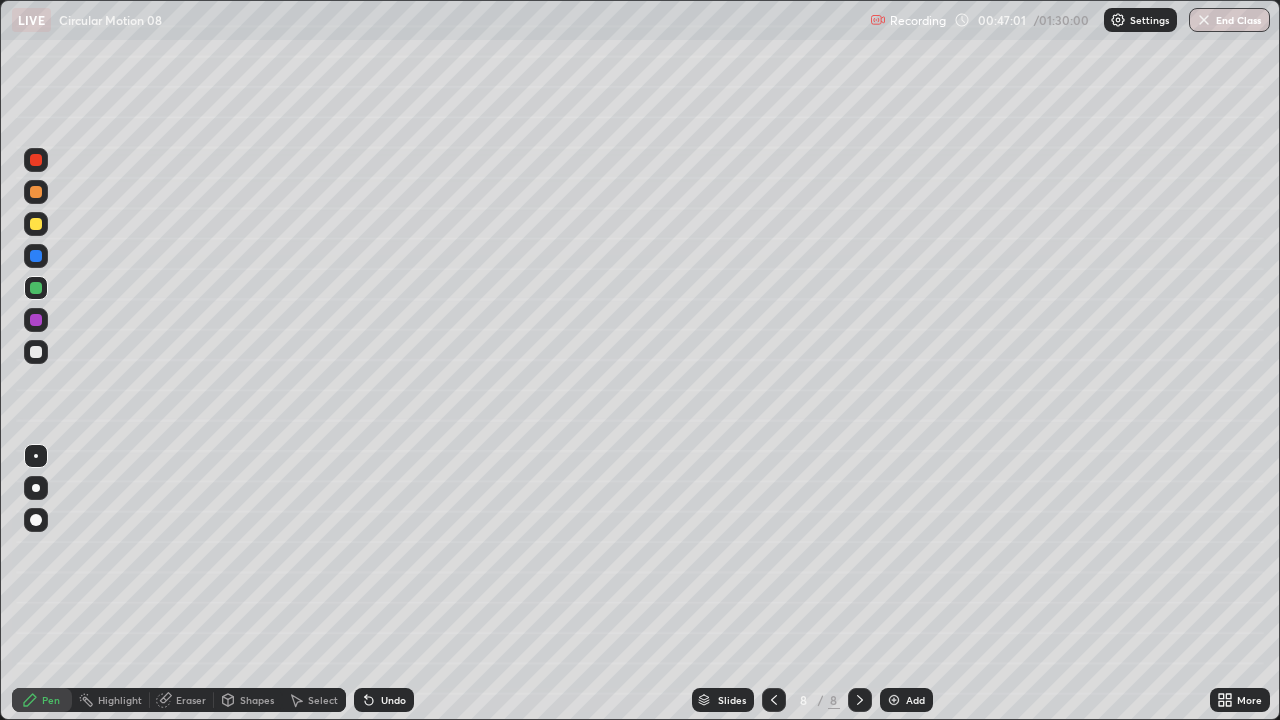 click on "Undo" at bounding box center (393, 700) 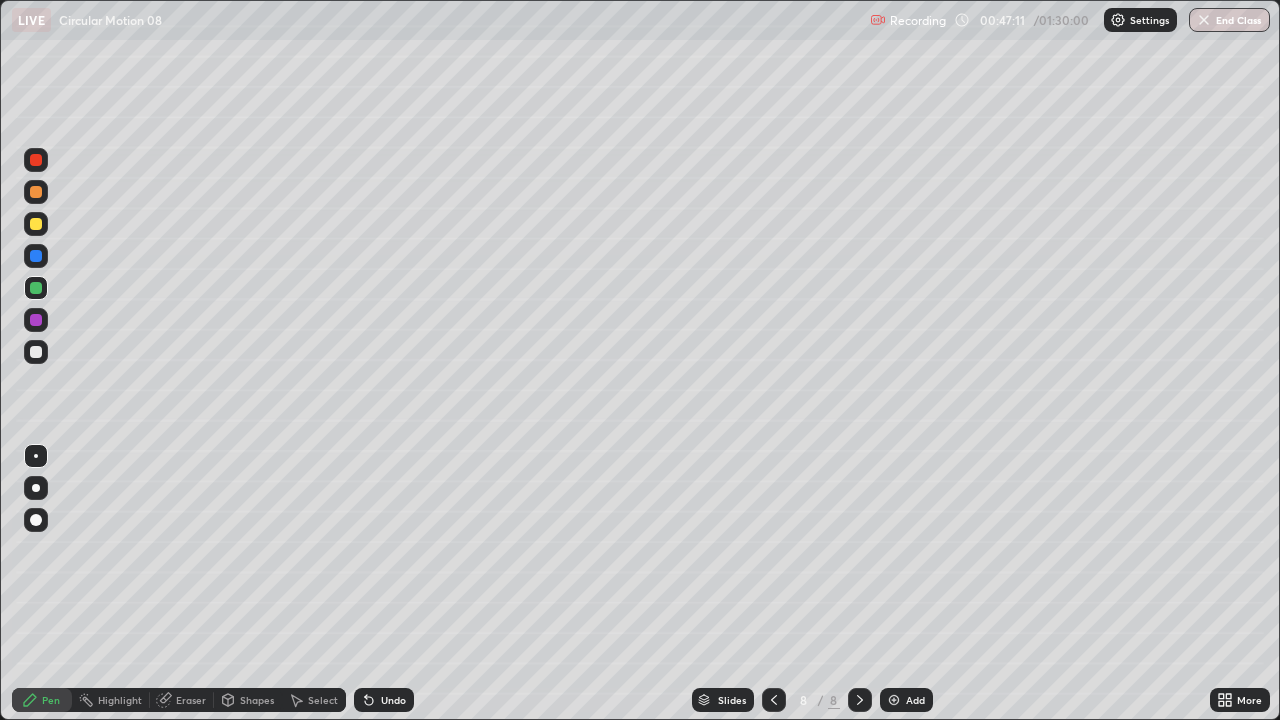 click at bounding box center (36, 352) 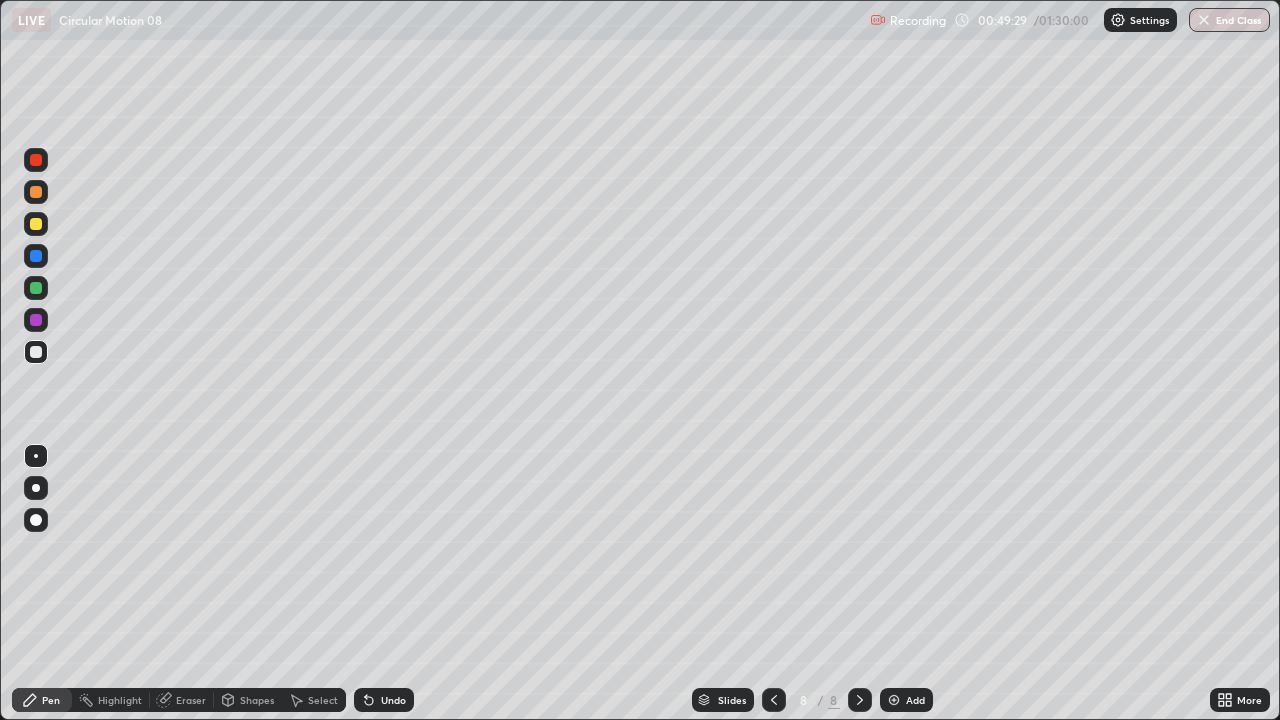 click on "Shapes" at bounding box center [257, 700] 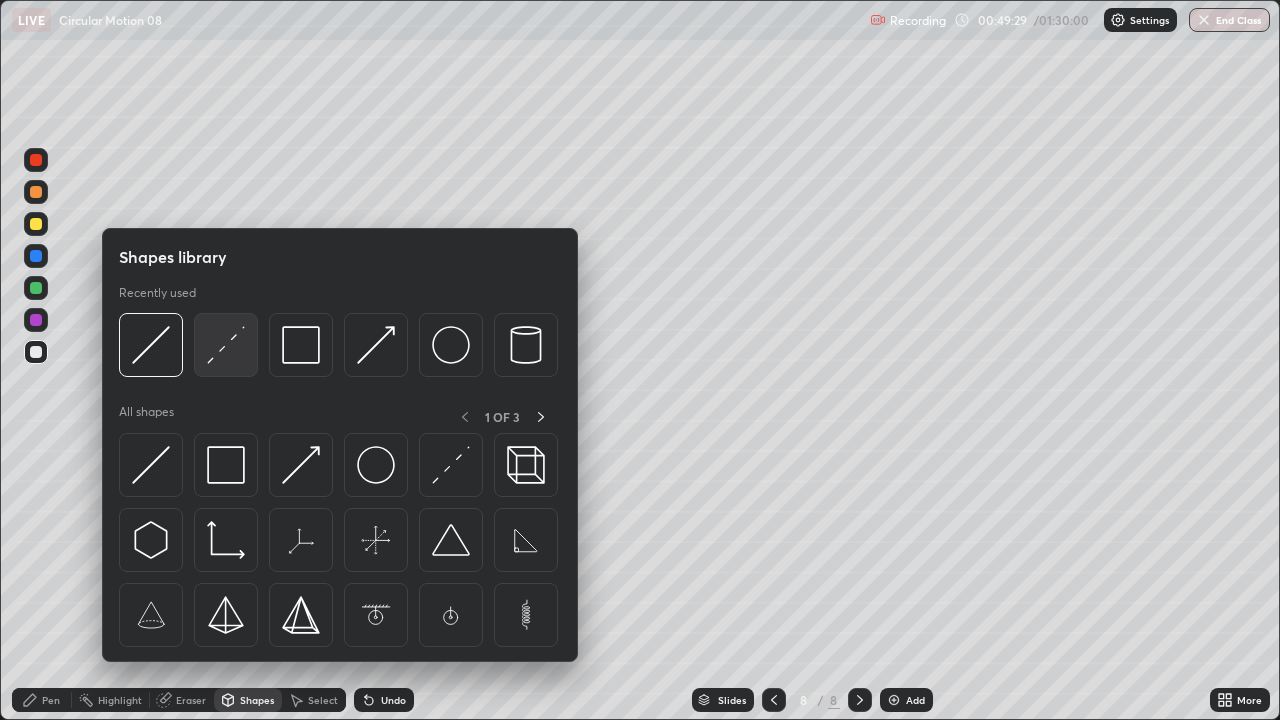 click at bounding box center (226, 345) 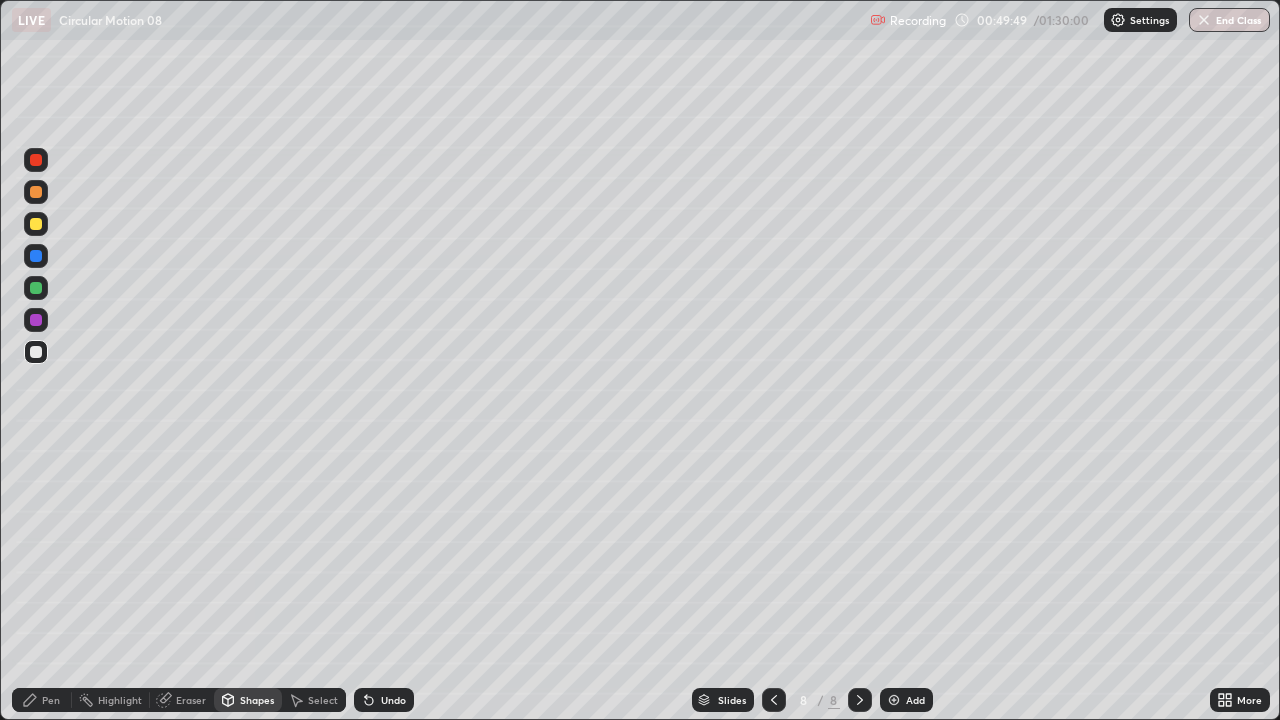 click at bounding box center [36, 192] 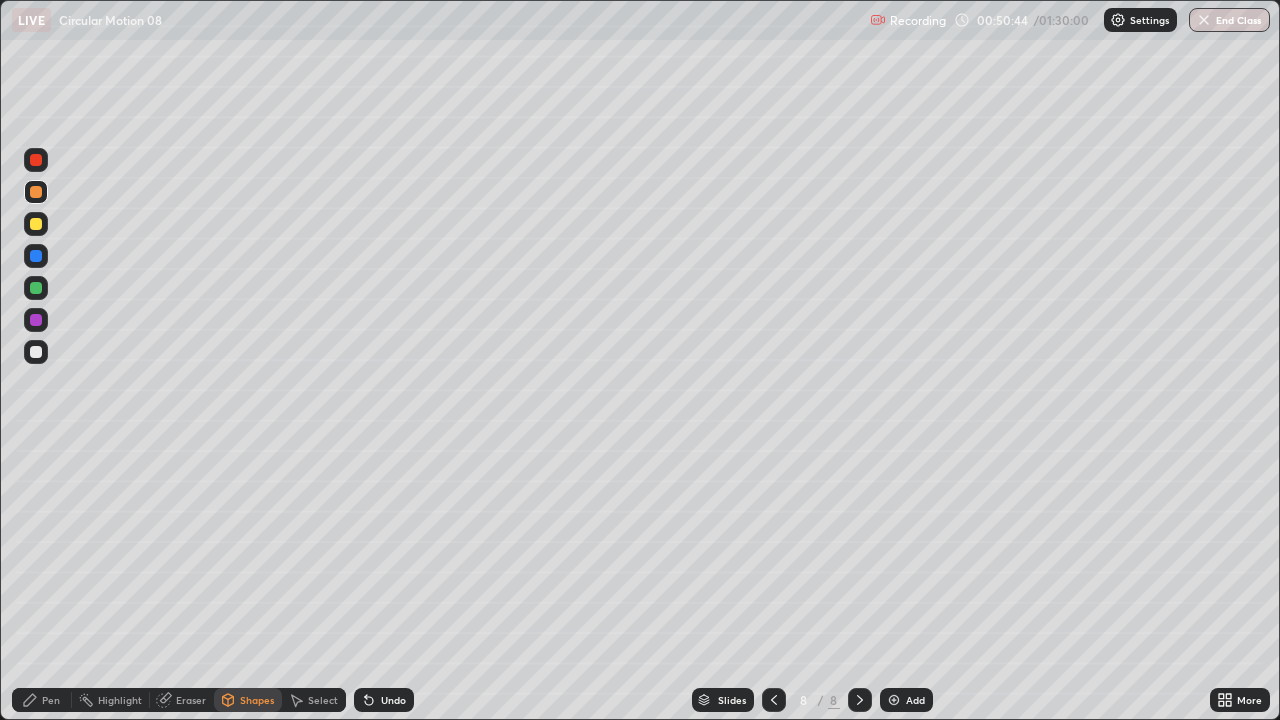 click on "Shapes" at bounding box center [257, 700] 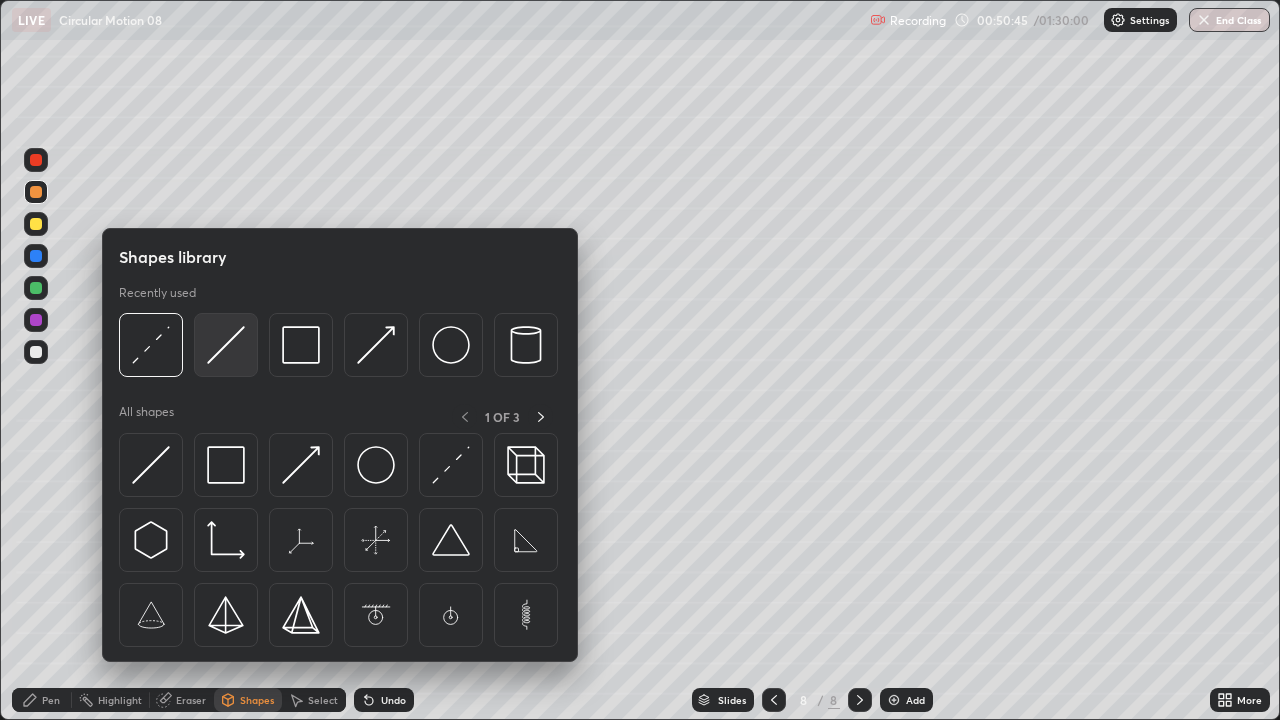 click at bounding box center (226, 345) 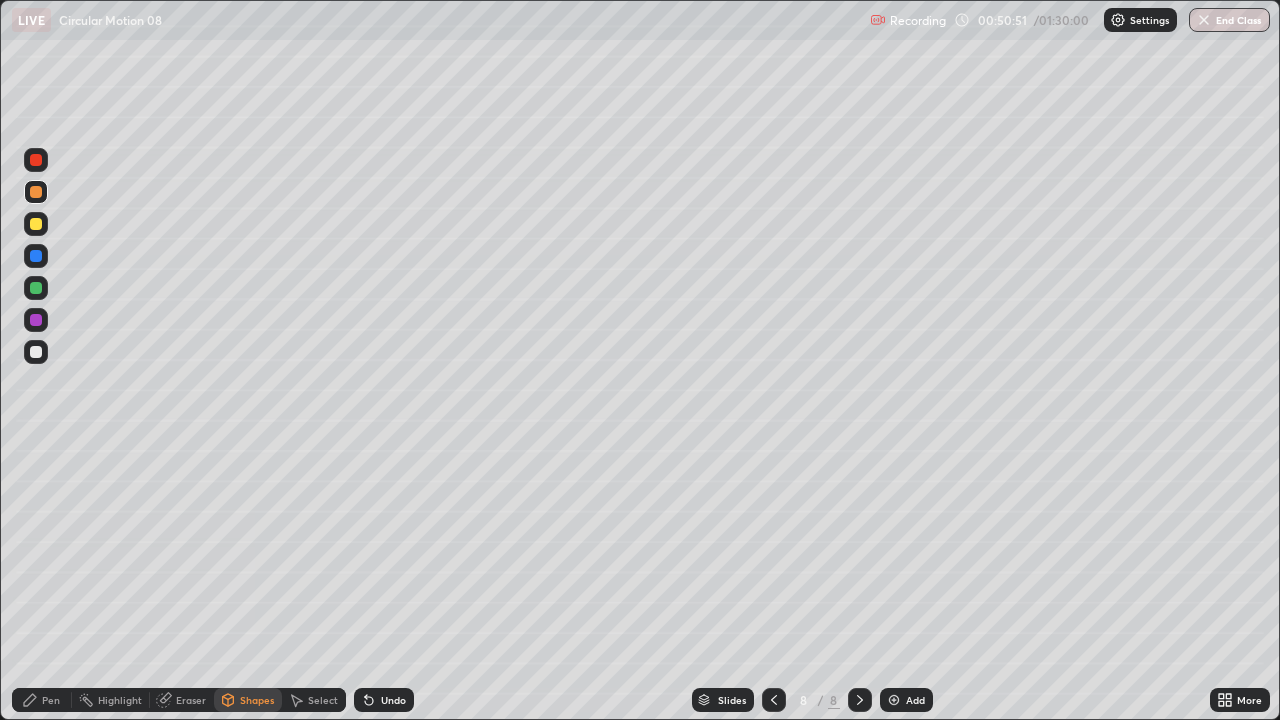 click on "Undo" at bounding box center [393, 700] 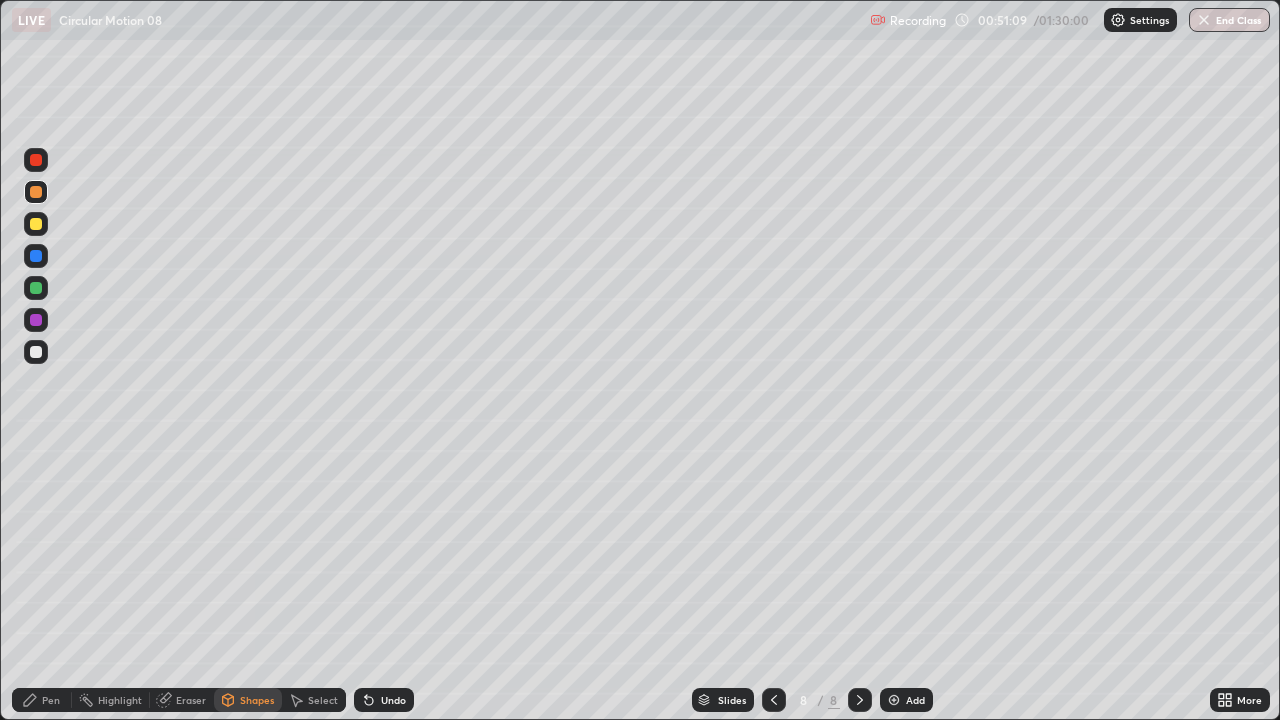 click on "Pen" at bounding box center [51, 700] 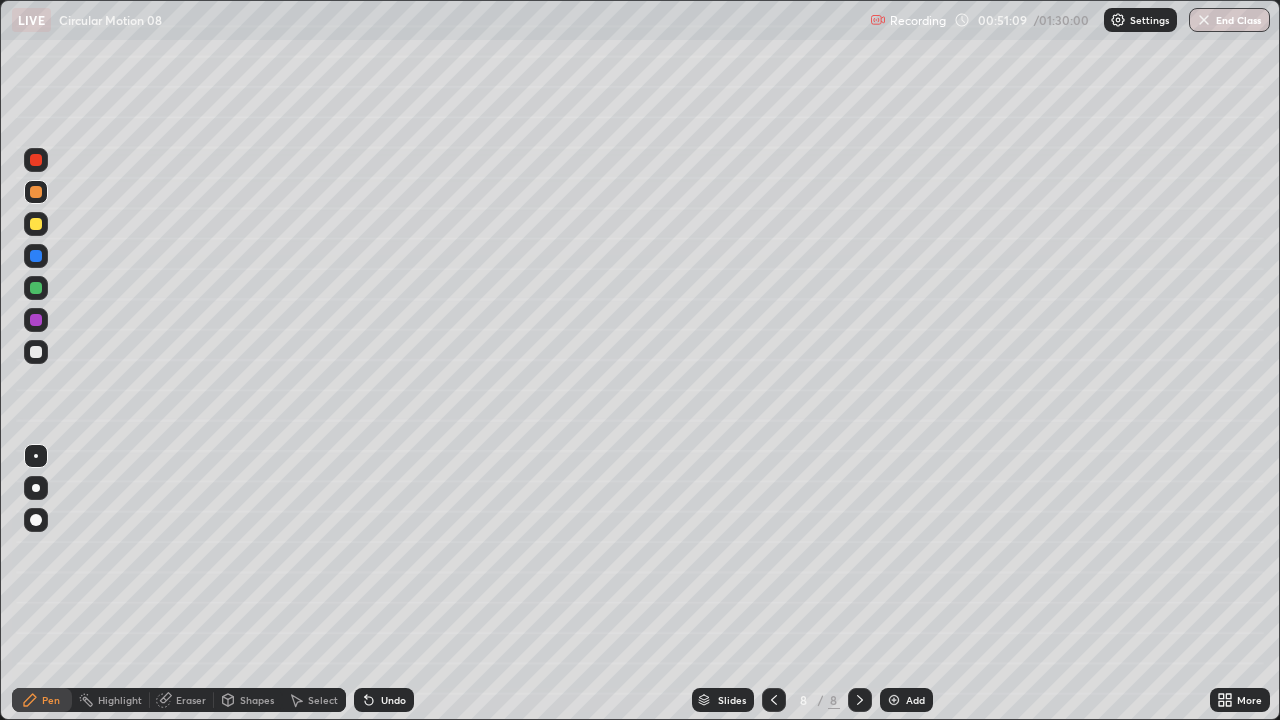 click at bounding box center (36, 288) 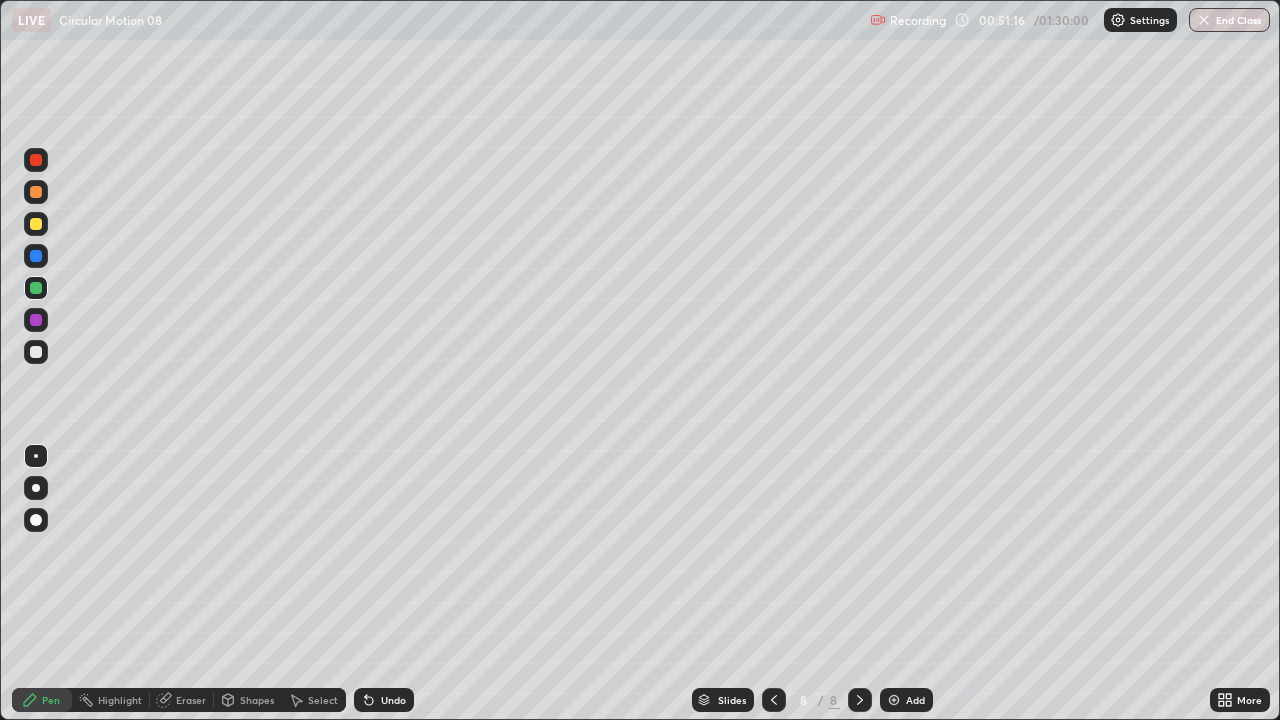 click 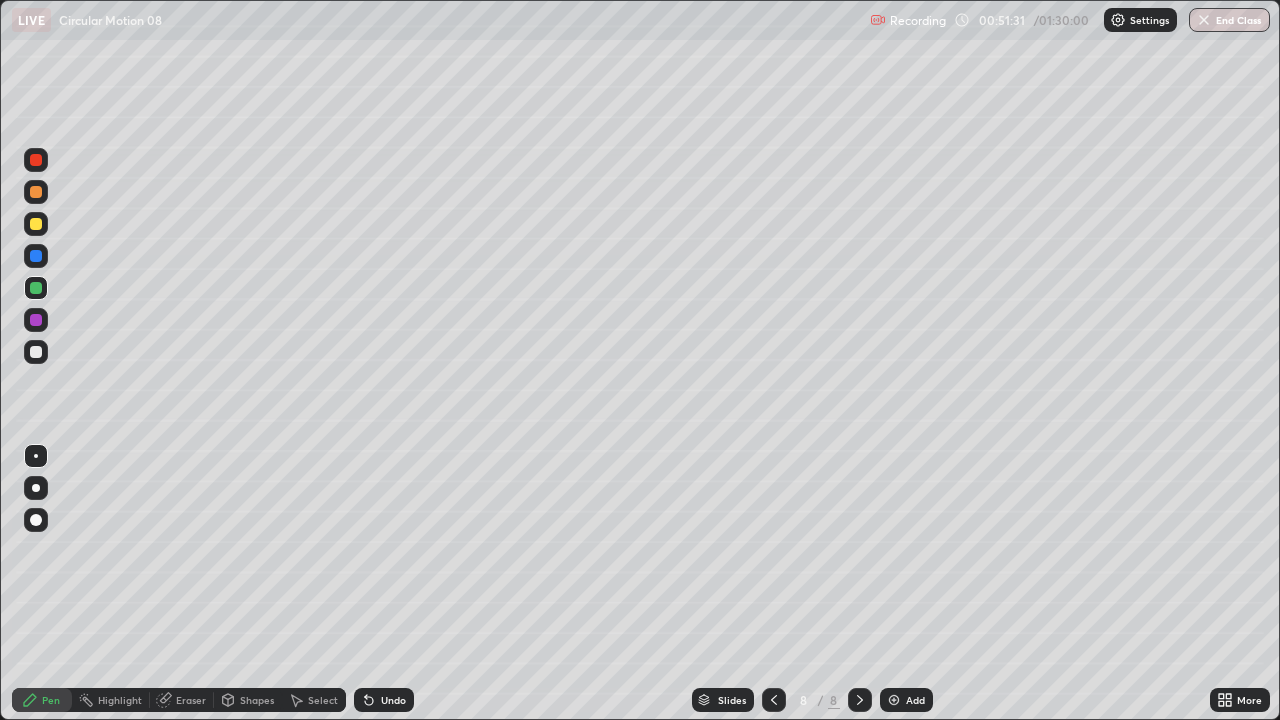click on "Eraser" at bounding box center (182, 700) 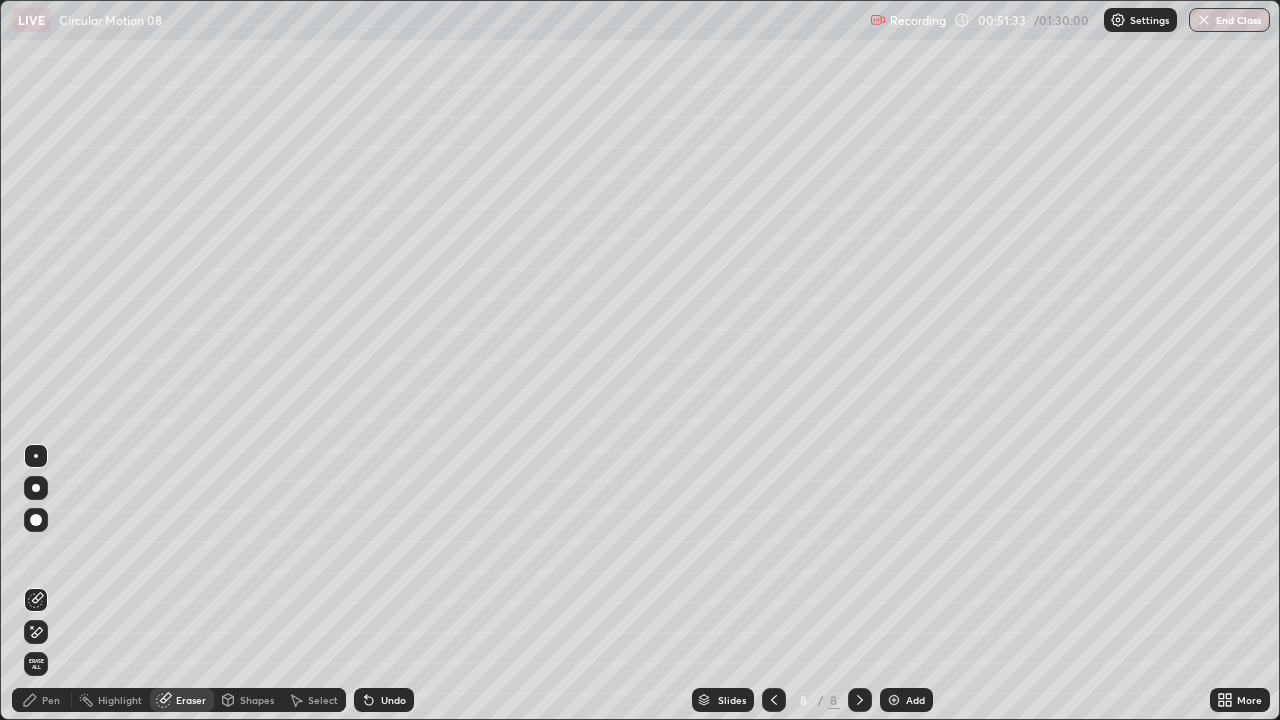 click on "Pen" at bounding box center (42, 700) 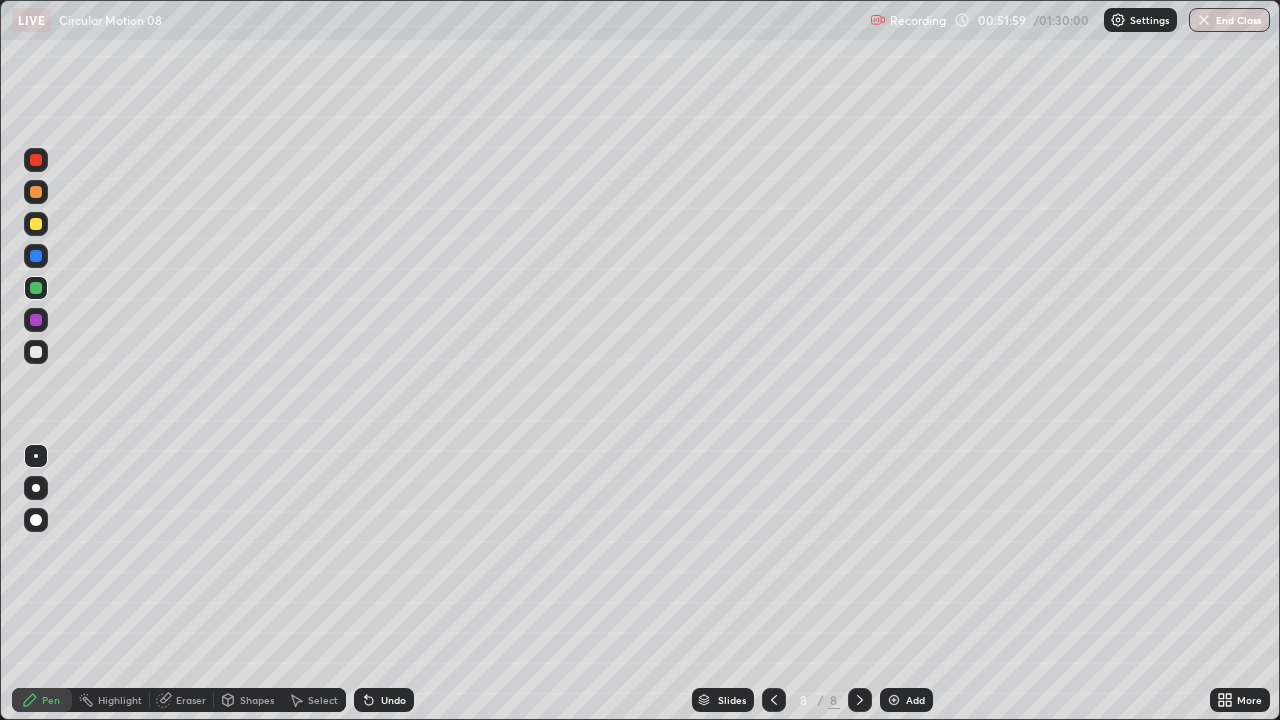 click at bounding box center [36, 352] 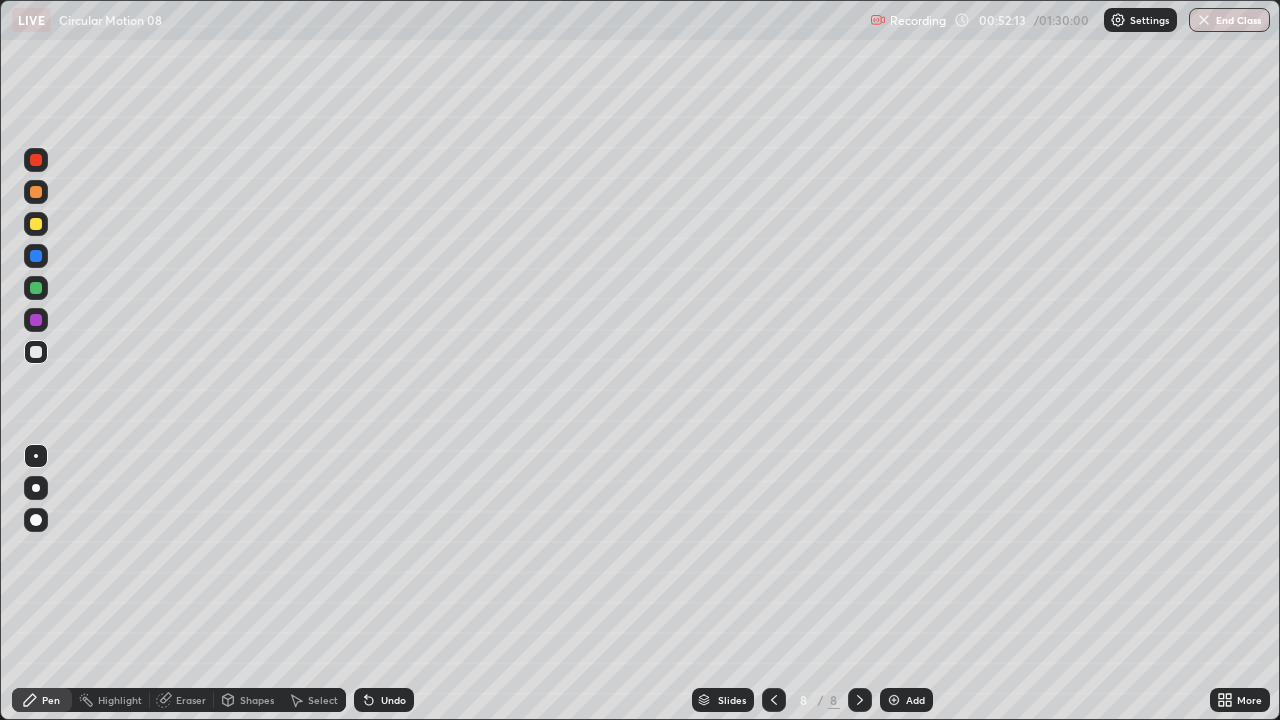 click on "Undo" at bounding box center (384, 700) 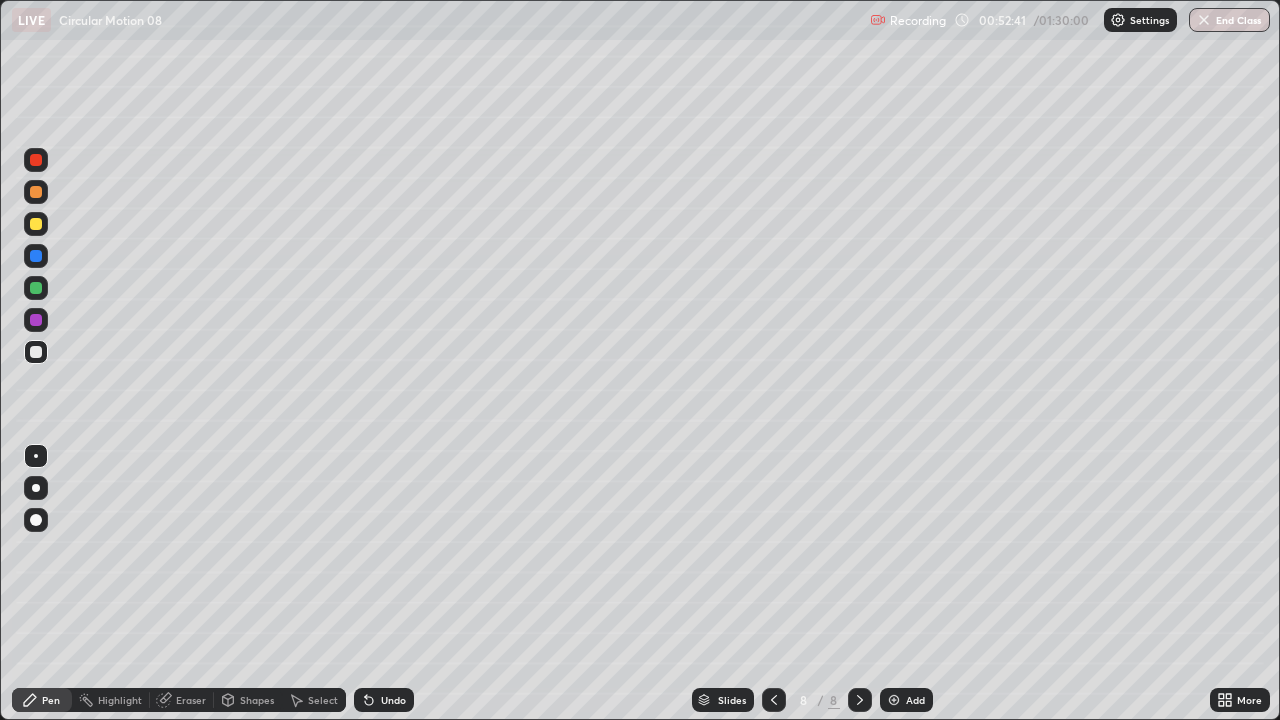 click 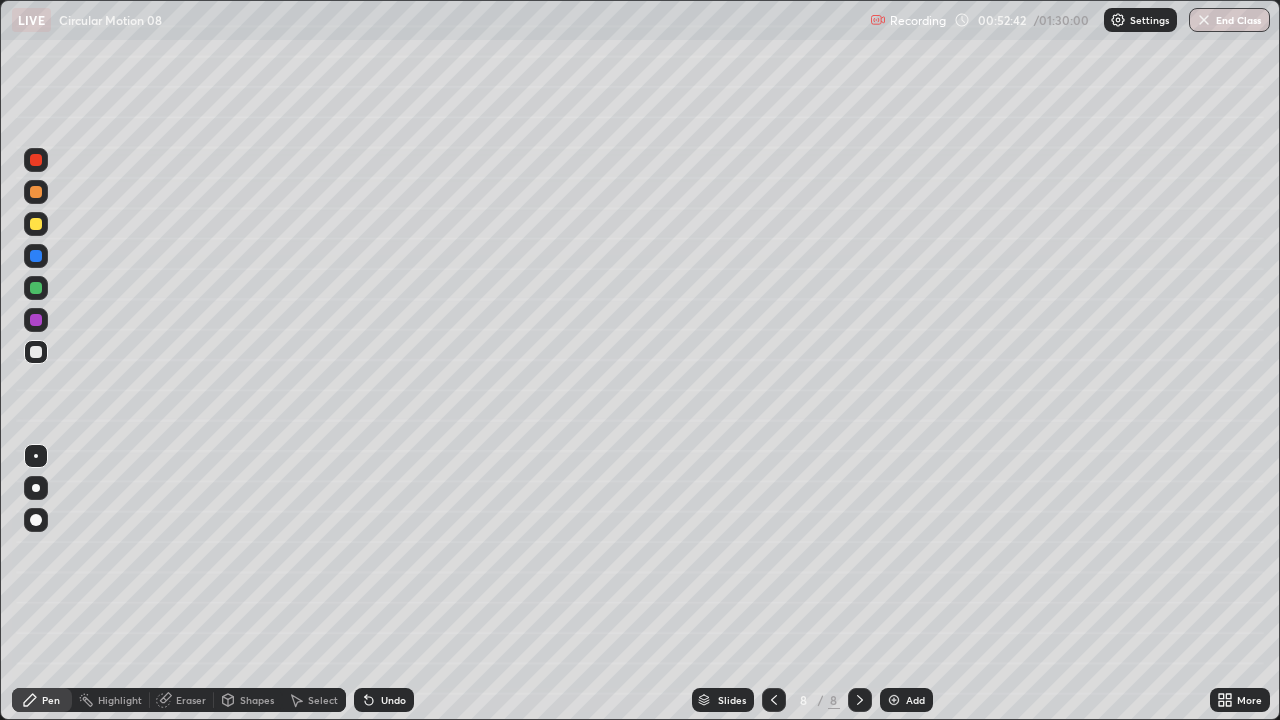 click 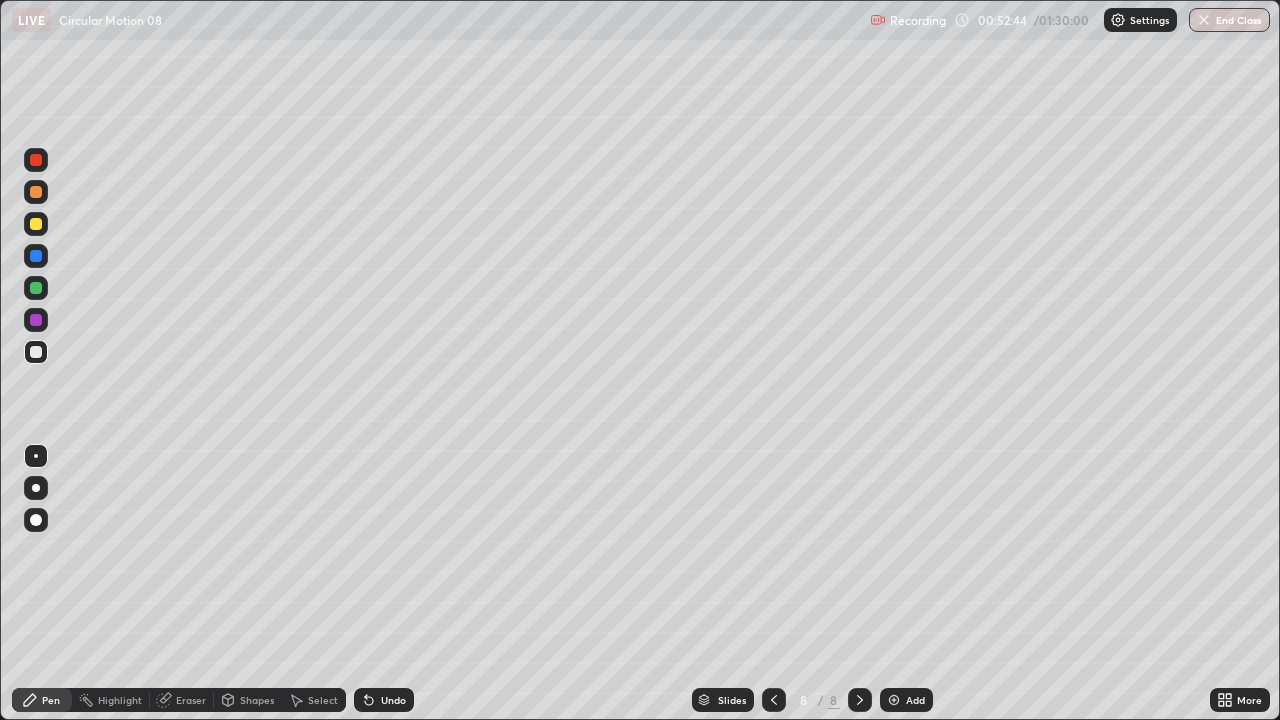 click on "Undo" at bounding box center [384, 700] 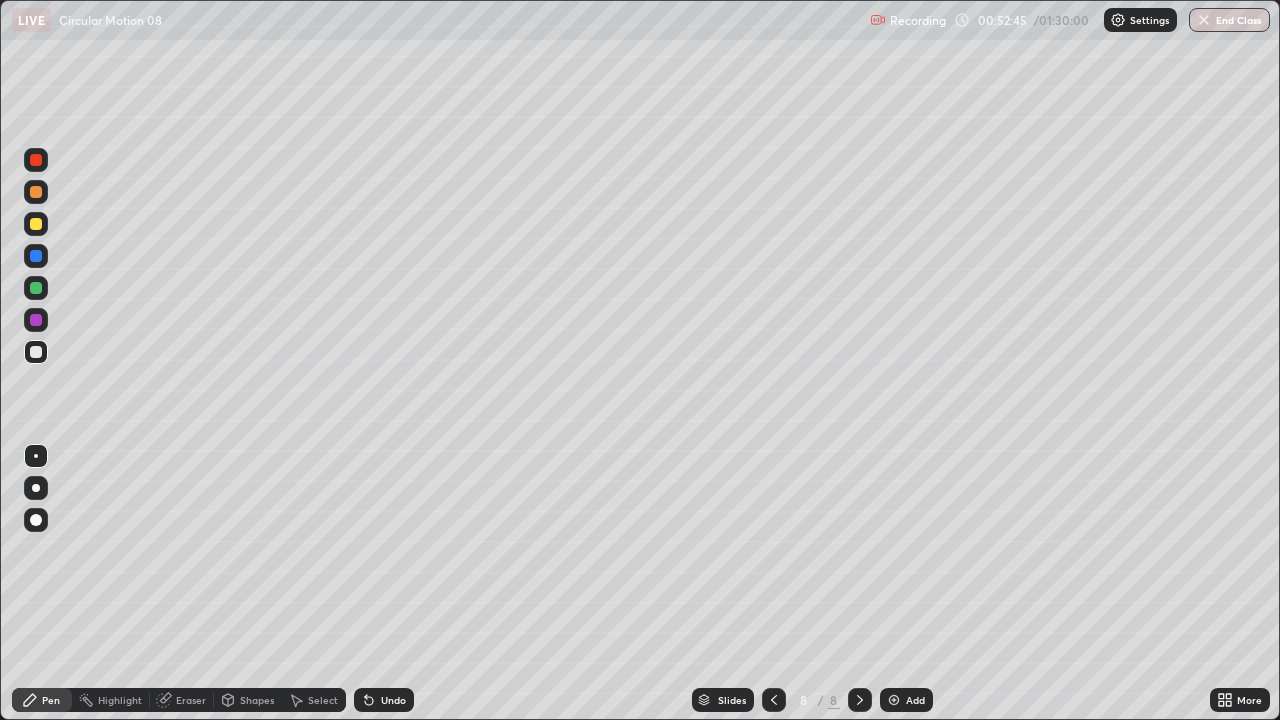 click on "Undo" at bounding box center [384, 700] 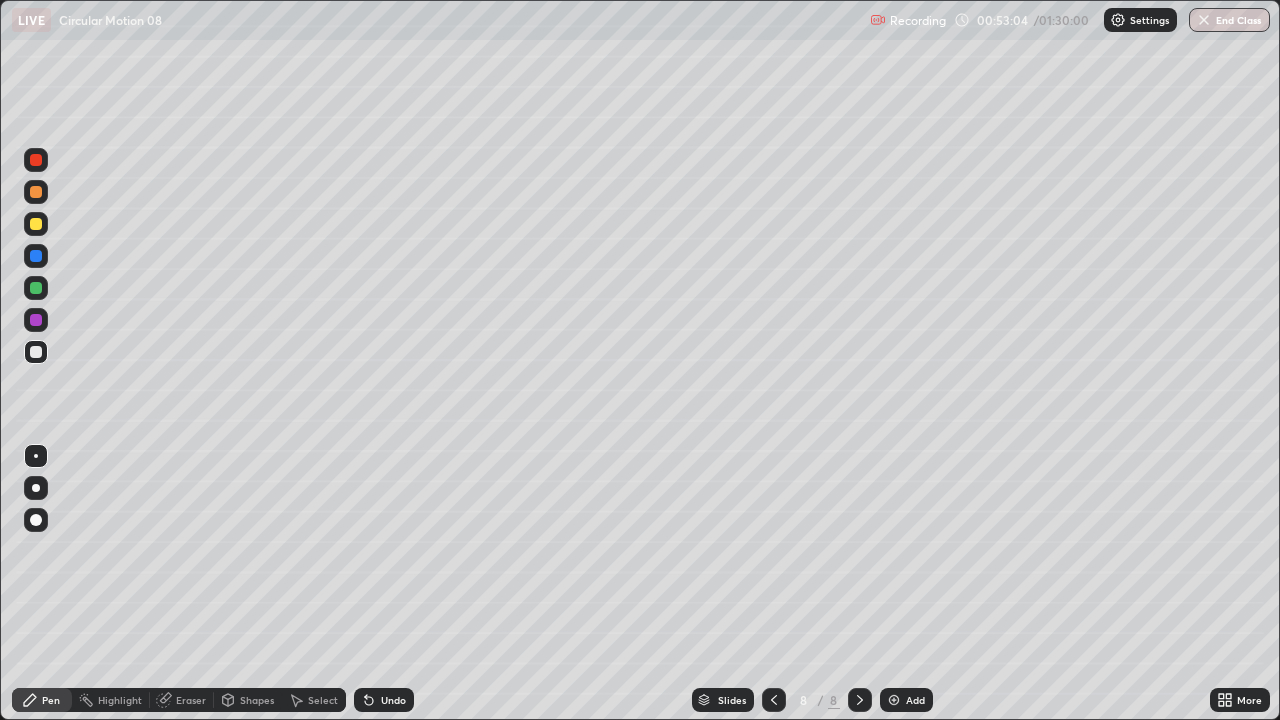 click 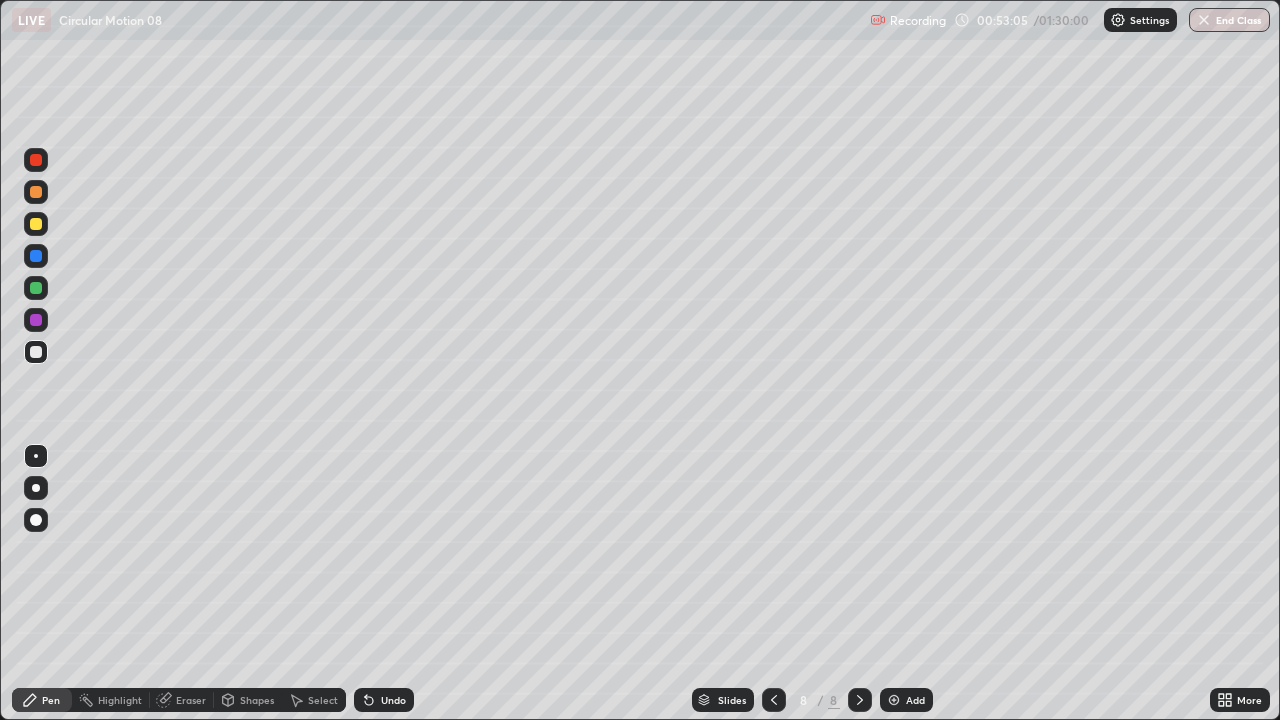 click on "Undo" at bounding box center (393, 700) 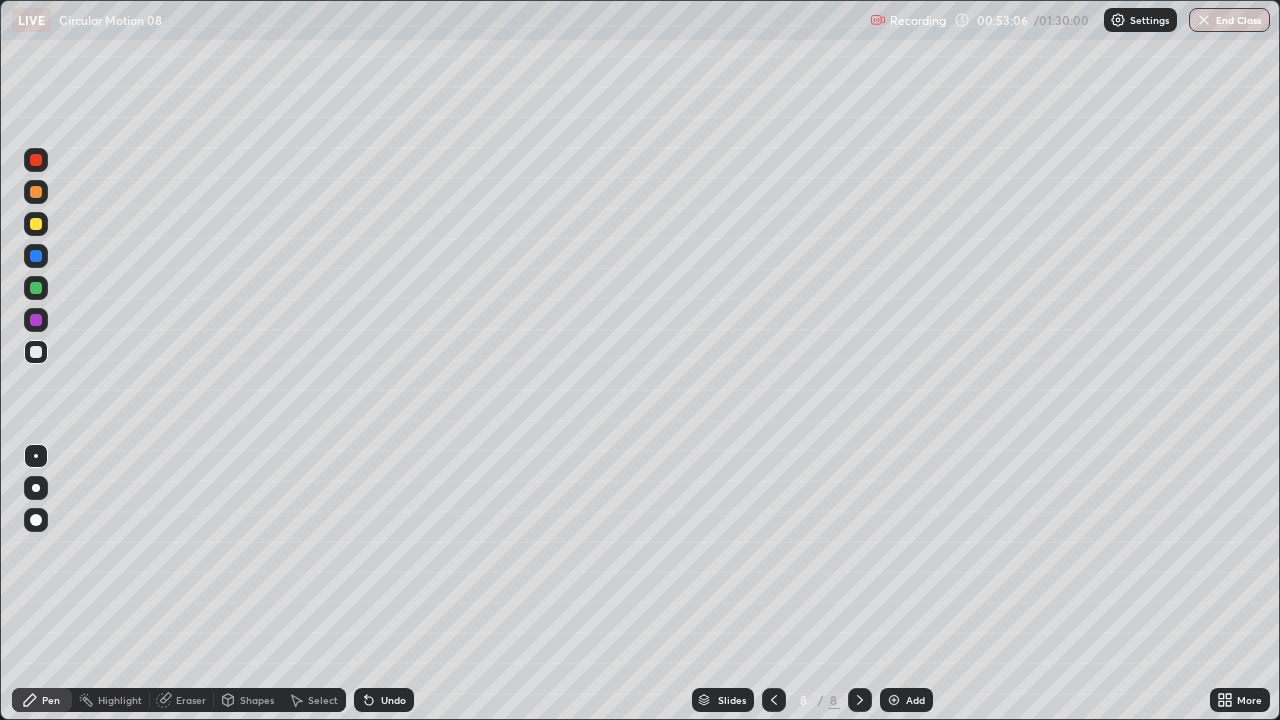 click on "Undo" at bounding box center [393, 700] 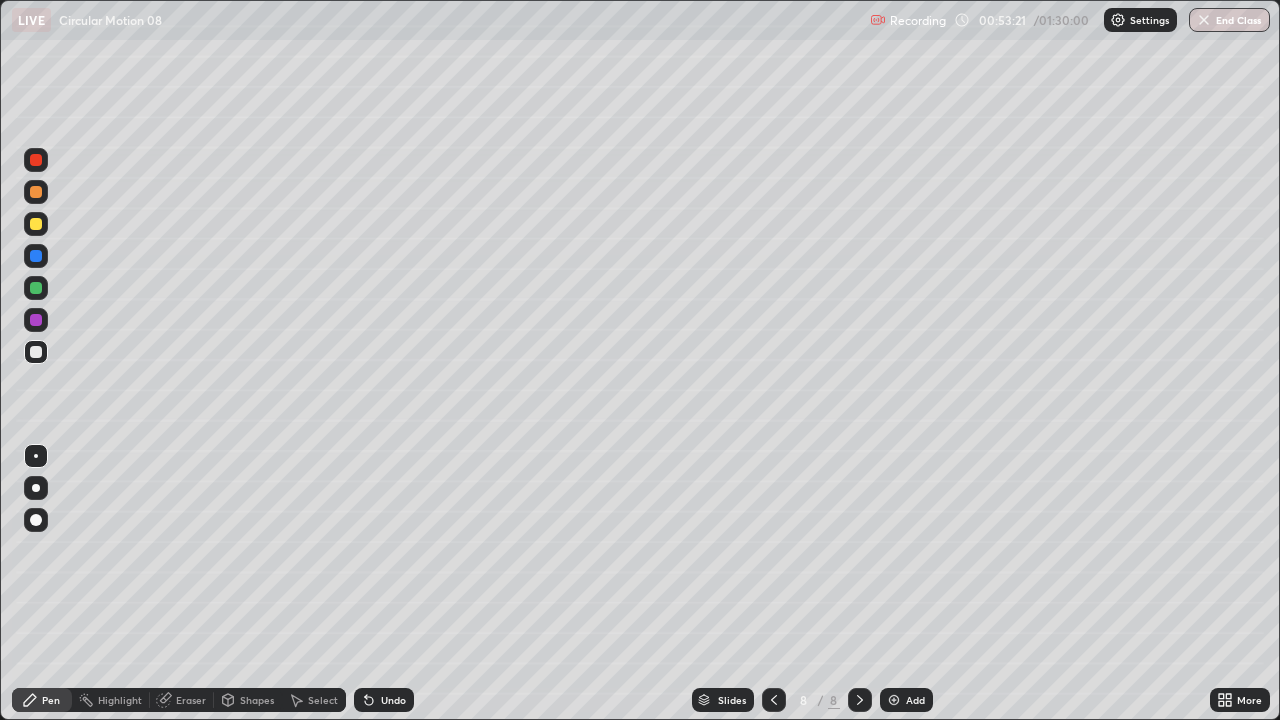 click on "Undo" at bounding box center (393, 700) 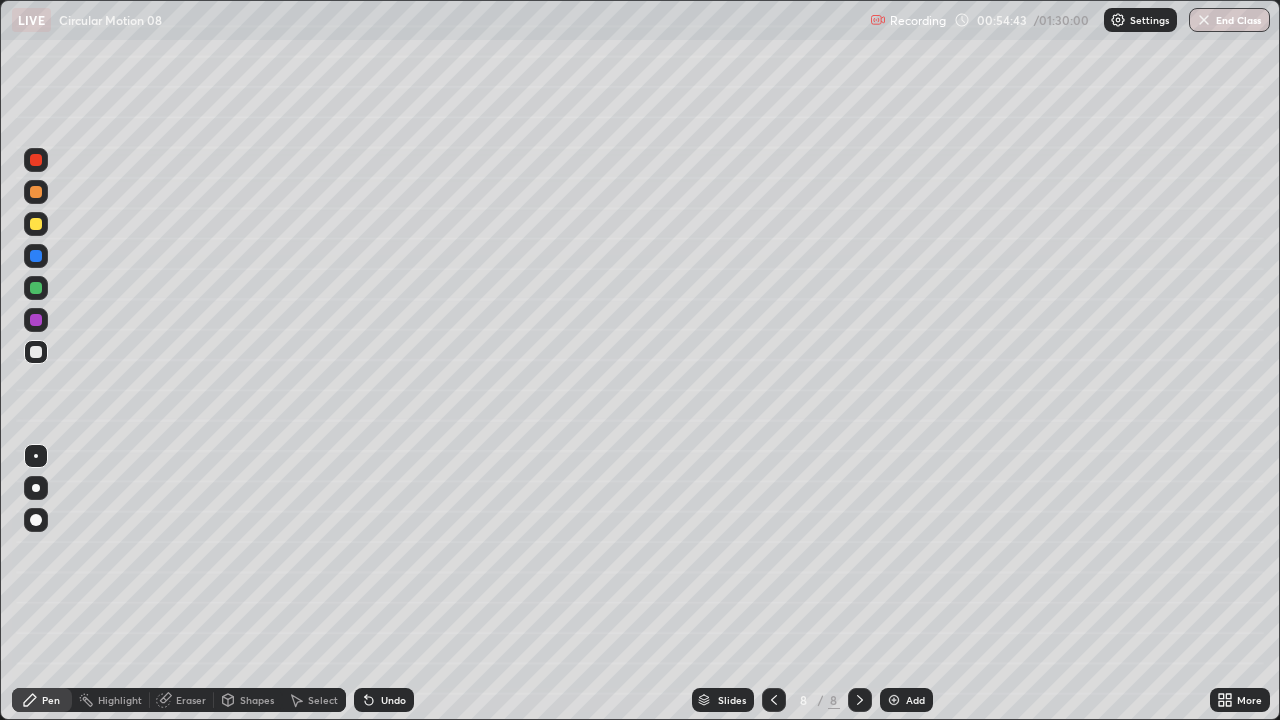 click 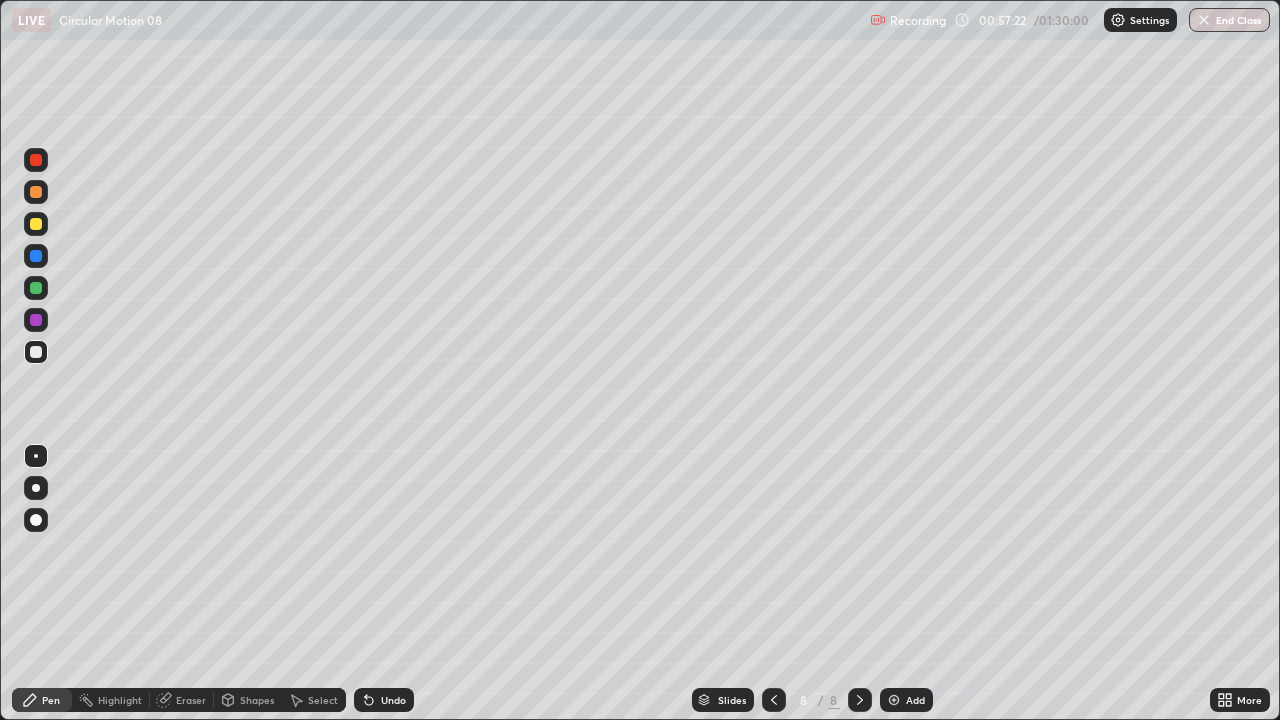 click on "Undo" at bounding box center (384, 700) 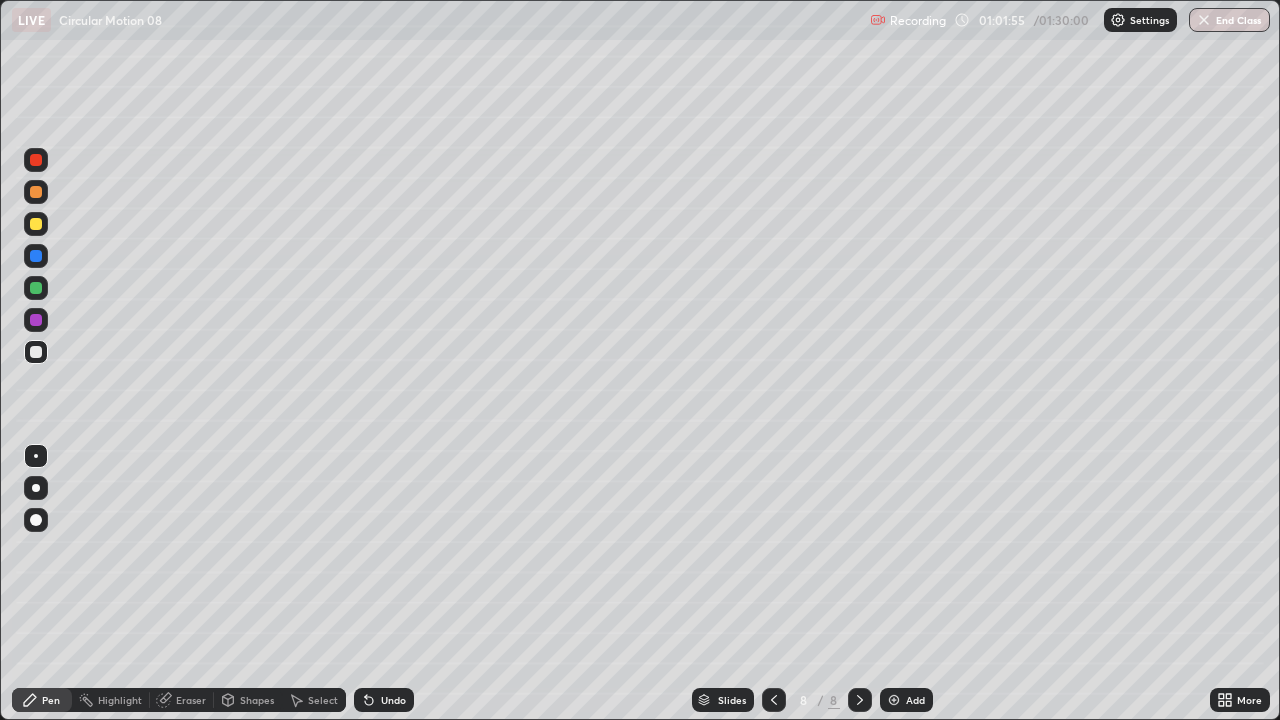 click on "Add" at bounding box center [915, 700] 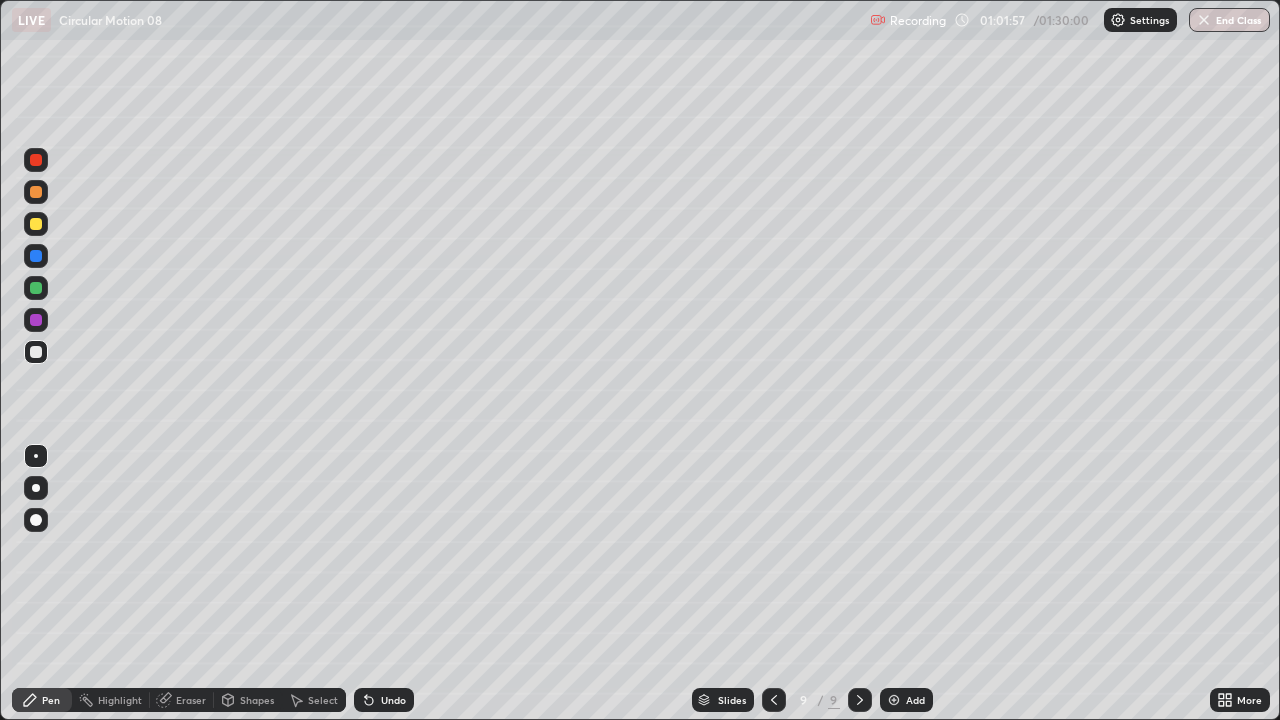 click at bounding box center [36, 192] 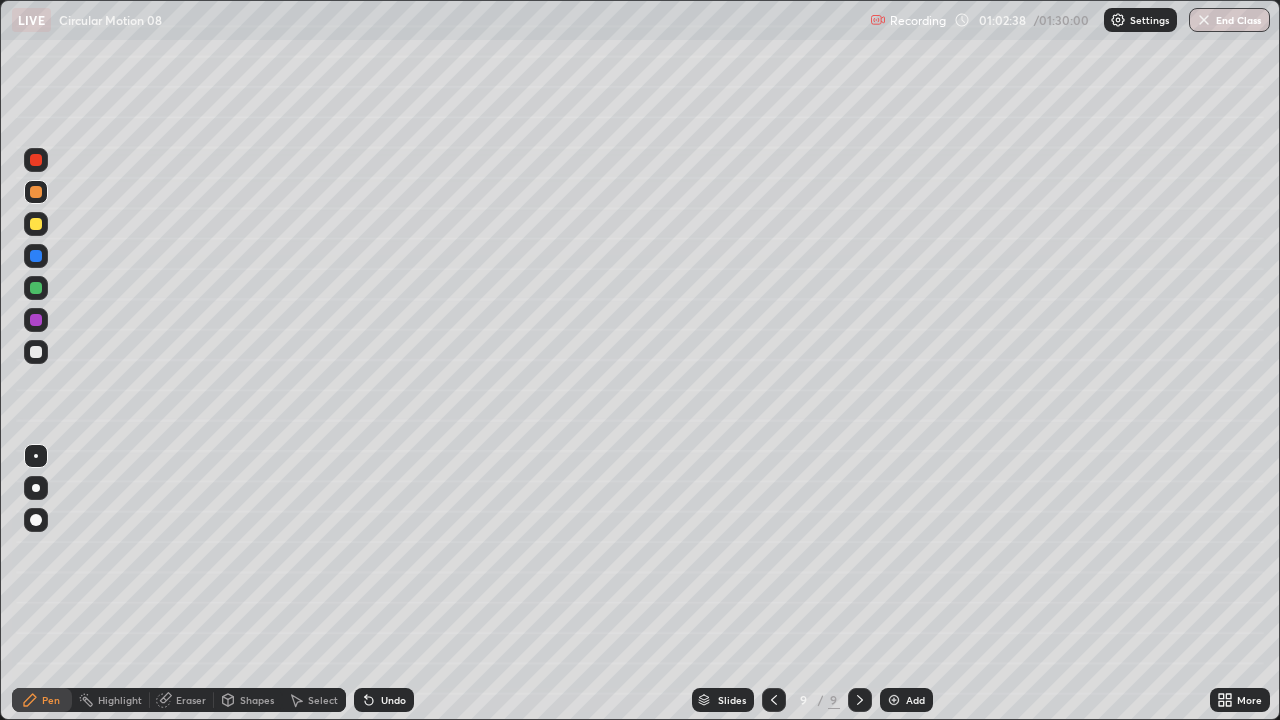 click at bounding box center (36, 352) 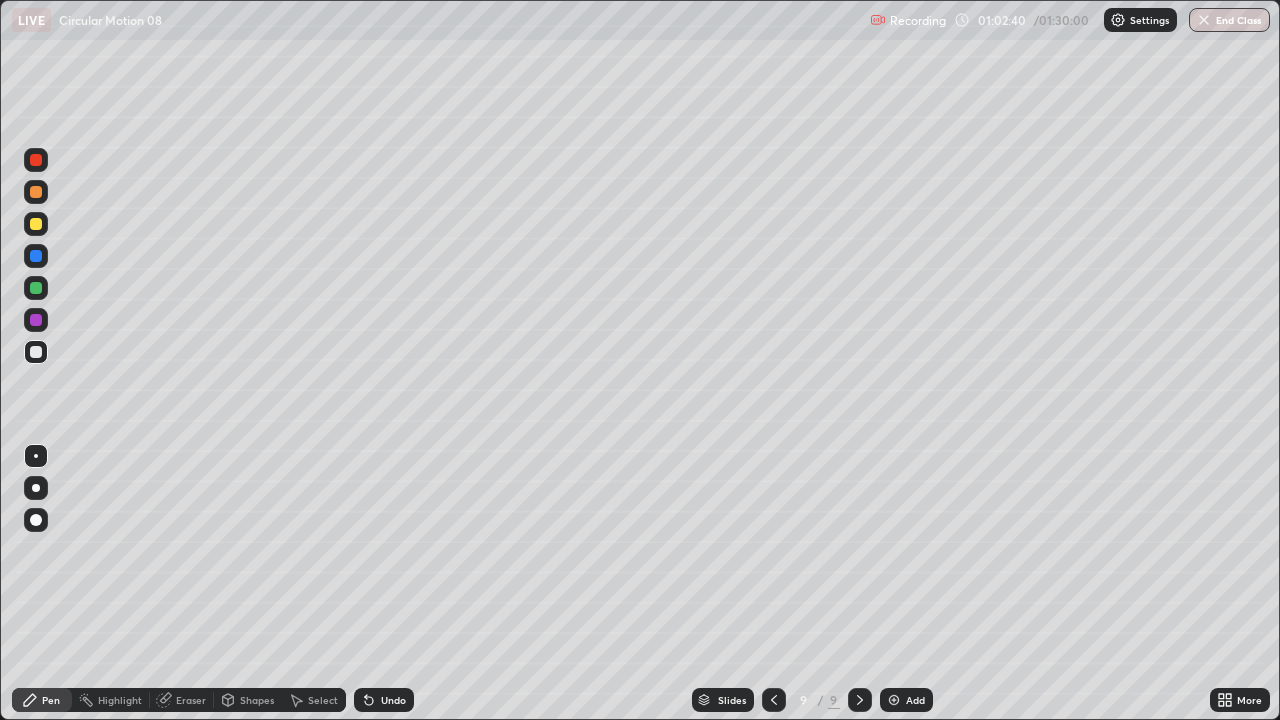 click at bounding box center [36, 320] 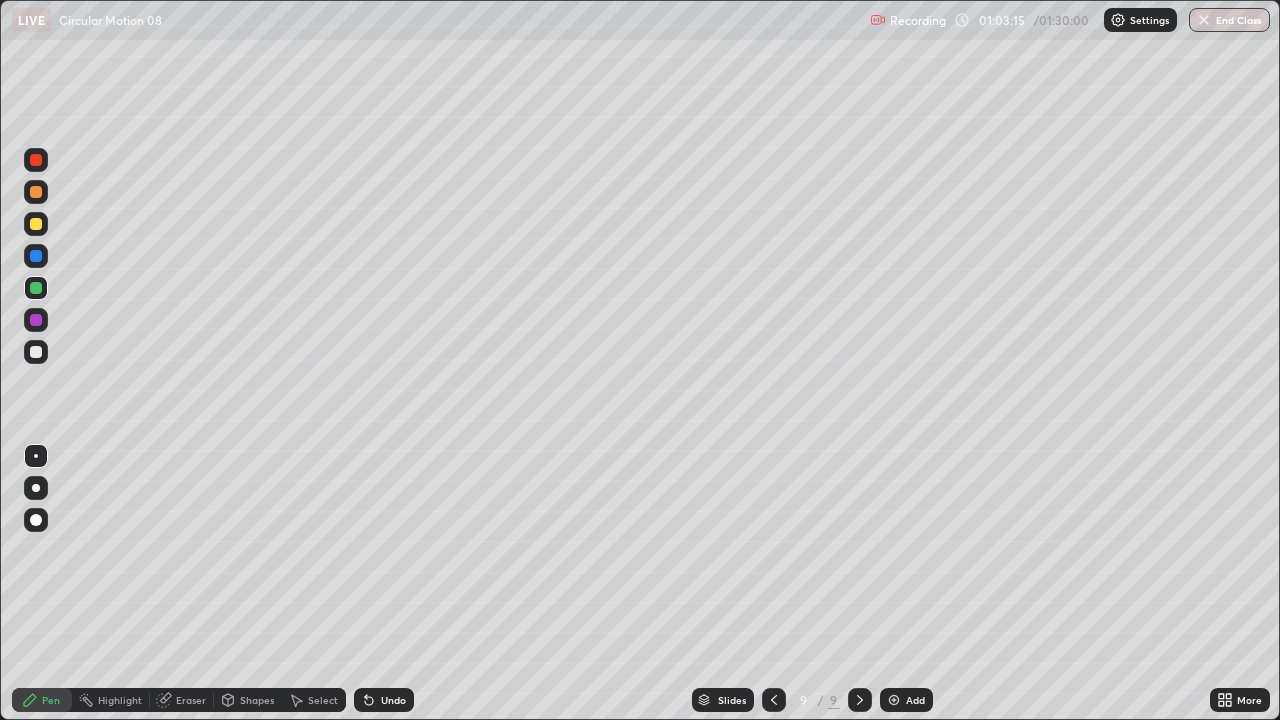 click at bounding box center [36, 352] 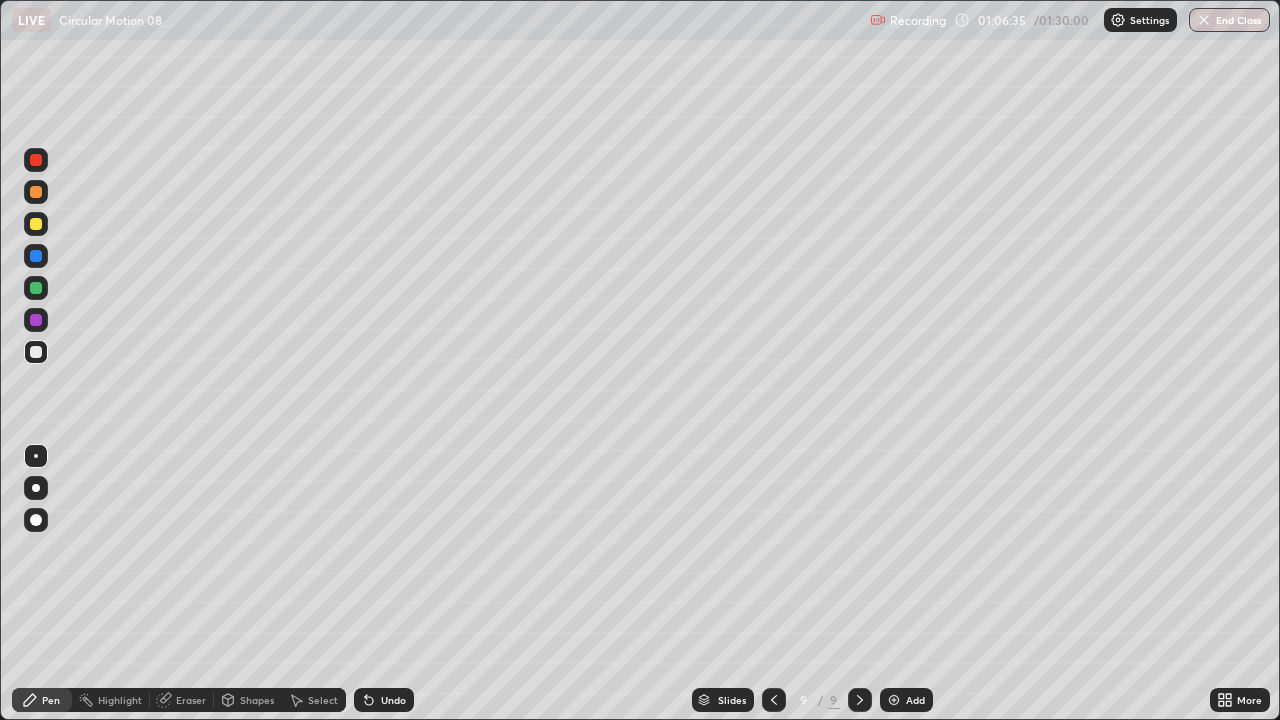 click at bounding box center (894, 700) 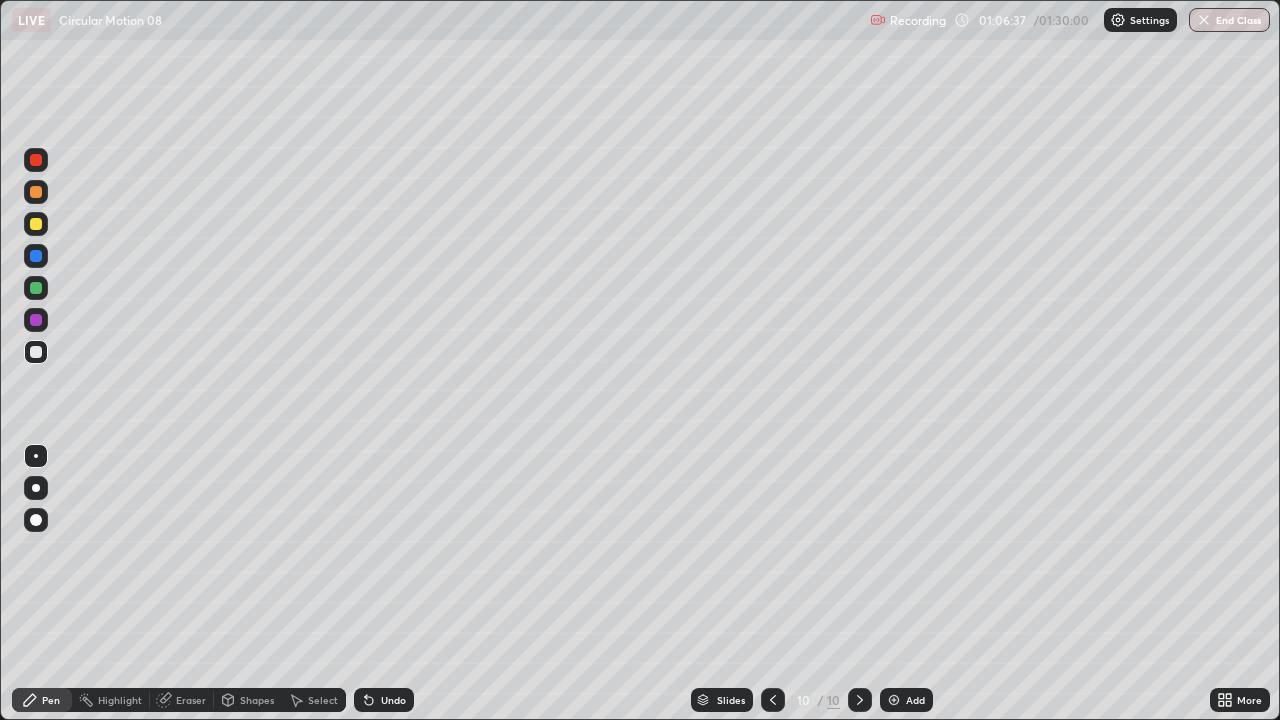 click at bounding box center [36, 192] 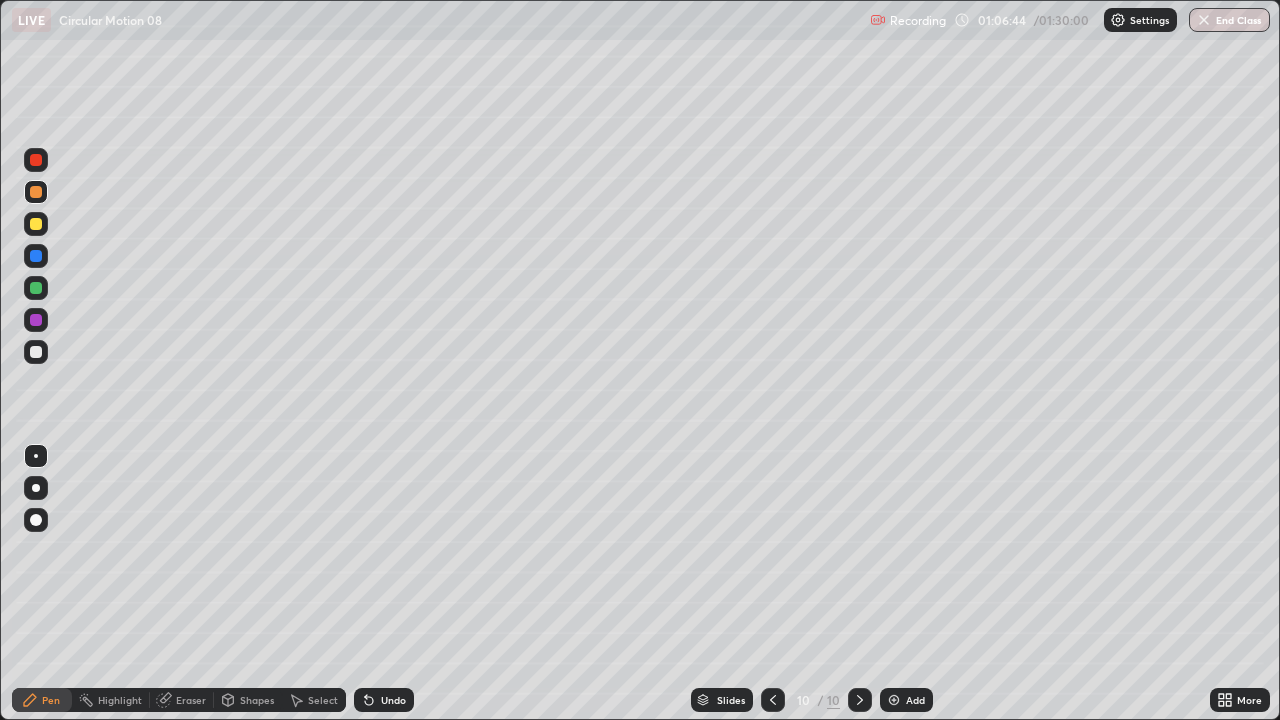 click on "Undo" at bounding box center [384, 700] 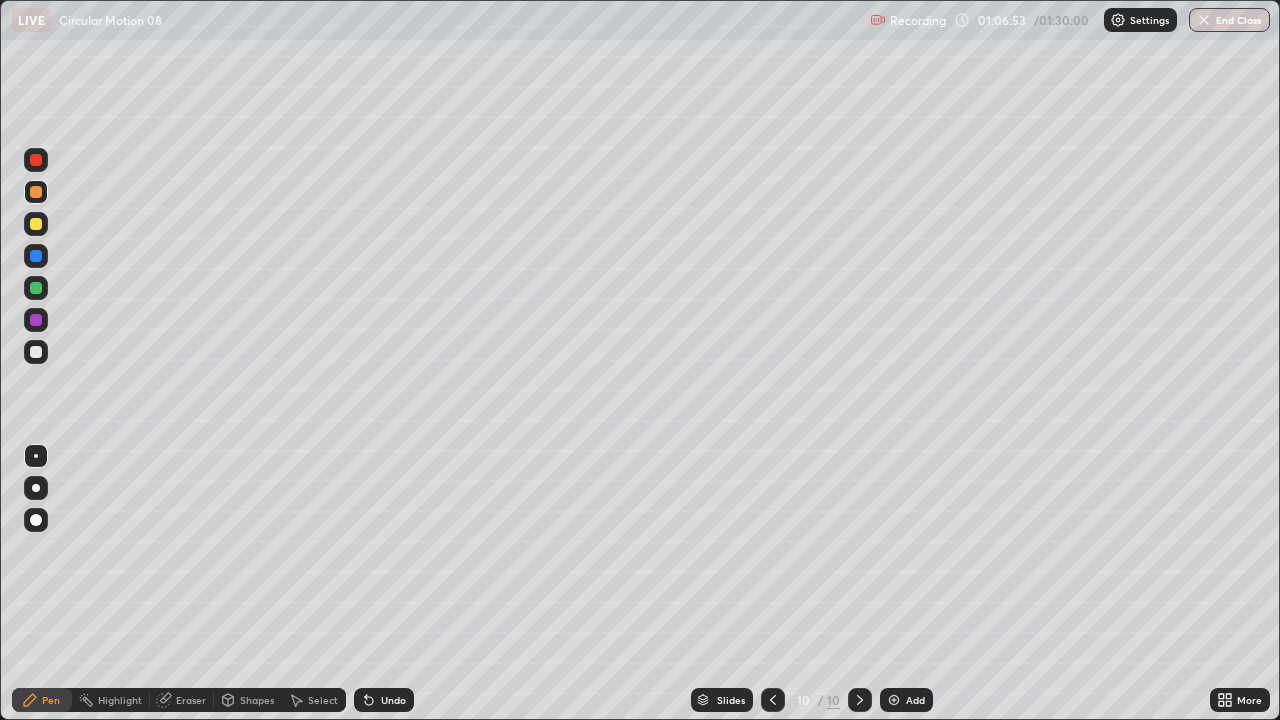 click at bounding box center (36, 288) 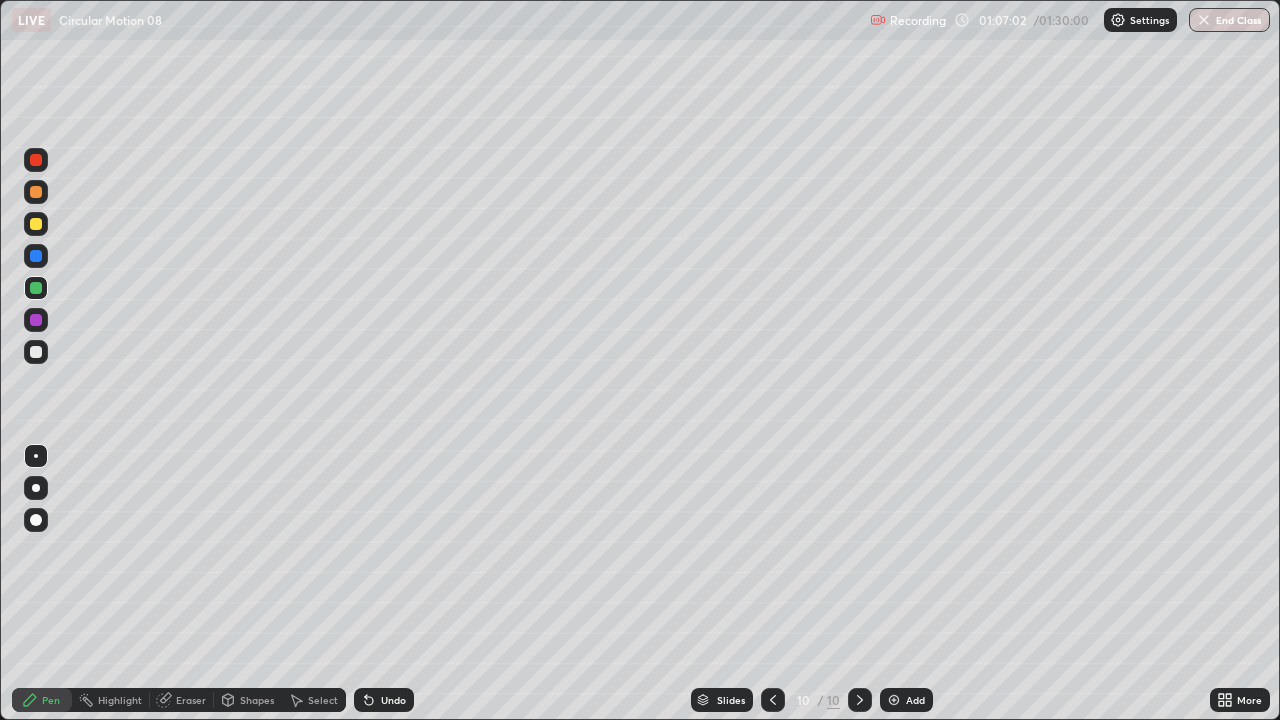 click on "Undo" at bounding box center [393, 700] 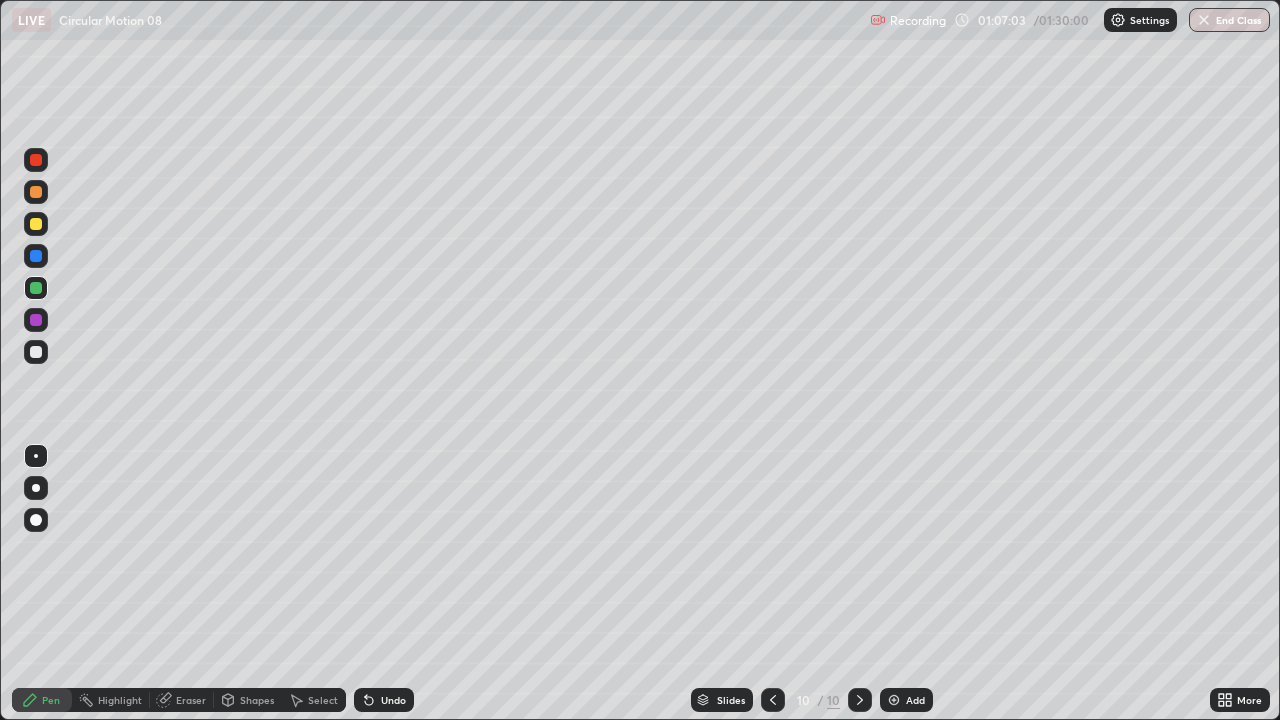 click on "Undo" at bounding box center [393, 700] 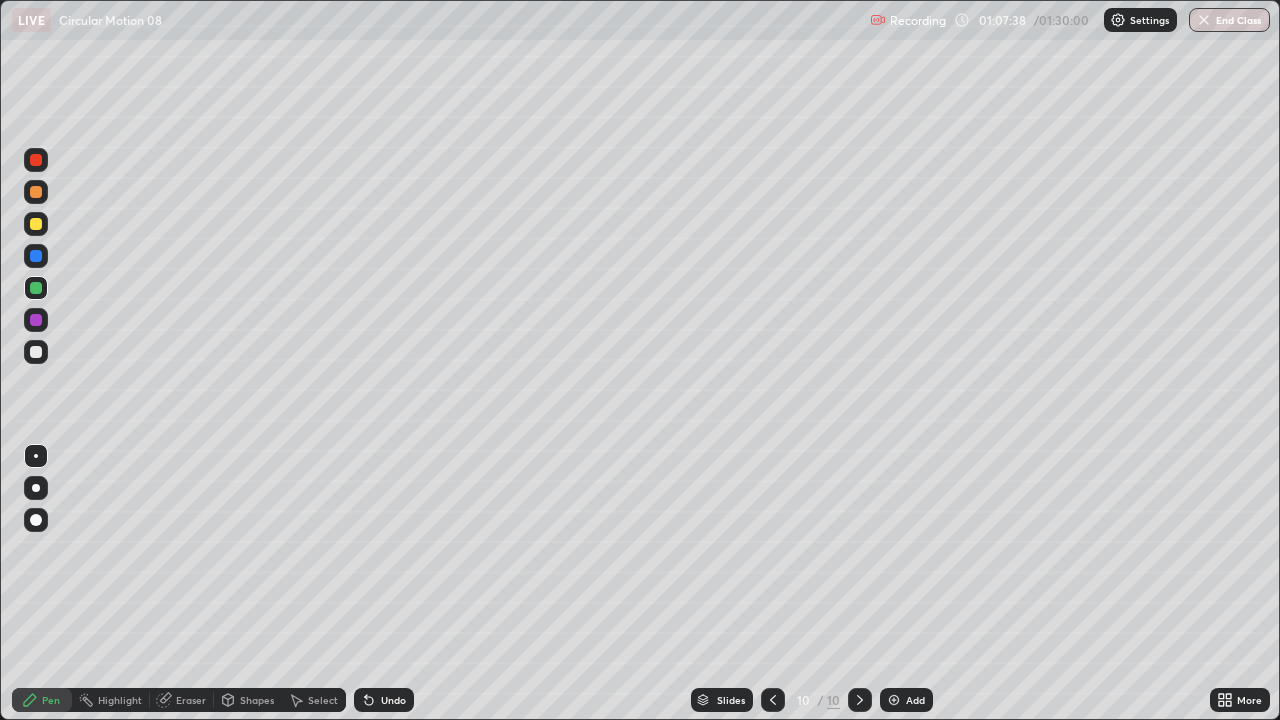 click on "Undo" at bounding box center [384, 700] 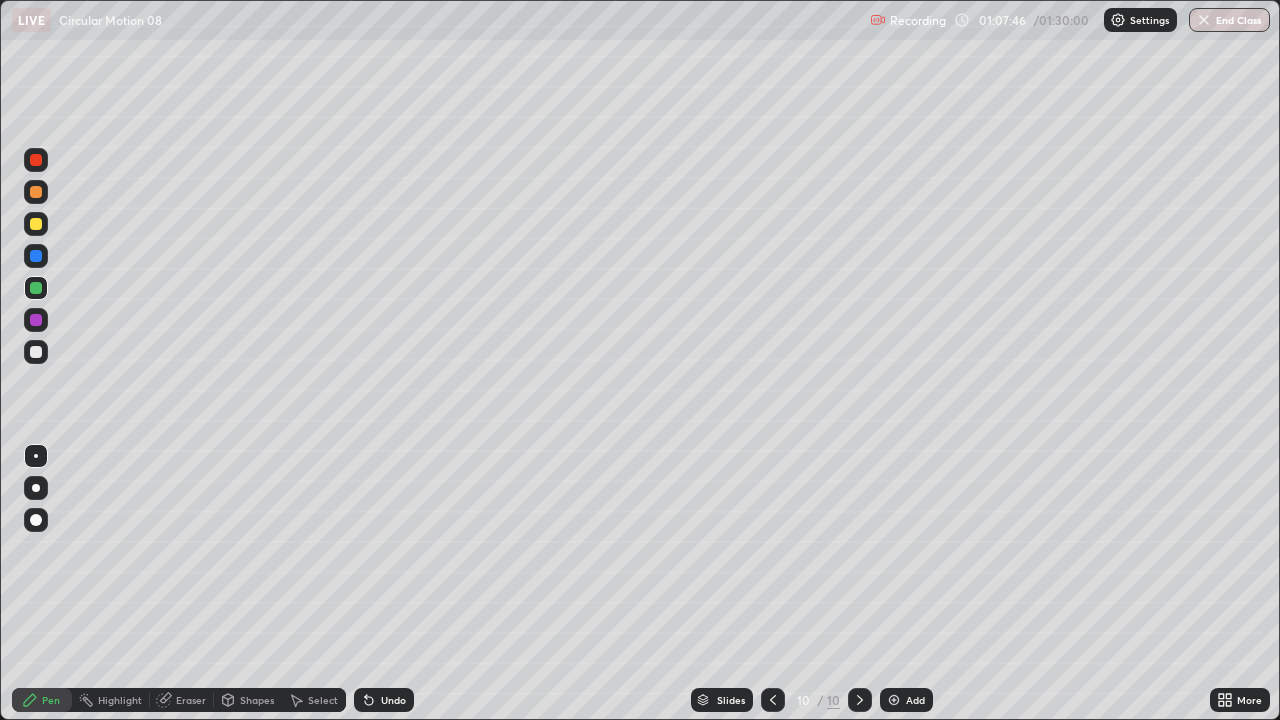 click at bounding box center (36, 352) 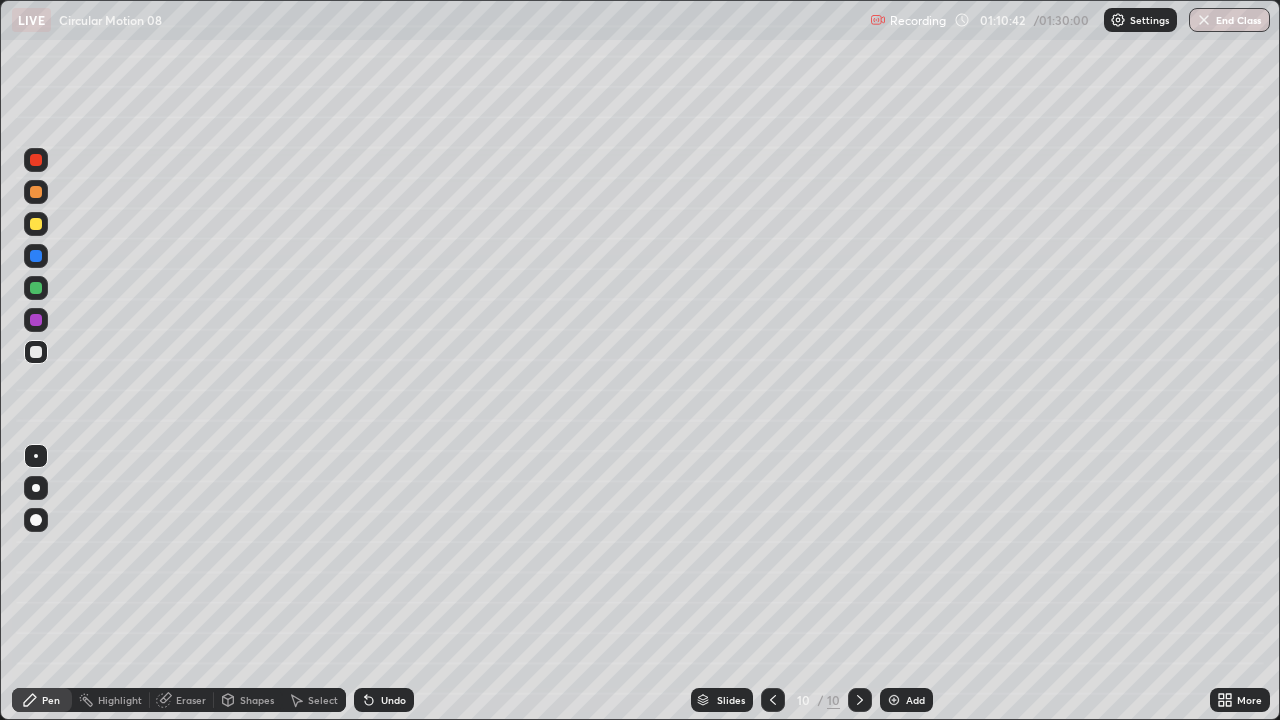 click on "Undo" at bounding box center (393, 700) 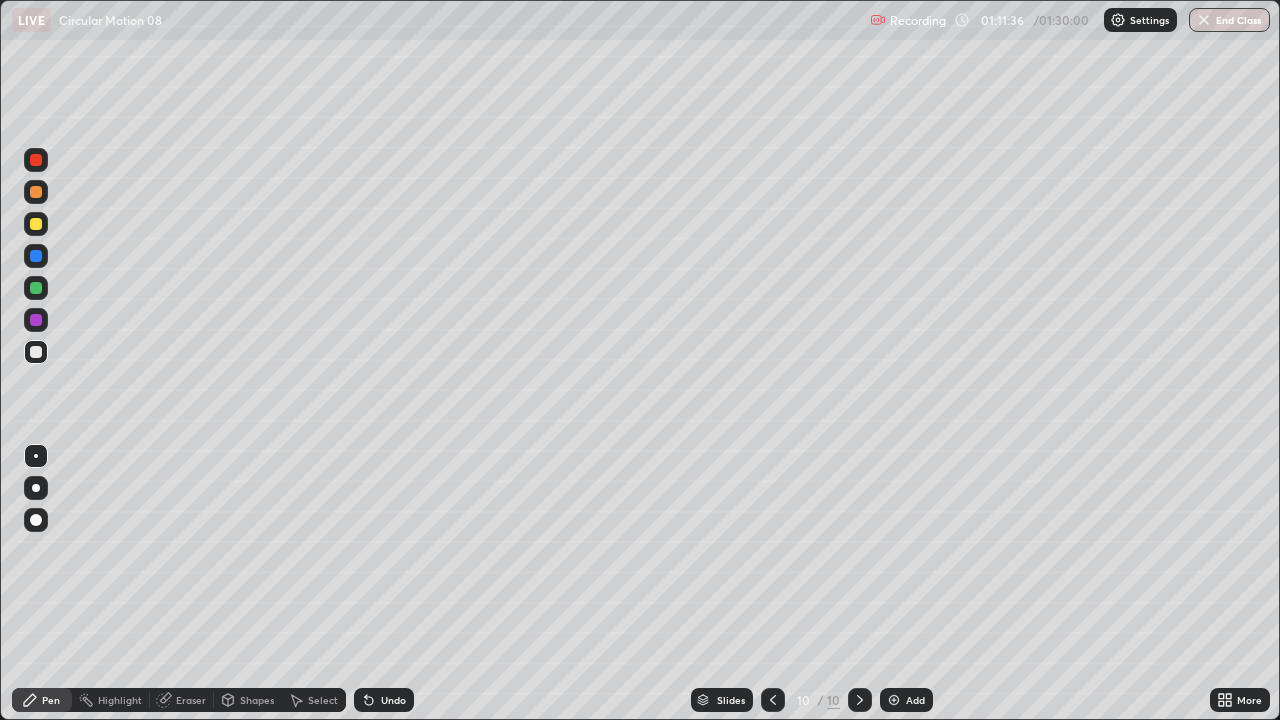 click on "Shapes" at bounding box center (248, 700) 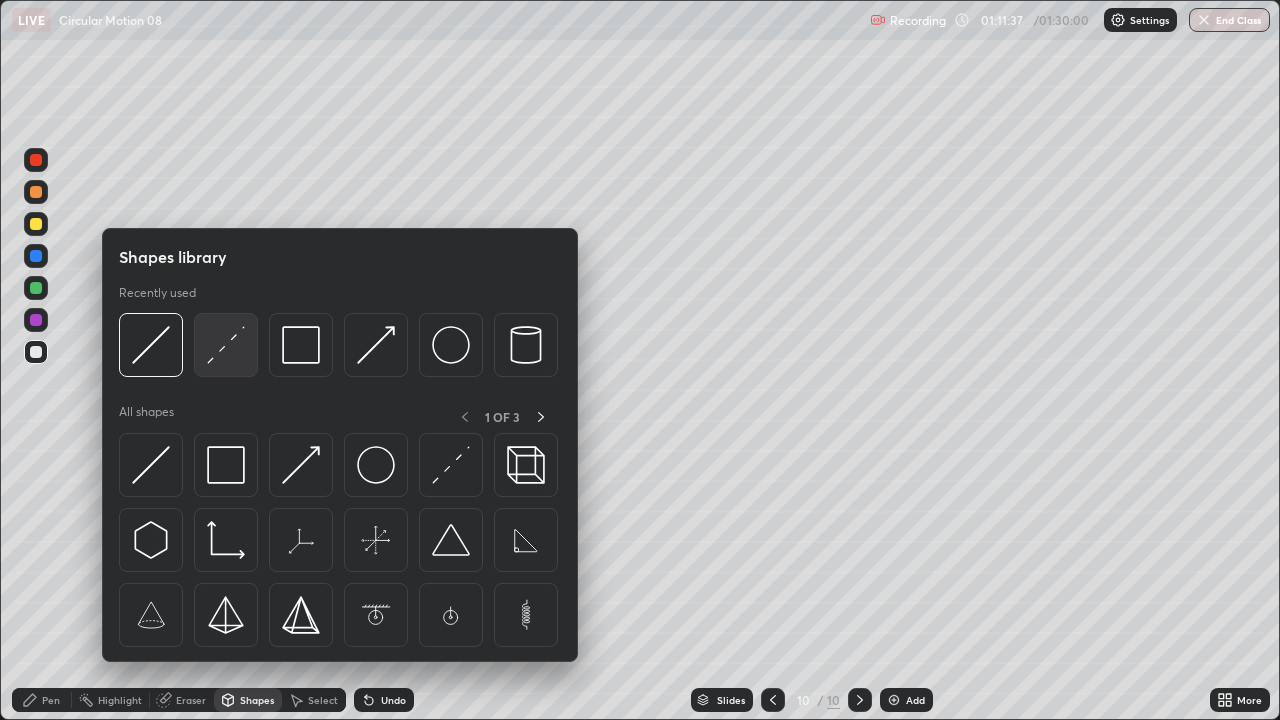 click at bounding box center [226, 345] 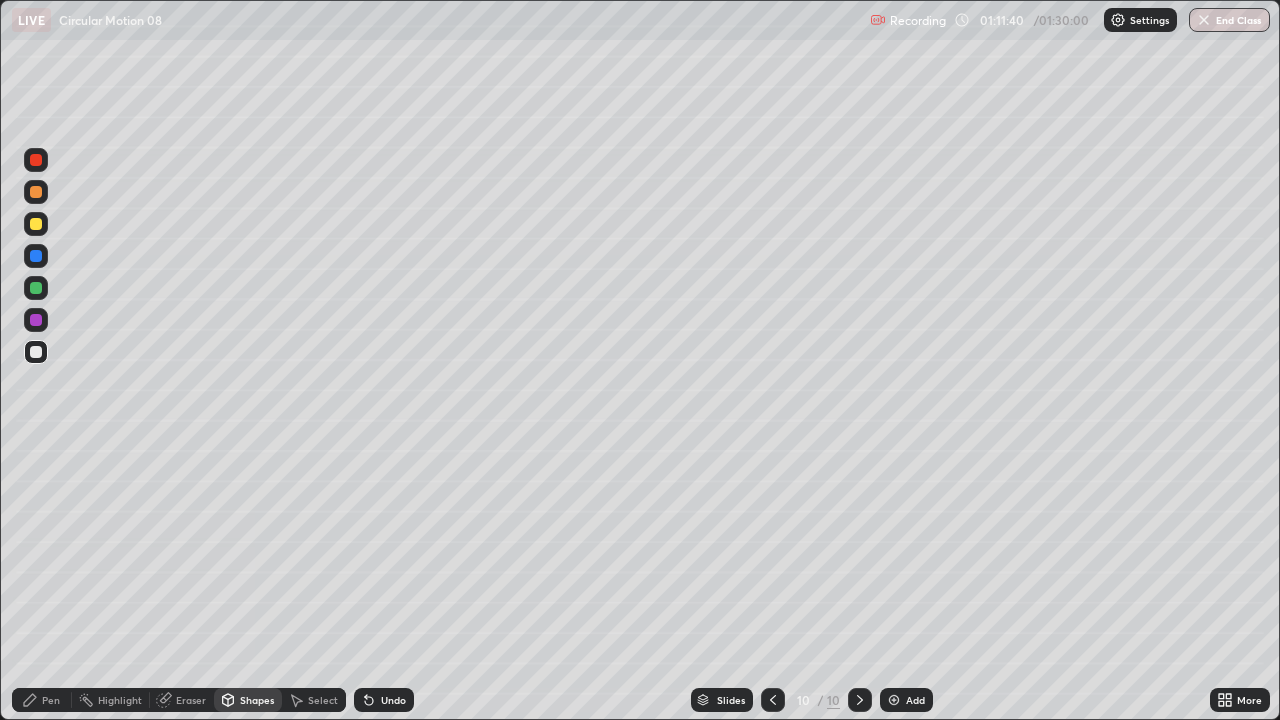 click 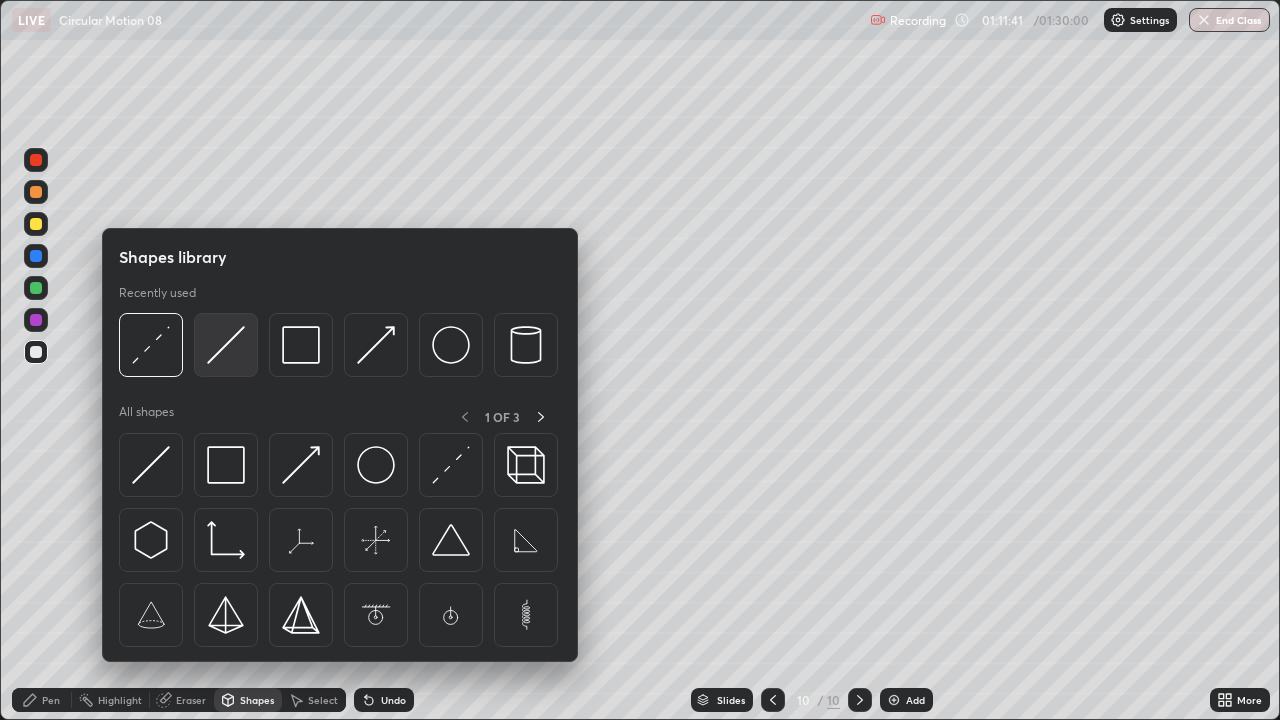 click at bounding box center [226, 345] 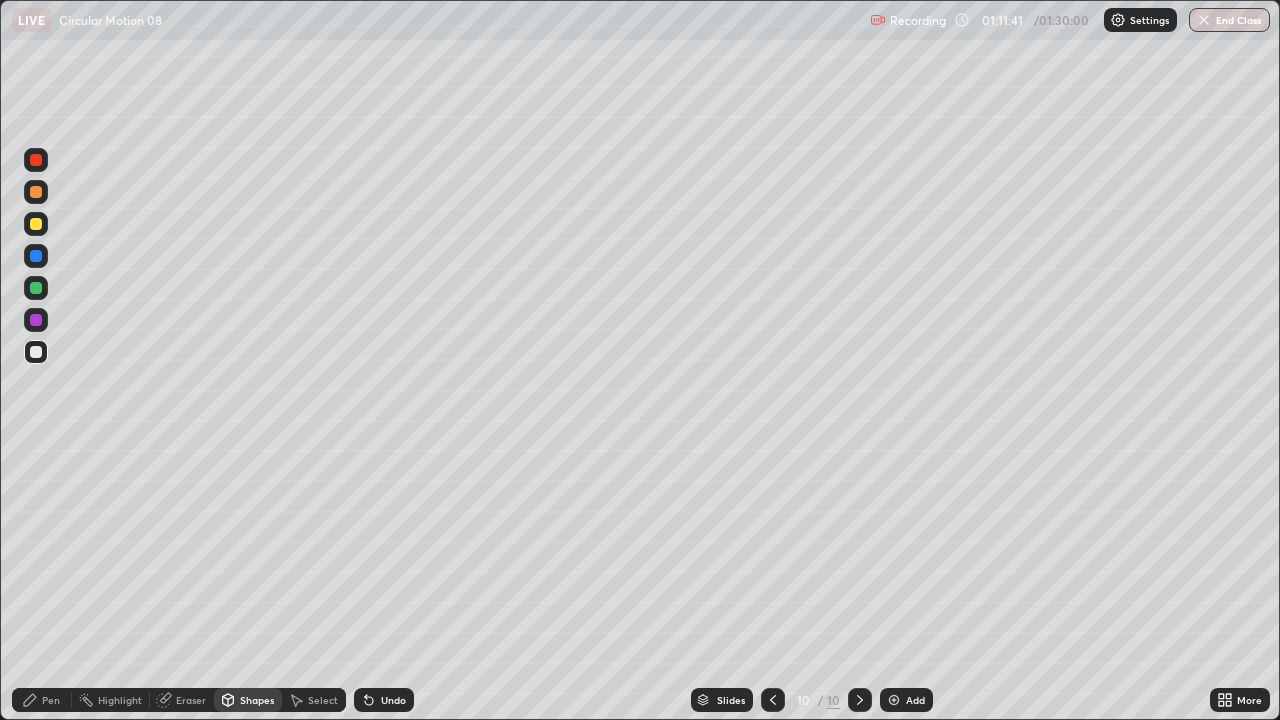 click at bounding box center [36, 288] 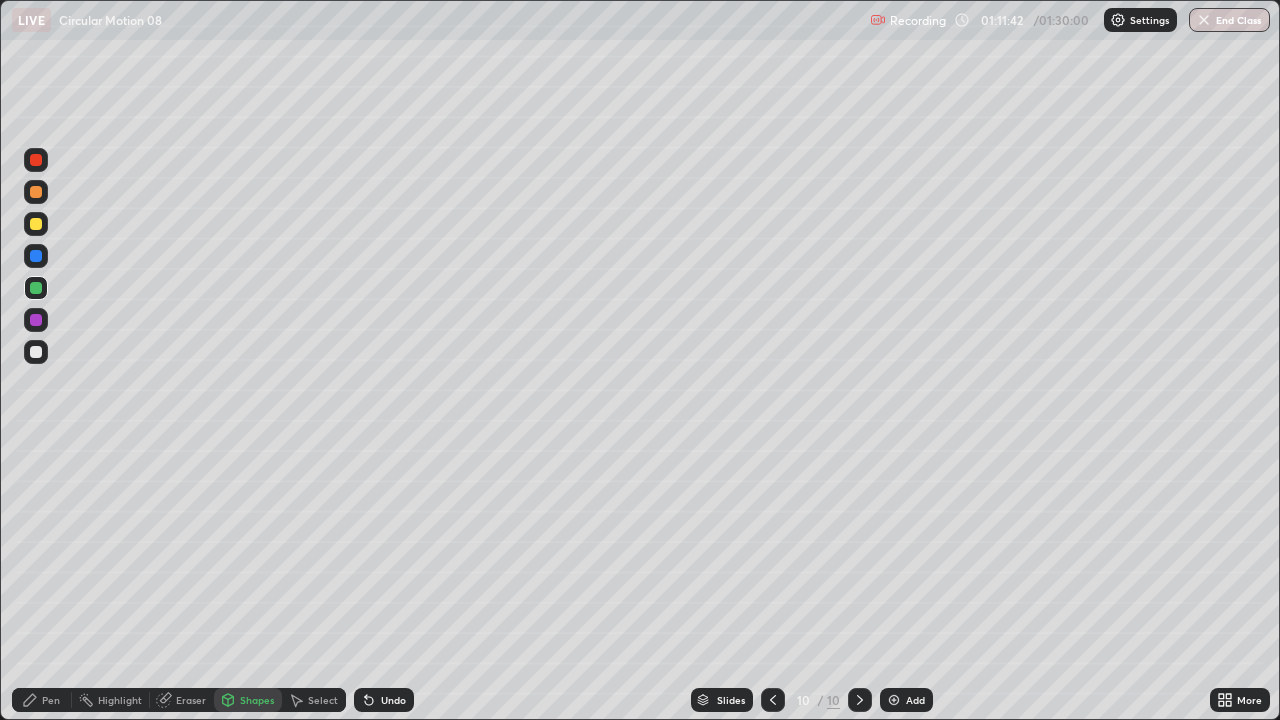click at bounding box center [36, 224] 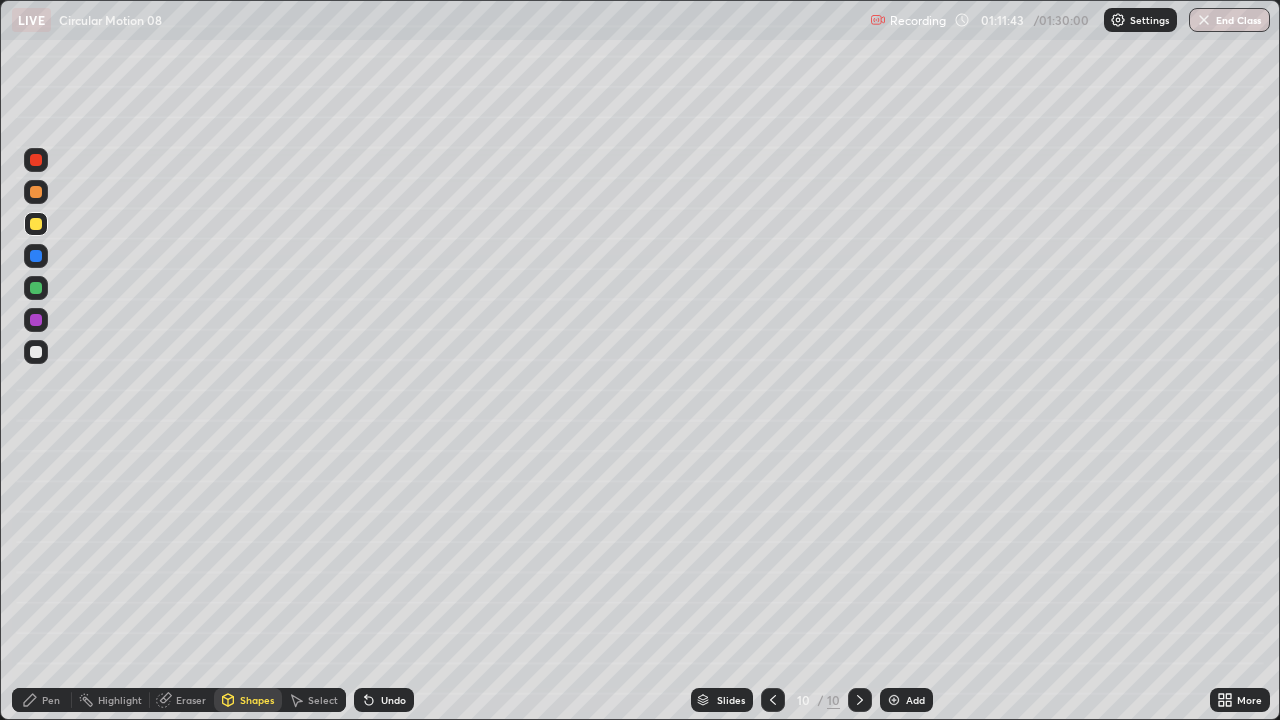 click at bounding box center [36, 192] 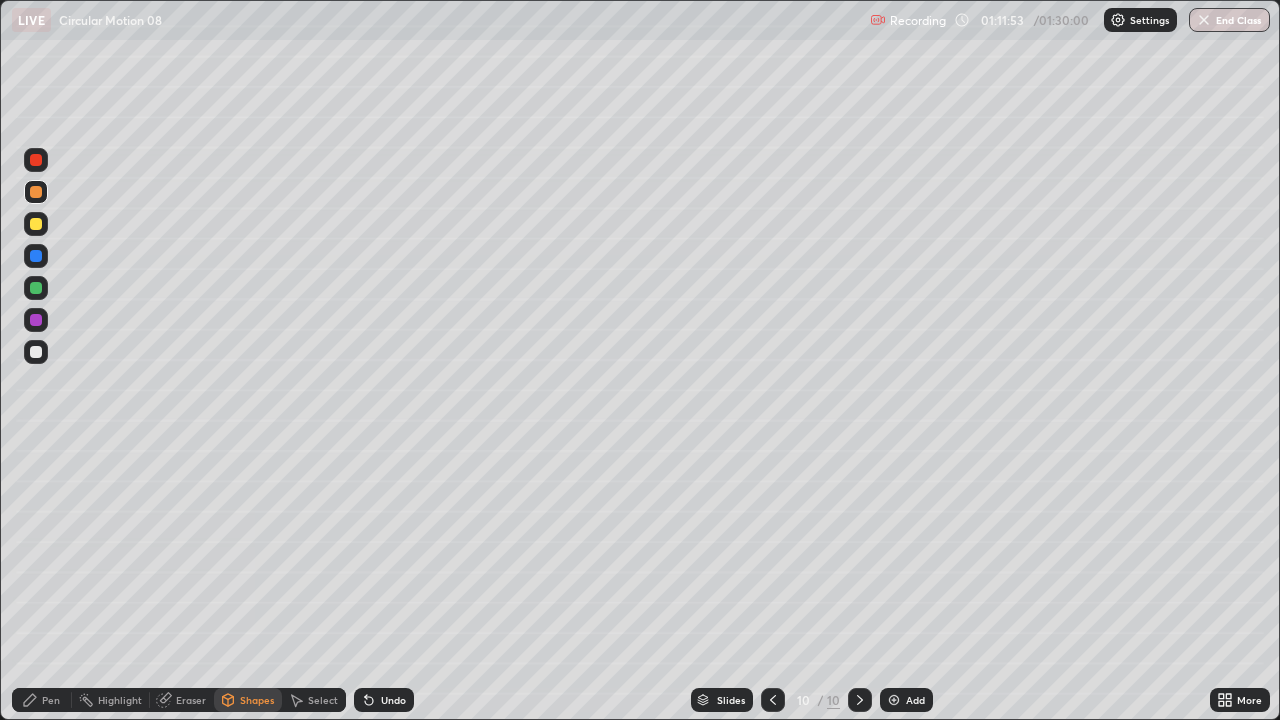 click 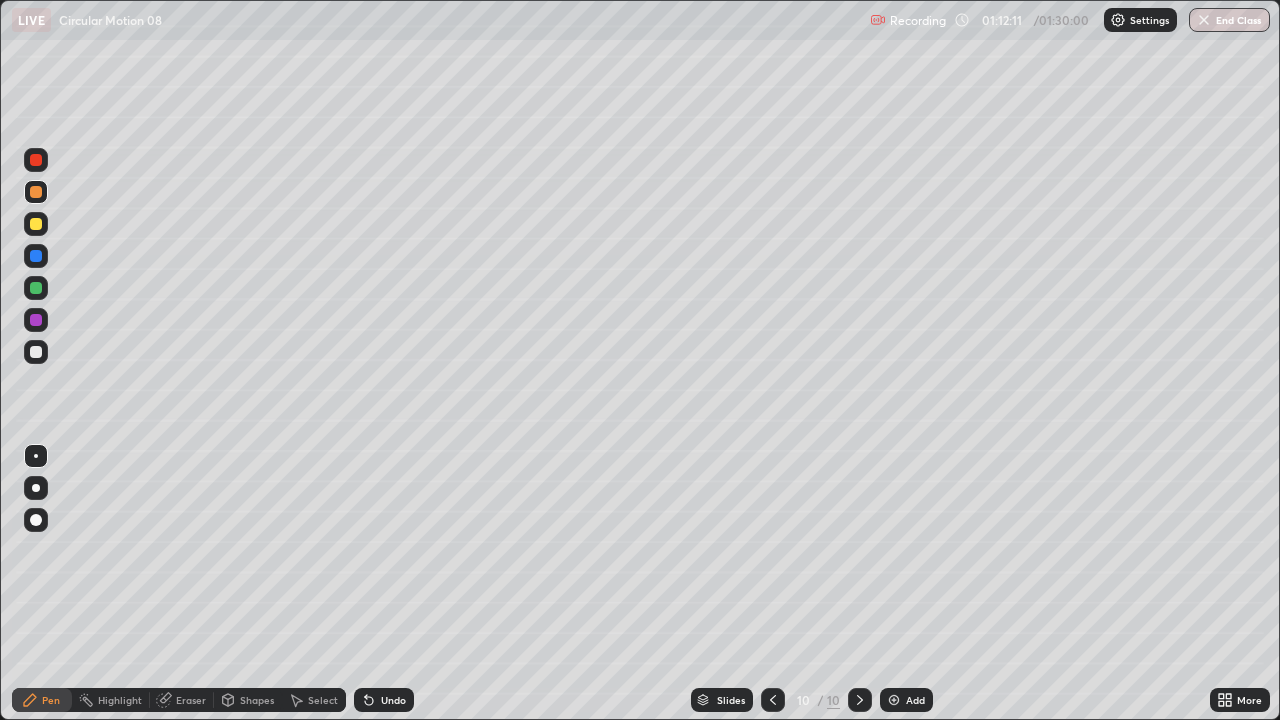 click at bounding box center (36, 352) 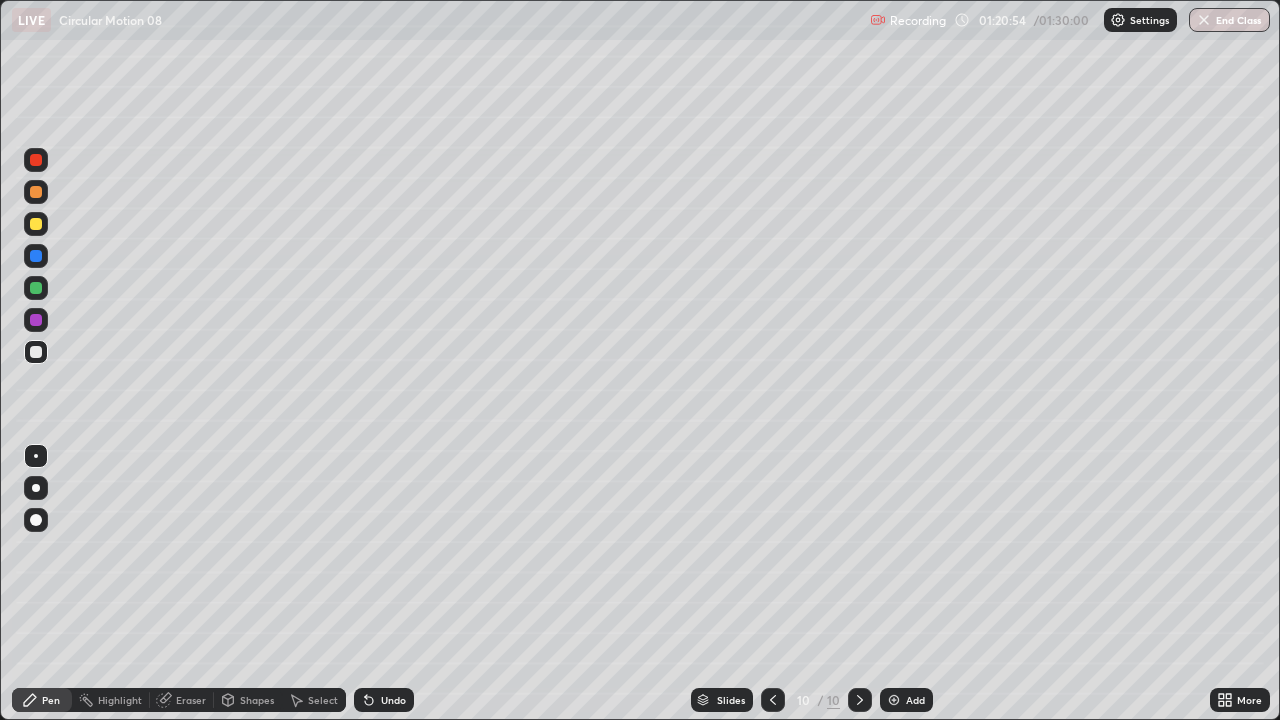 click at bounding box center (894, 700) 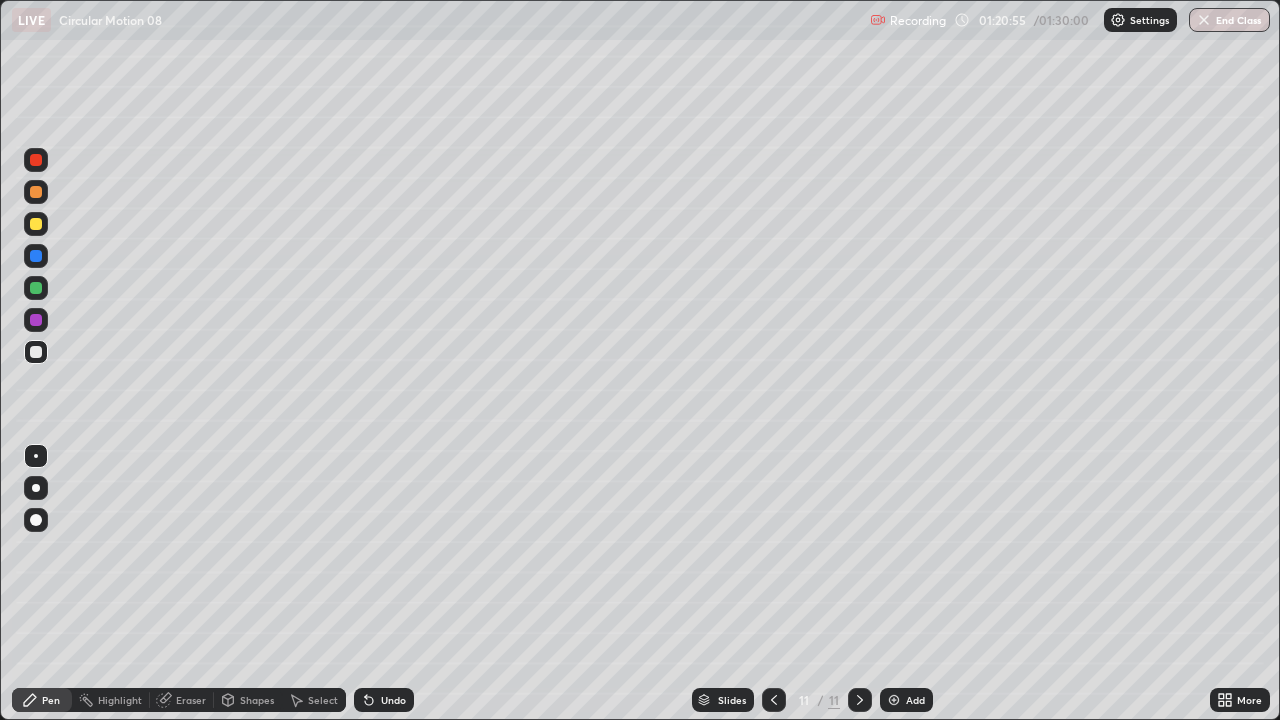 click at bounding box center [36, 288] 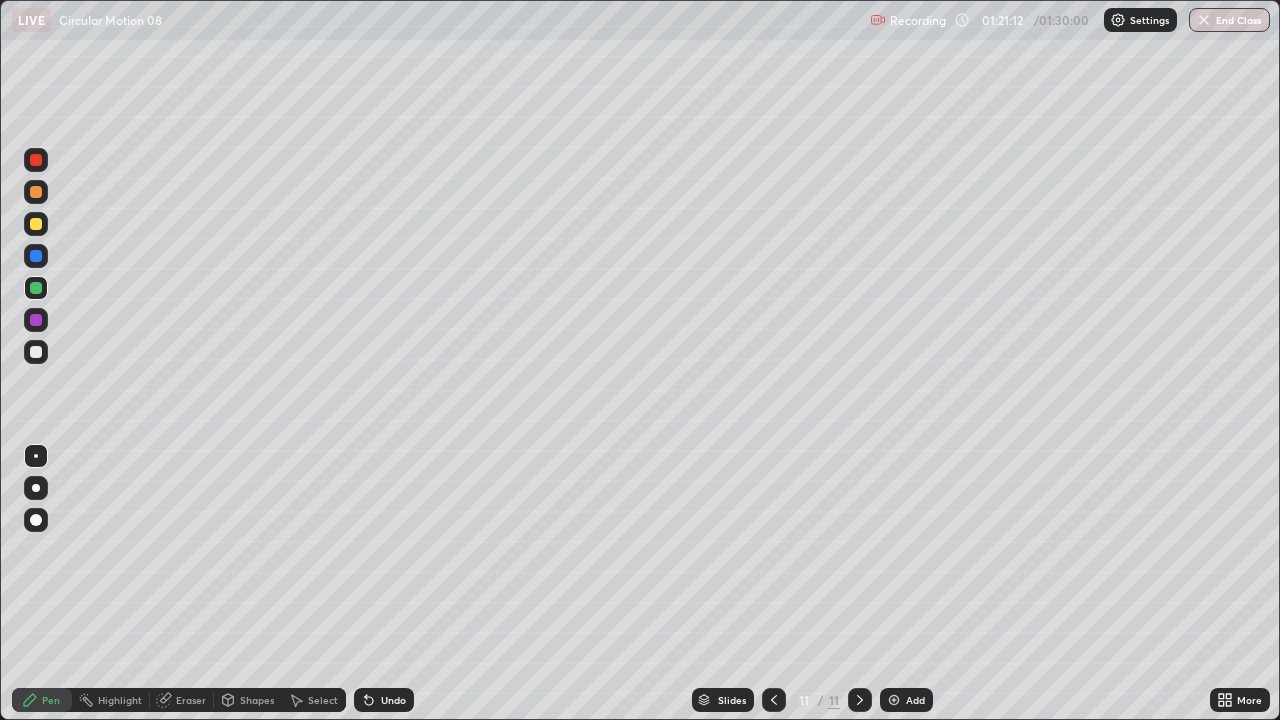 click at bounding box center [36, 352] 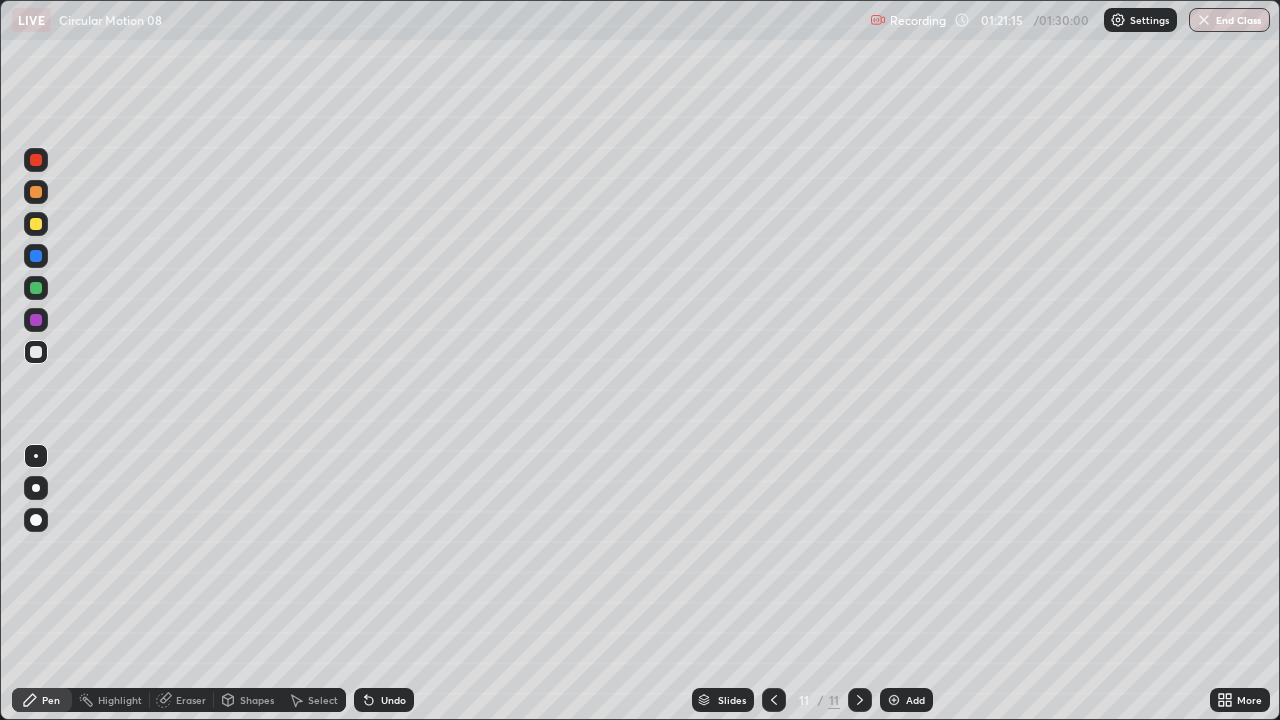 click on "Undo" at bounding box center (384, 700) 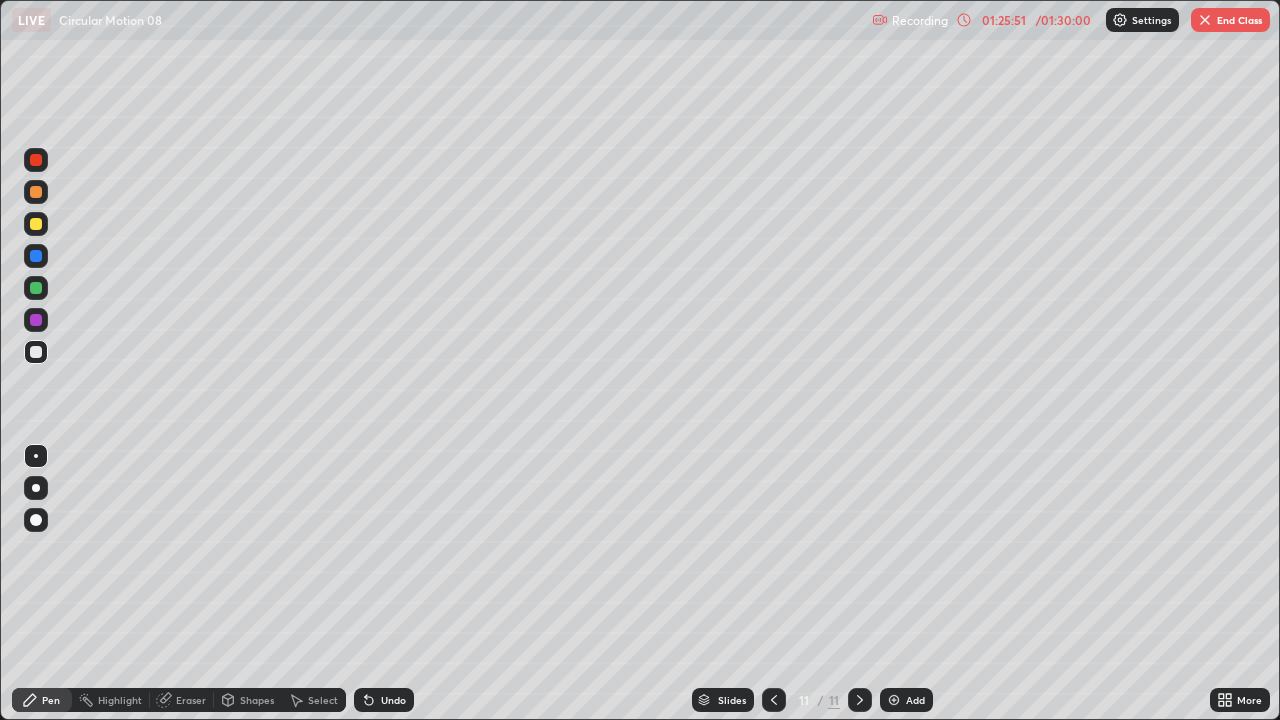 click on "End Class" at bounding box center (1230, 20) 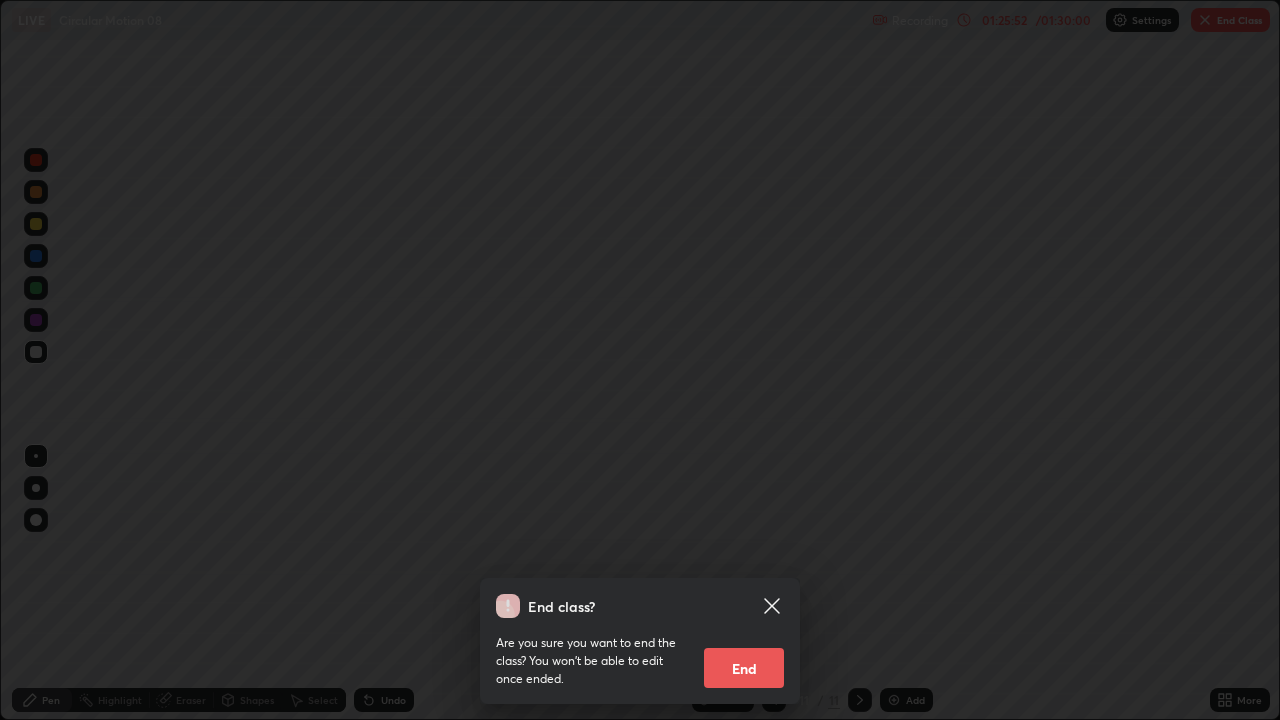click on "End" at bounding box center [744, 668] 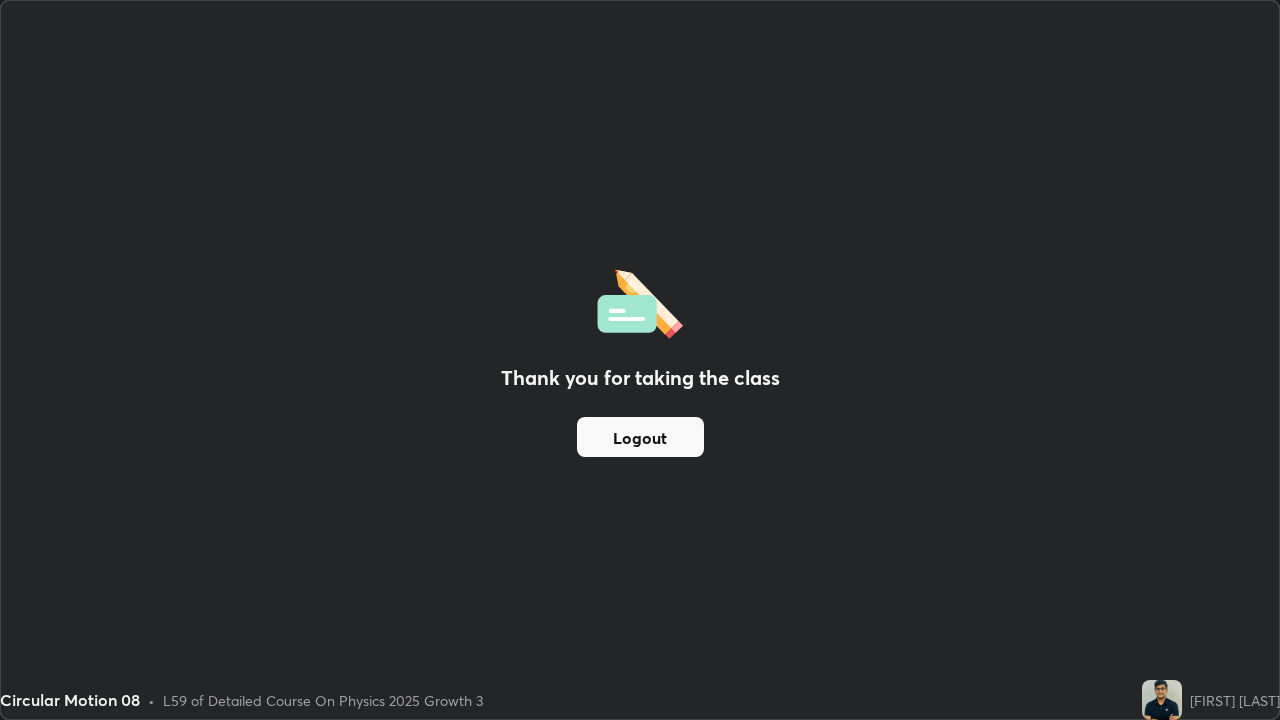 click on "Logout" at bounding box center [640, 437] 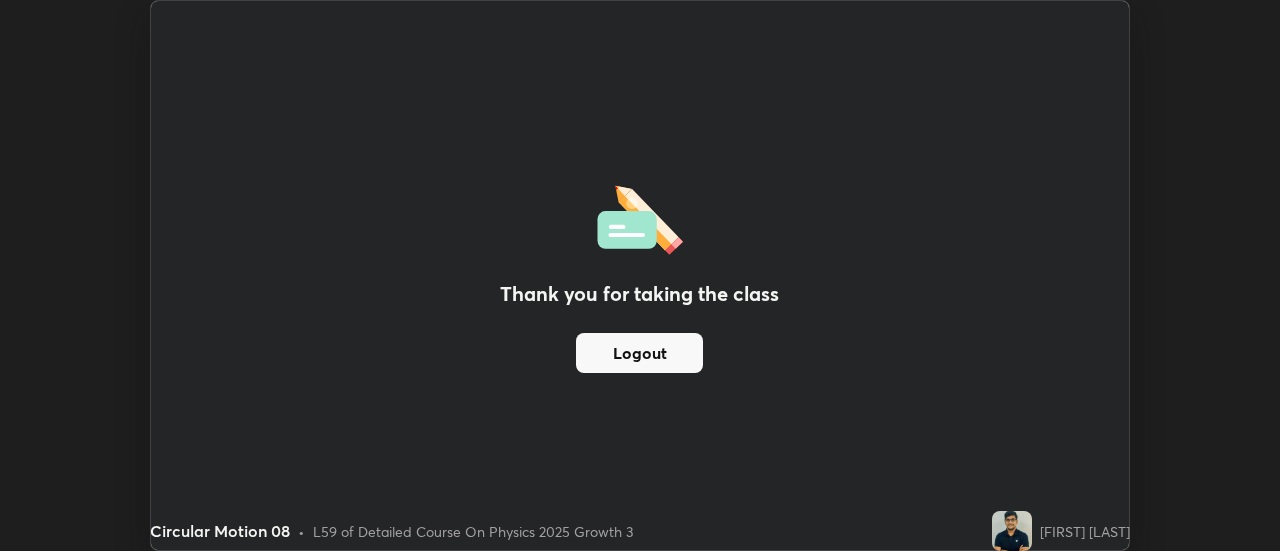 scroll, scrollTop: 551, scrollLeft: 1280, axis: both 